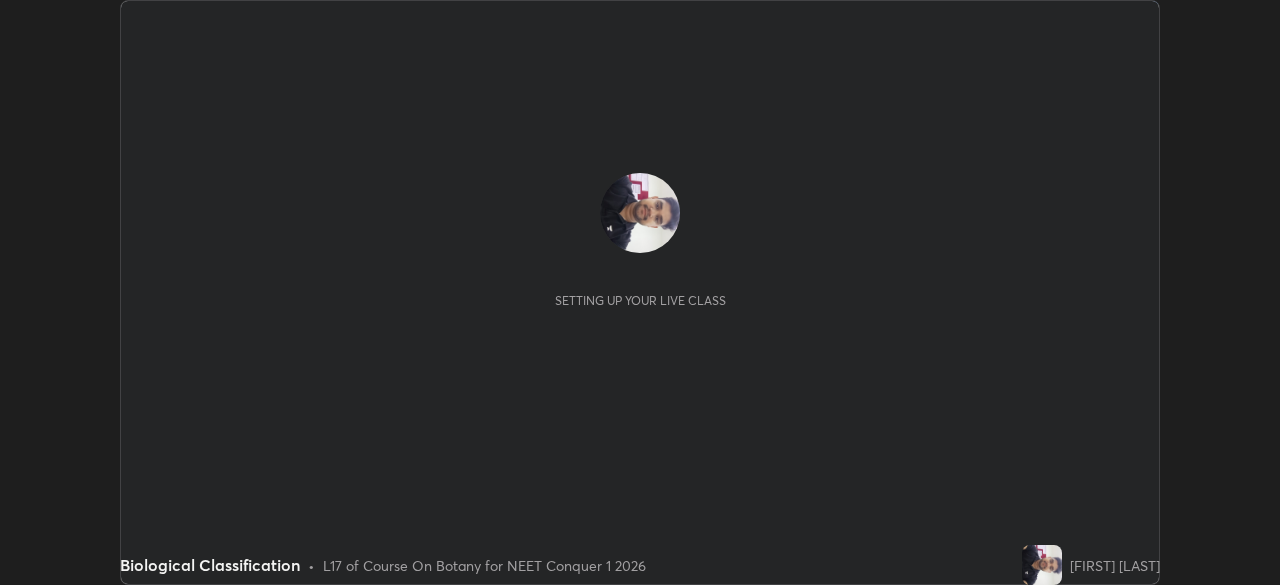 scroll, scrollTop: 0, scrollLeft: 0, axis: both 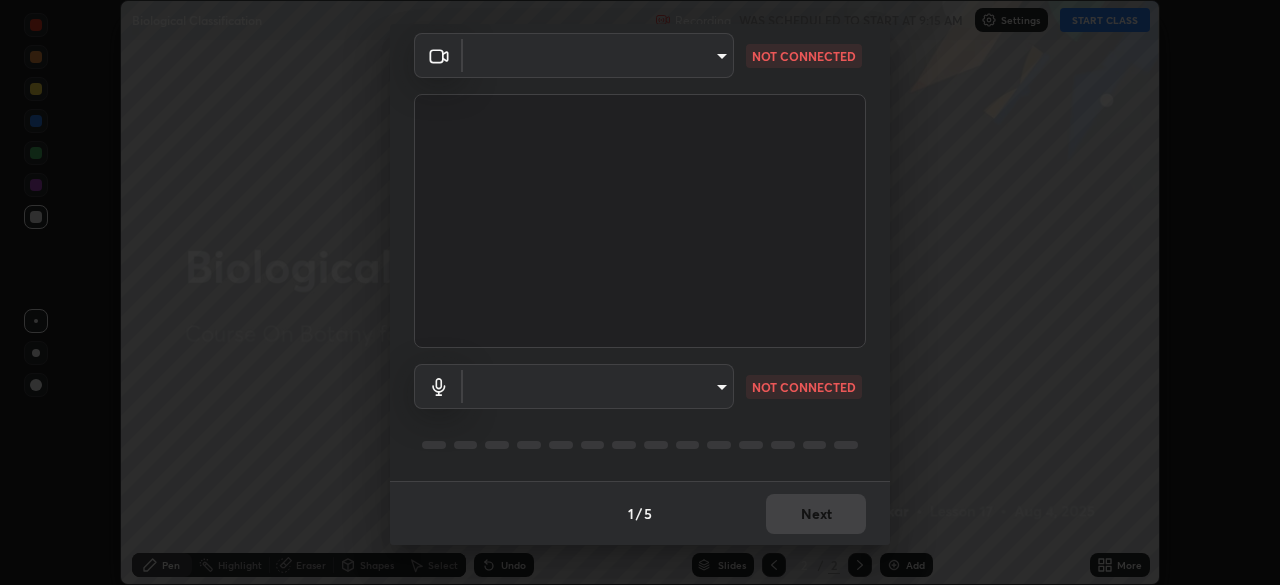 type on "846d0ba8f5080ab81b5b071cdfefeec17a04dc93fe71064fe08a1f5c66129023" 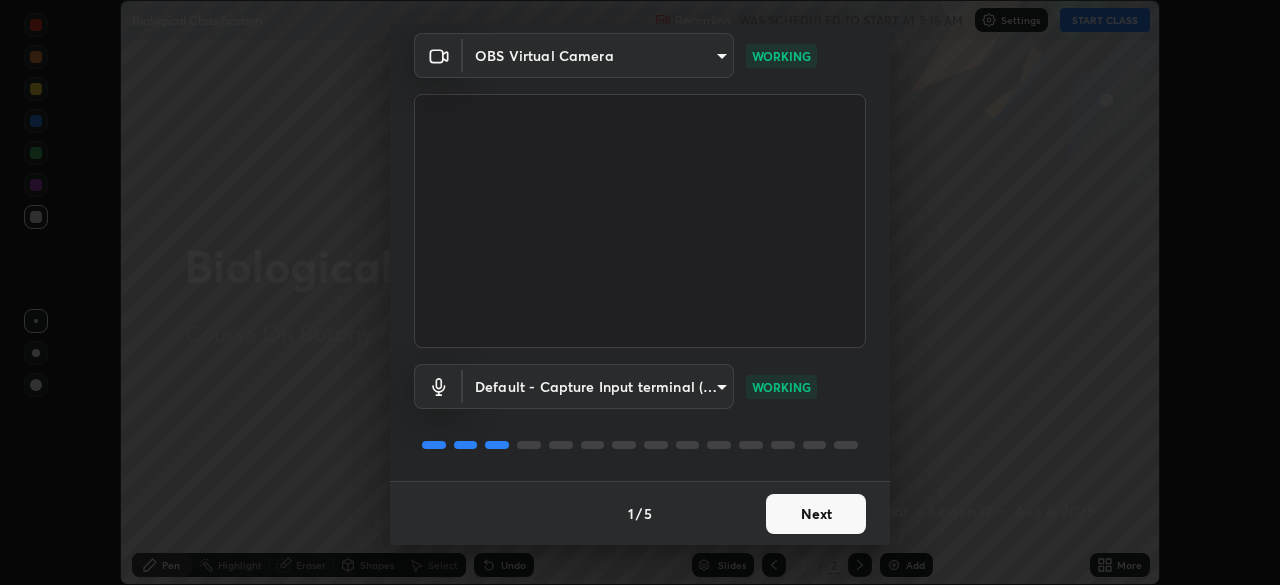 click on "Next" at bounding box center (816, 514) 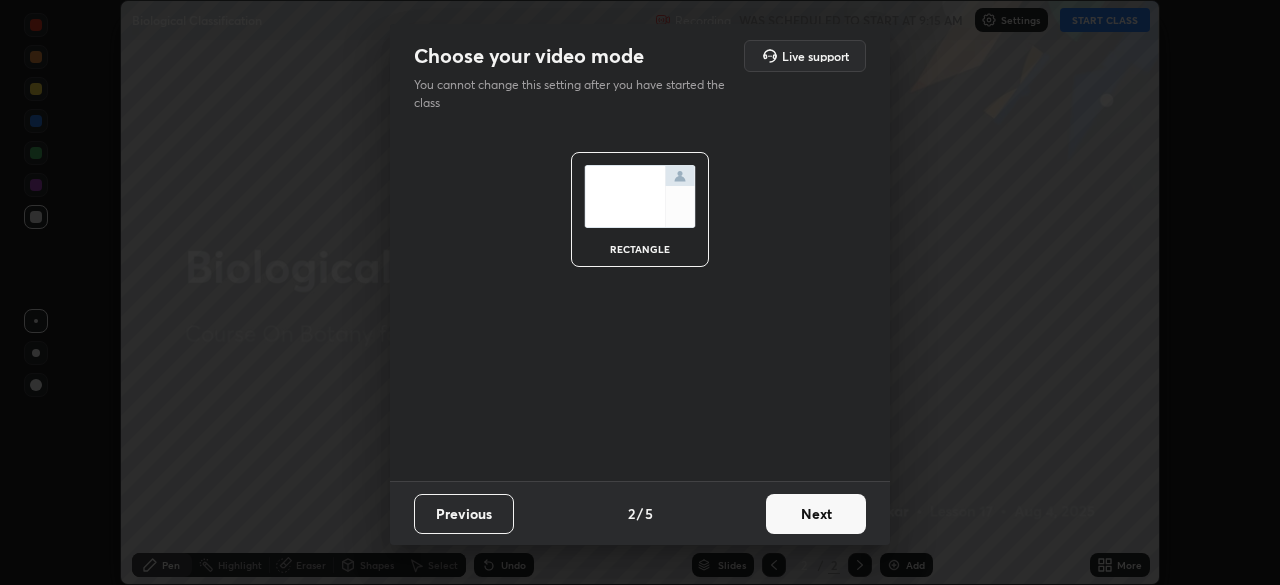 scroll, scrollTop: 0, scrollLeft: 0, axis: both 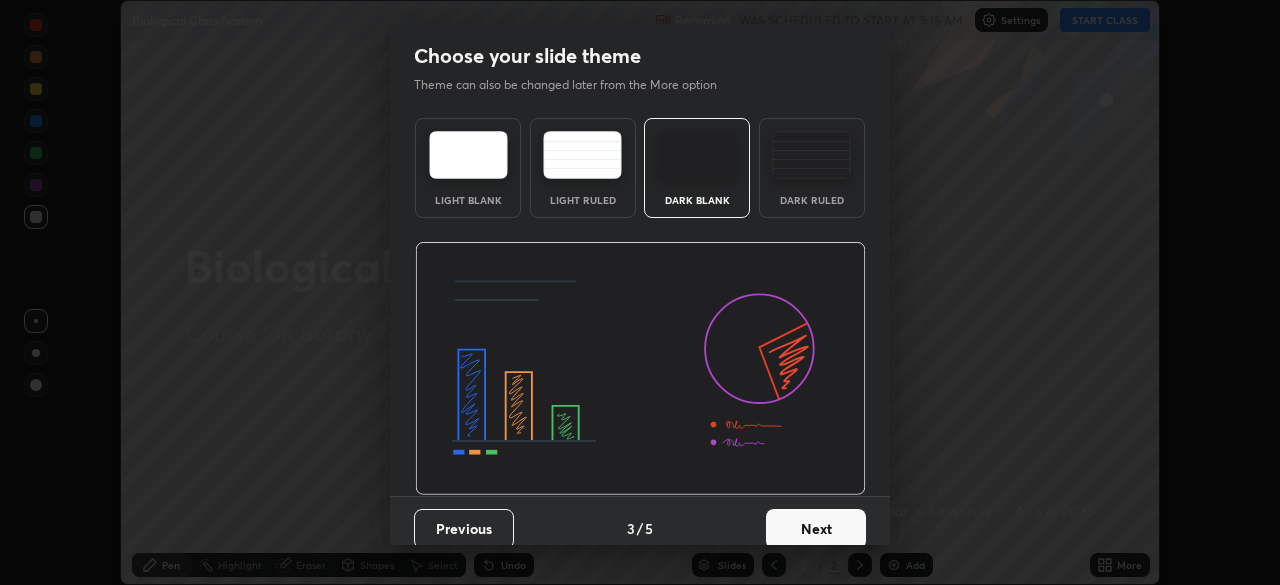 click on "Next" at bounding box center (816, 529) 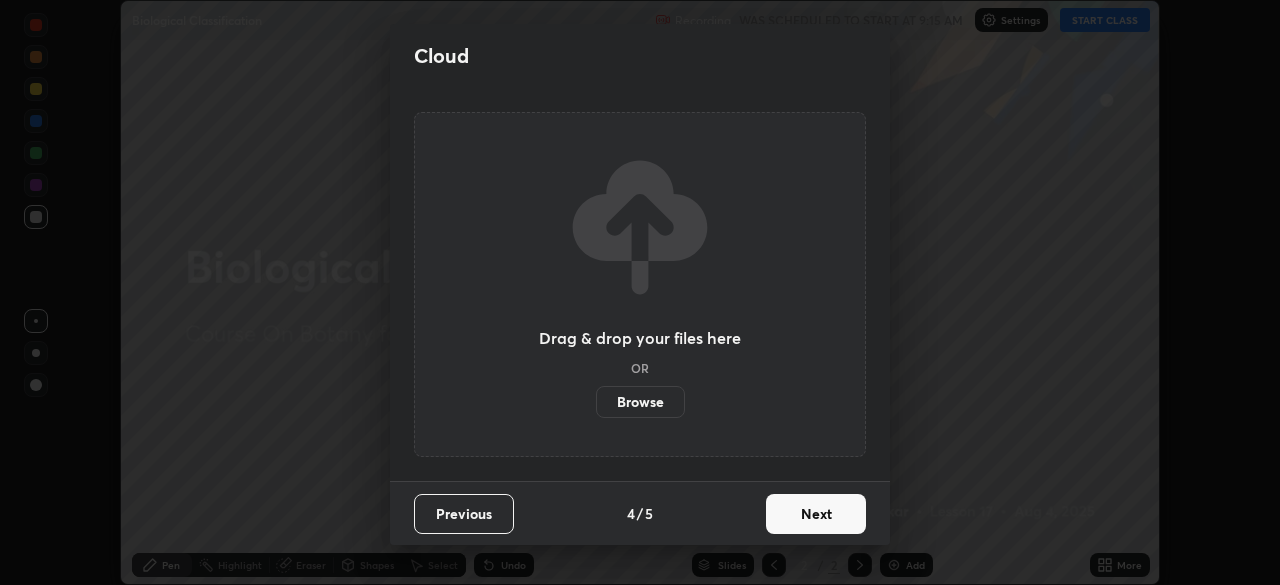 click on "Next" at bounding box center [816, 514] 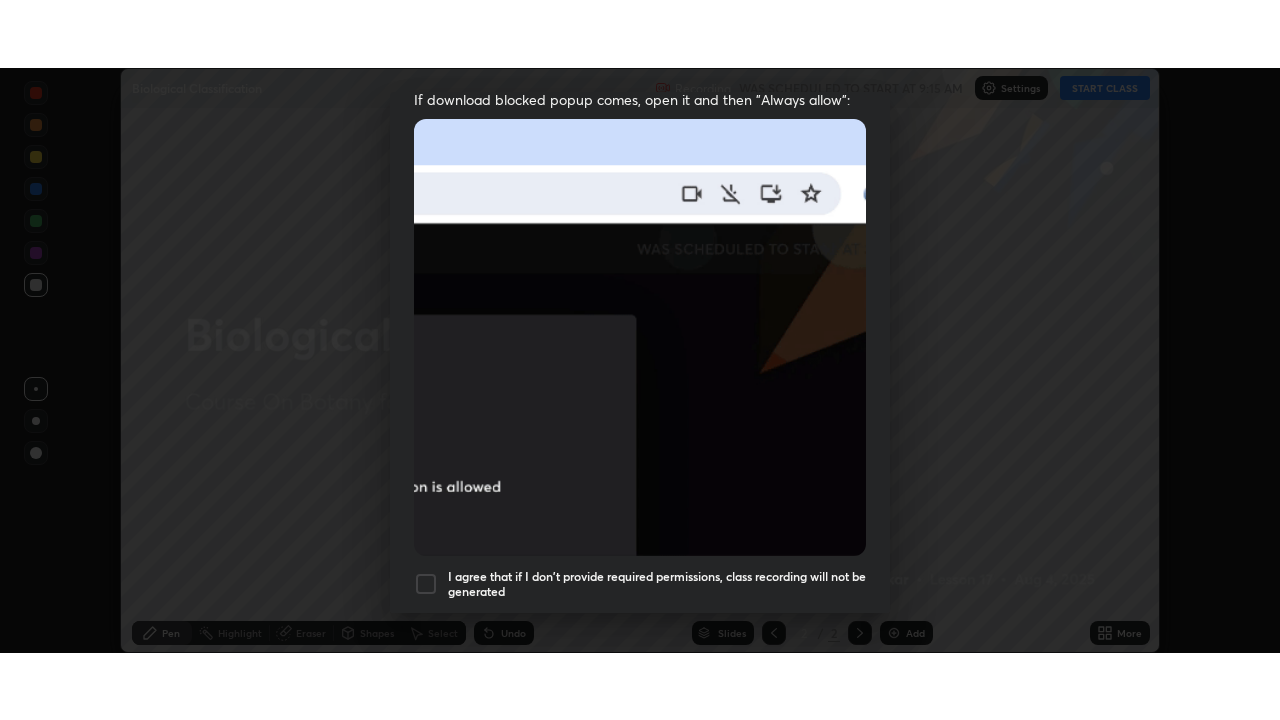 scroll, scrollTop: 479, scrollLeft: 0, axis: vertical 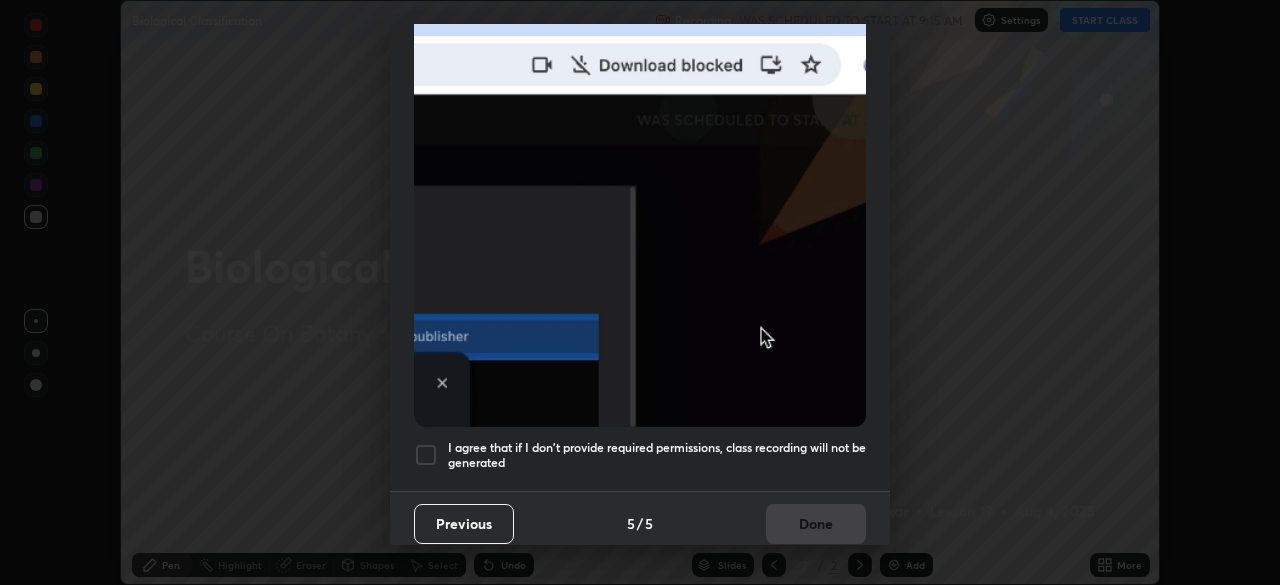 click at bounding box center [426, 455] 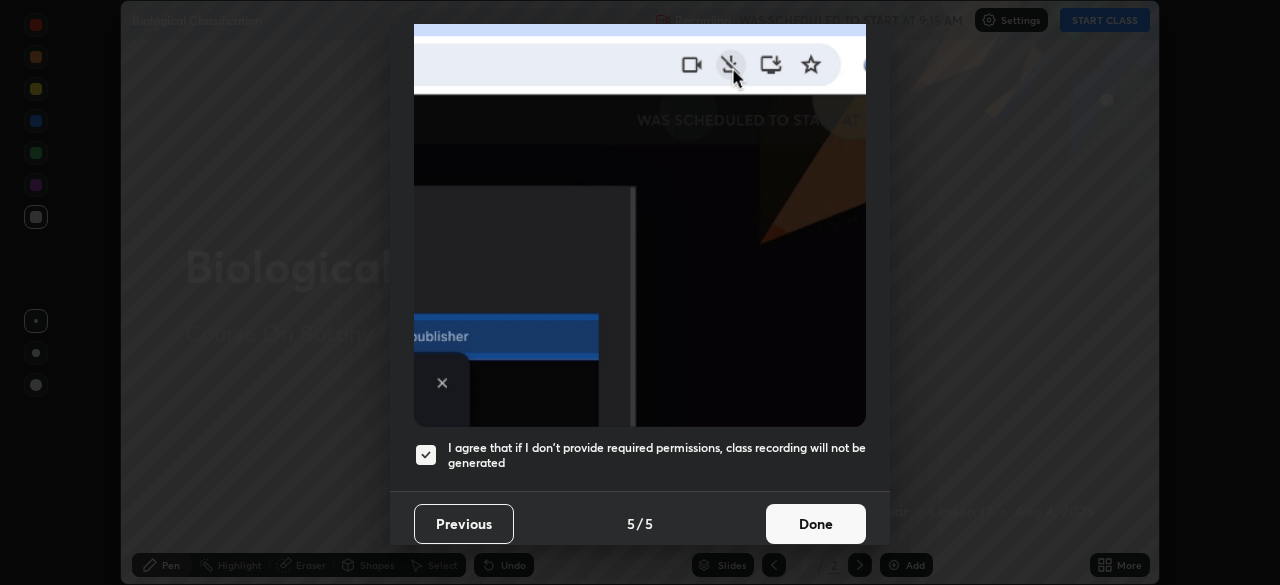 click on "Done" at bounding box center (816, 524) 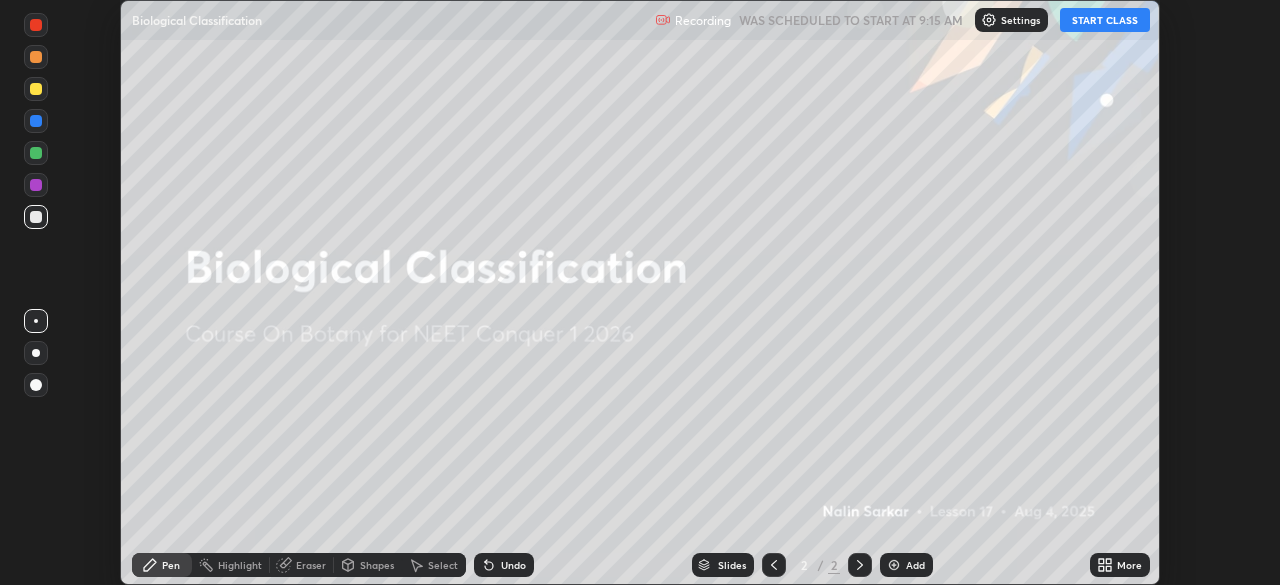 click on "START CLASS" at bounding box center (1105, 20) 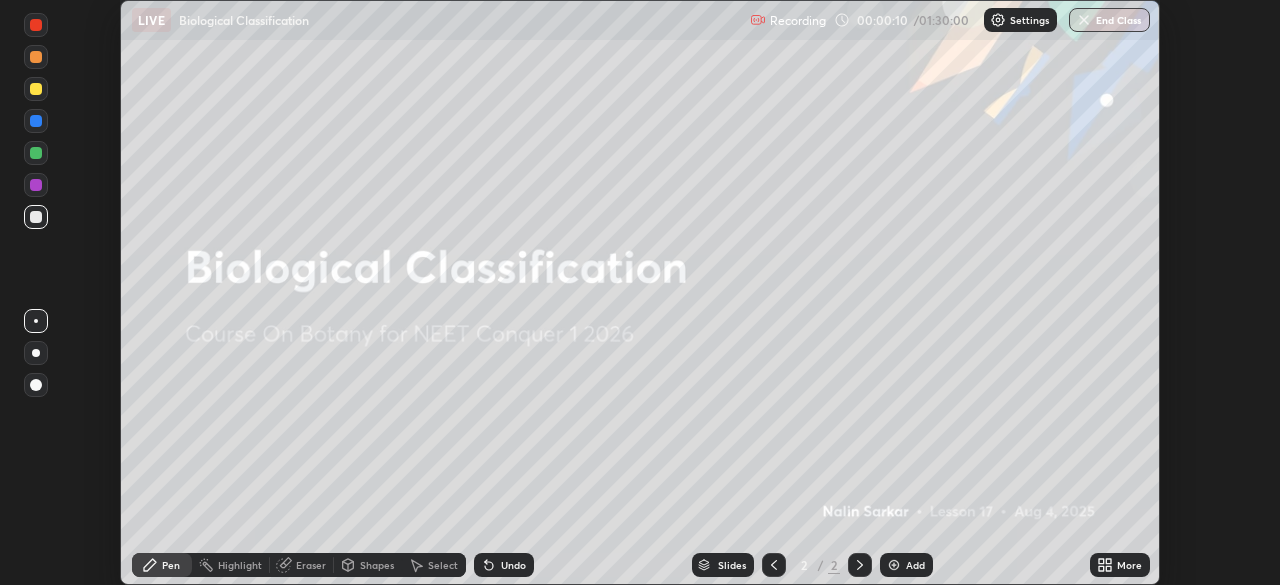 click on "More" at bounding box center [1120, 565] 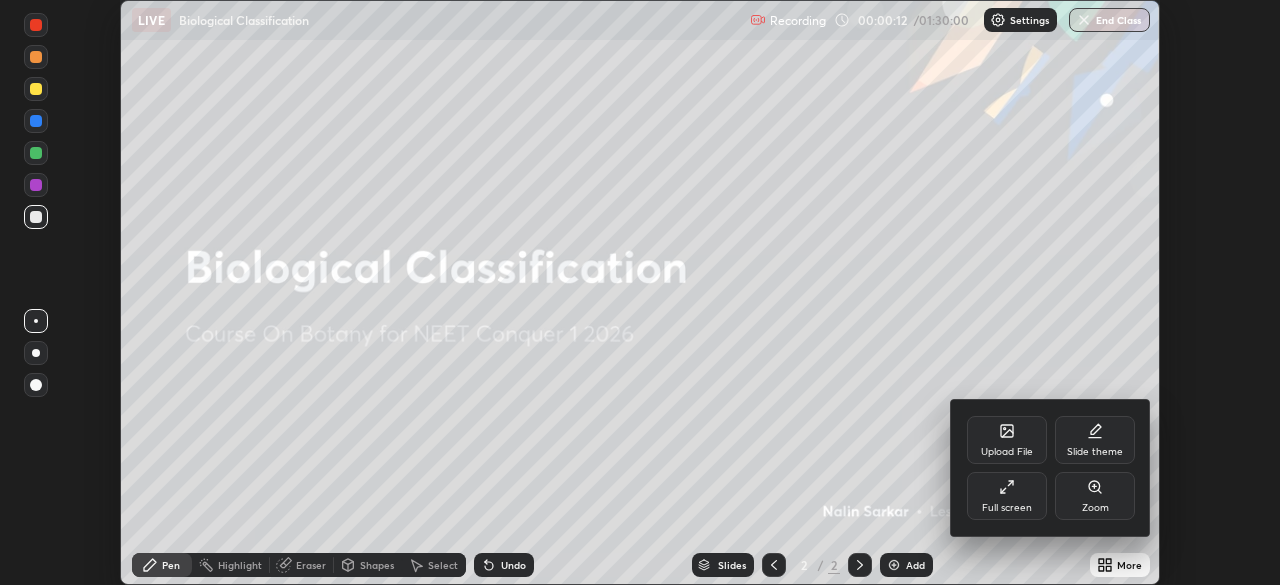 click on "Upload File" at bounding box center [1007, 452] 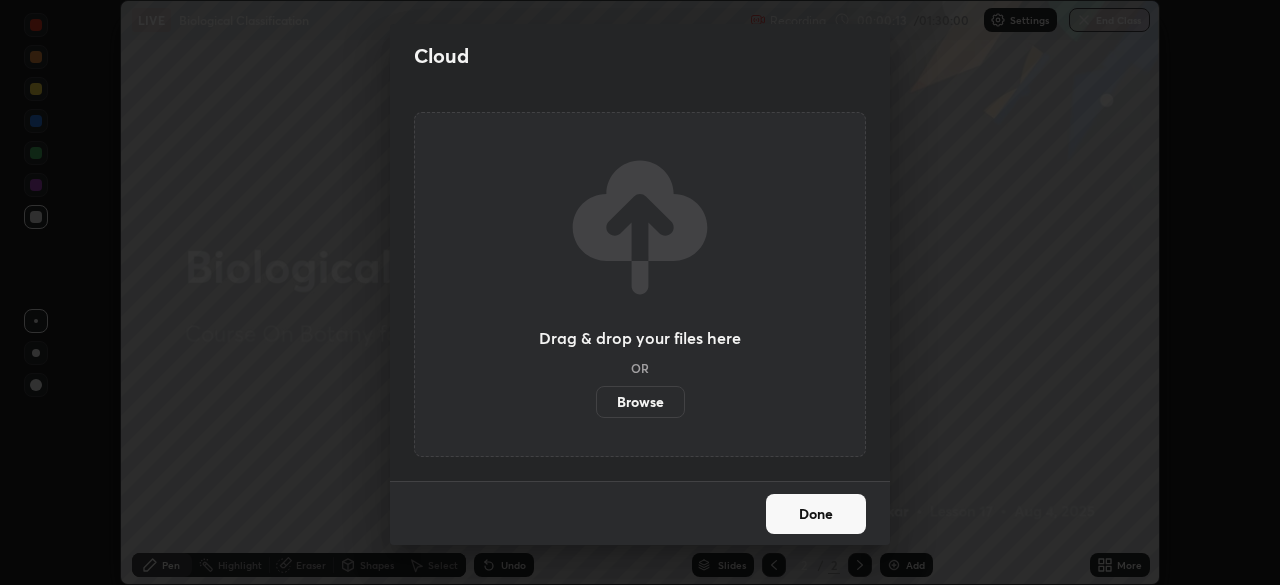 click on "Browse" at bounding box center [640, 402] 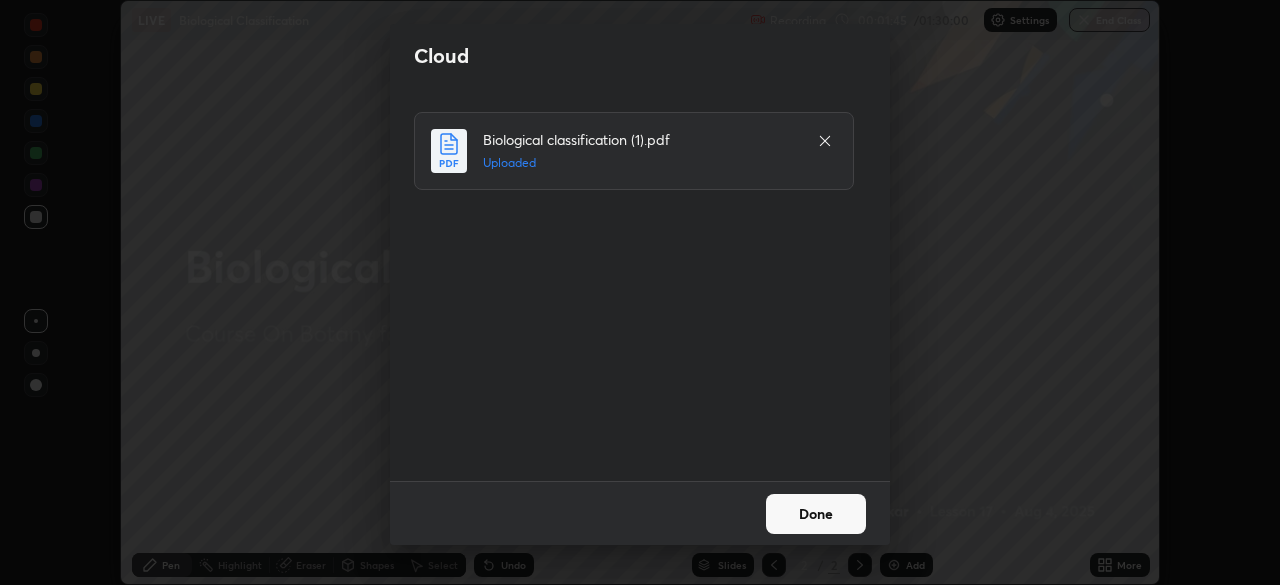 click on "Done" at bounding box center [816, 514] 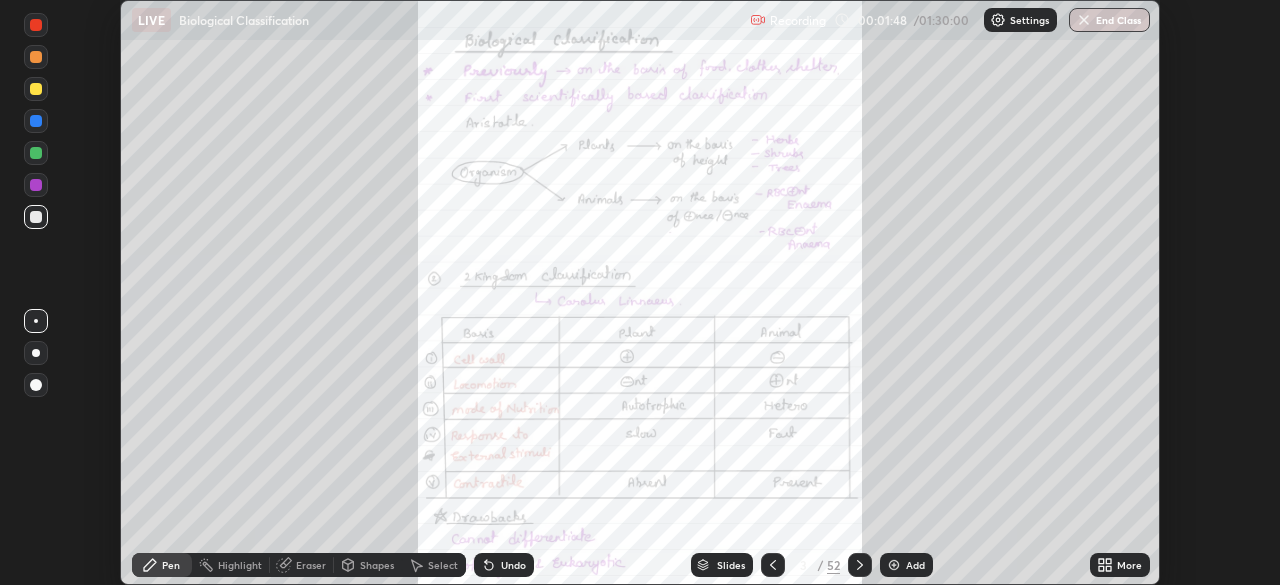 click 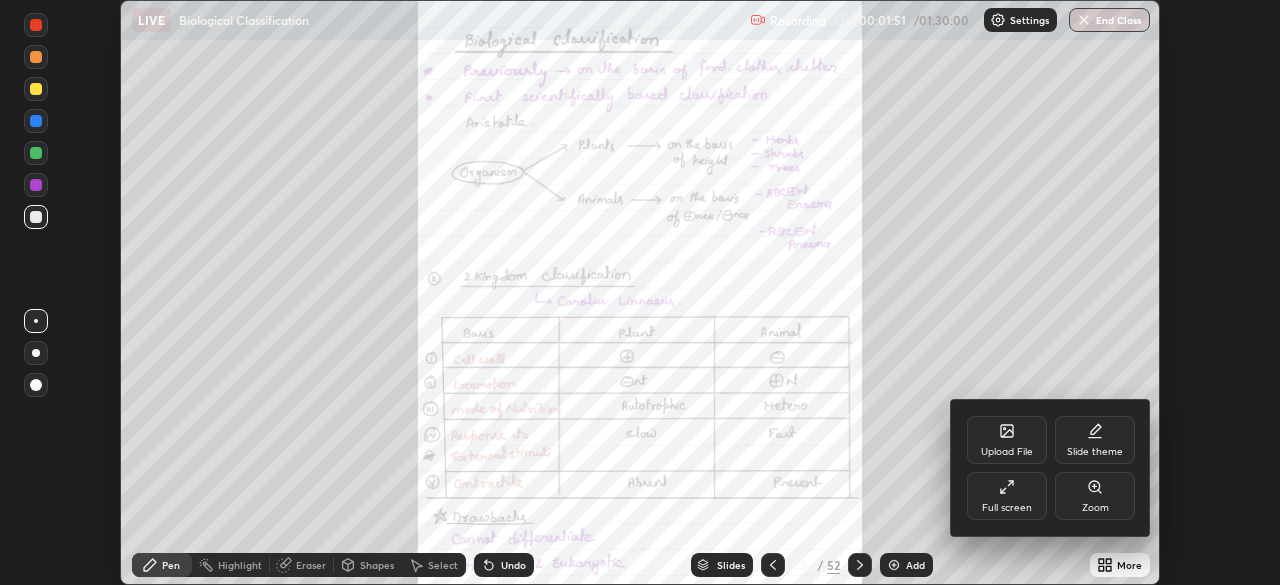 click on "Full screen" at bounding box center [1007, 496] 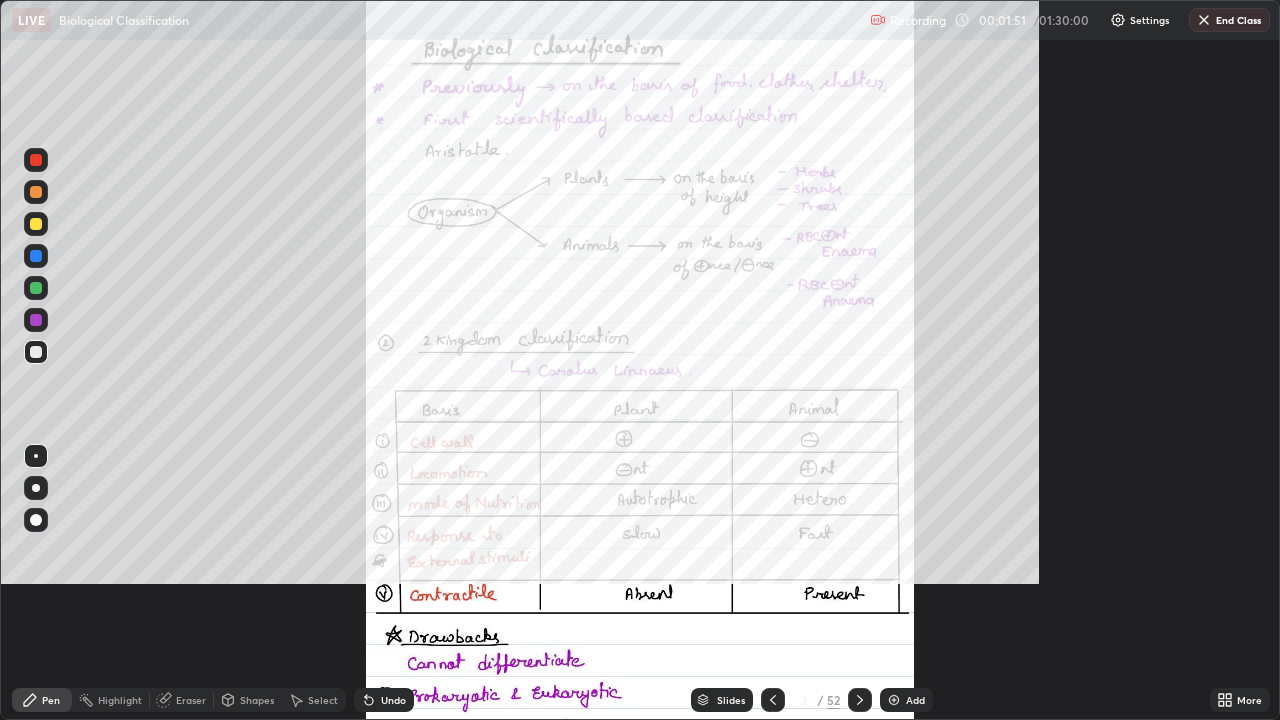 scroll, scrollTop: 99280, scrollLeft: 98720, axis: both 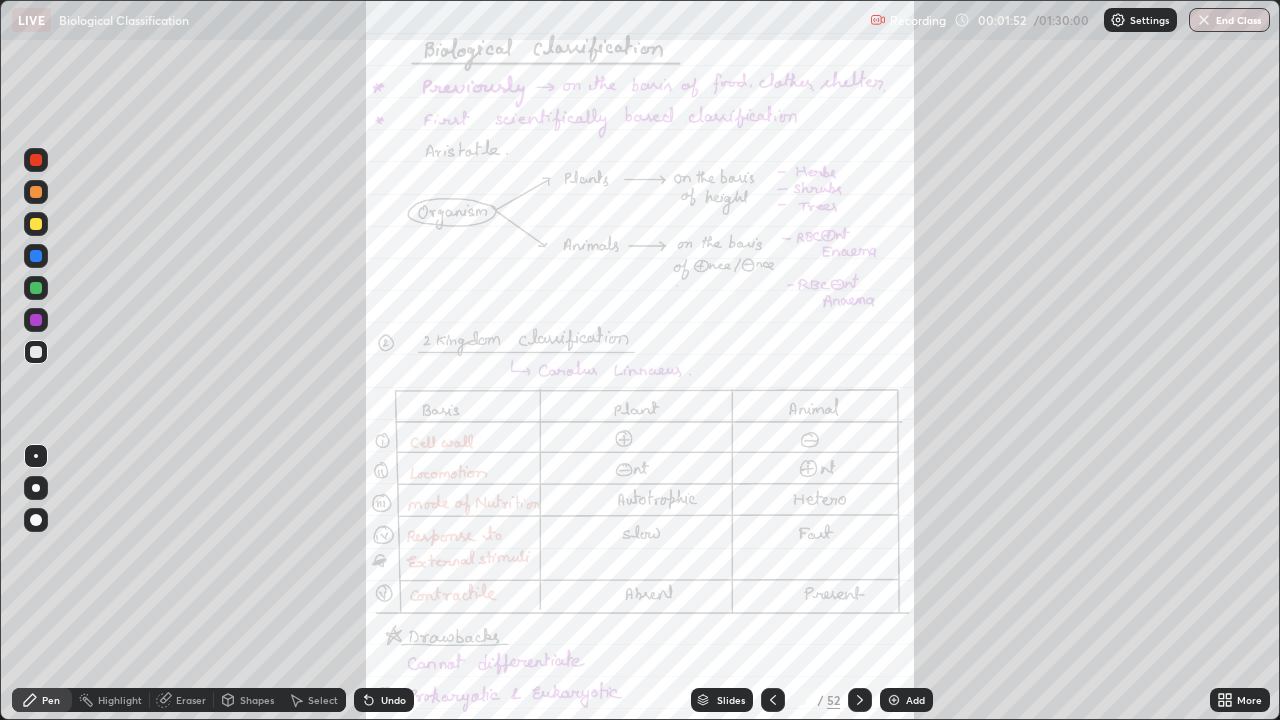 click 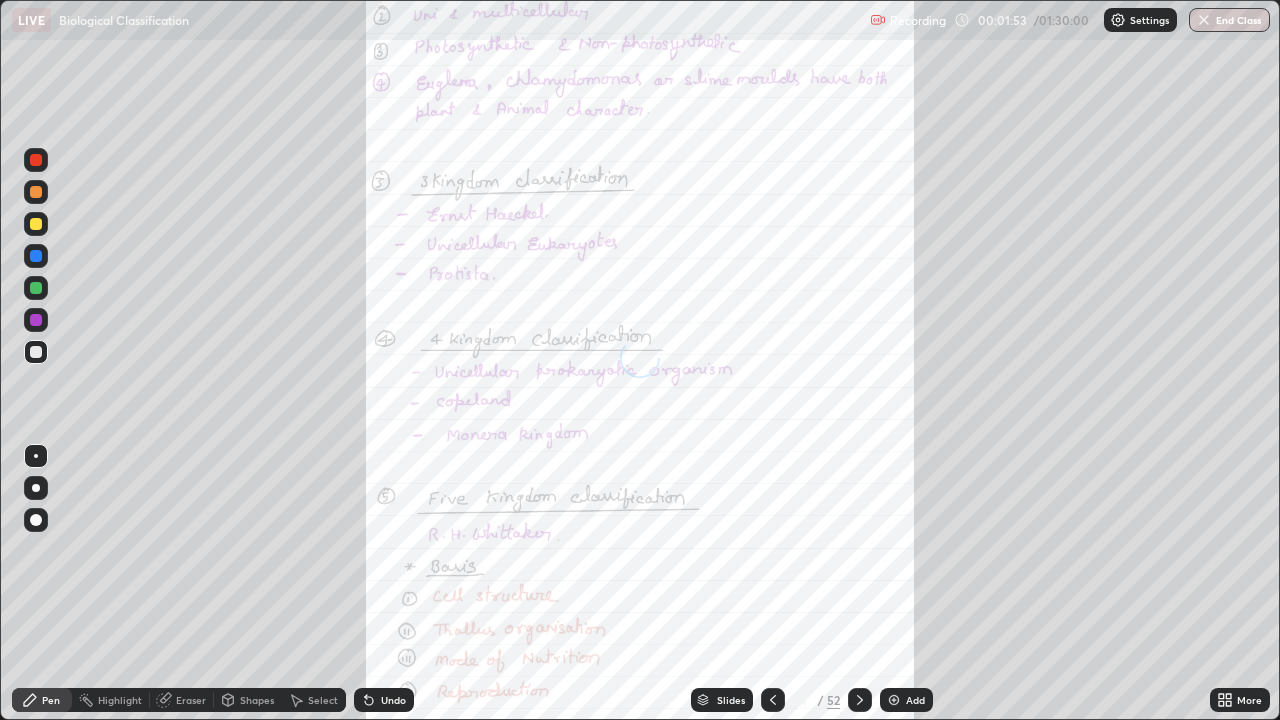 click 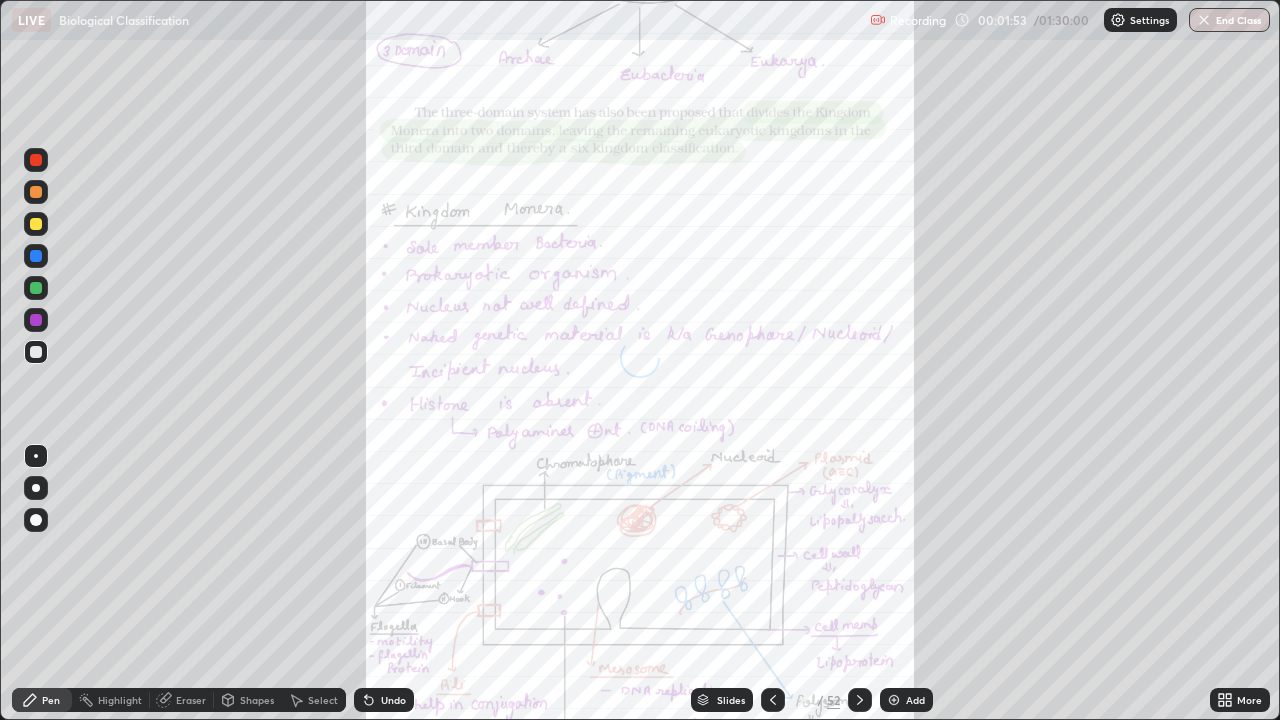 click 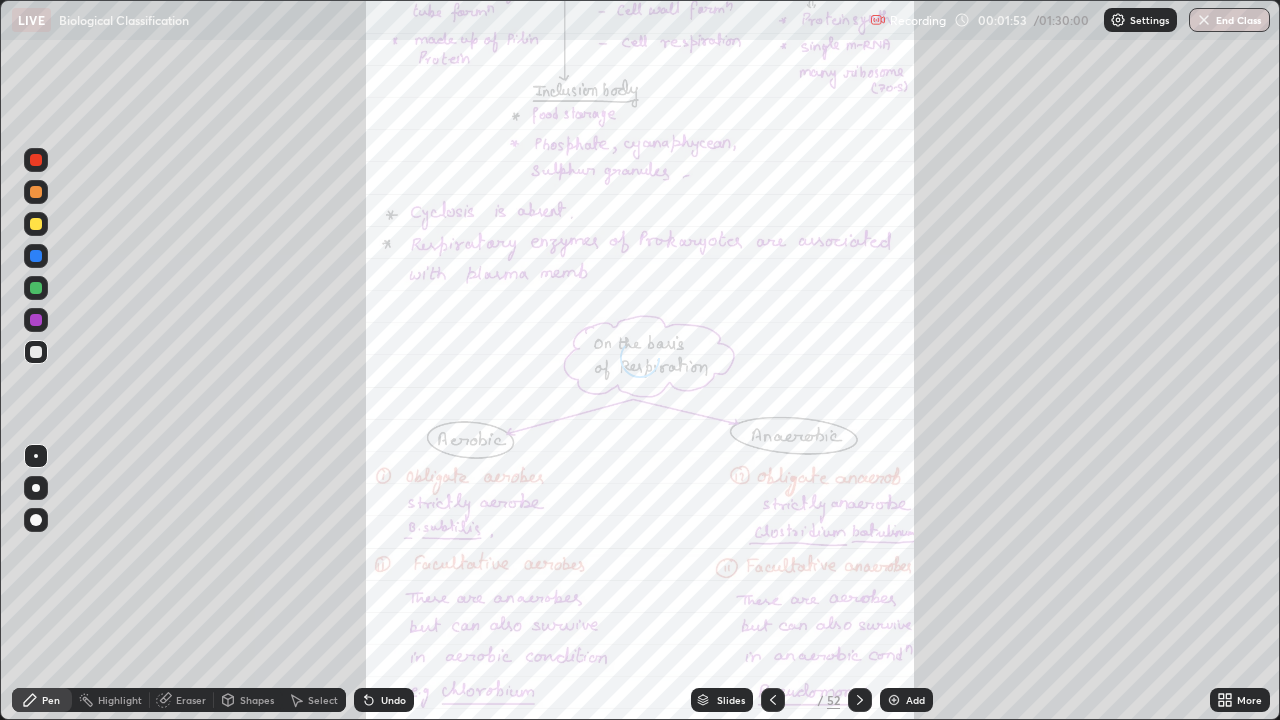 click 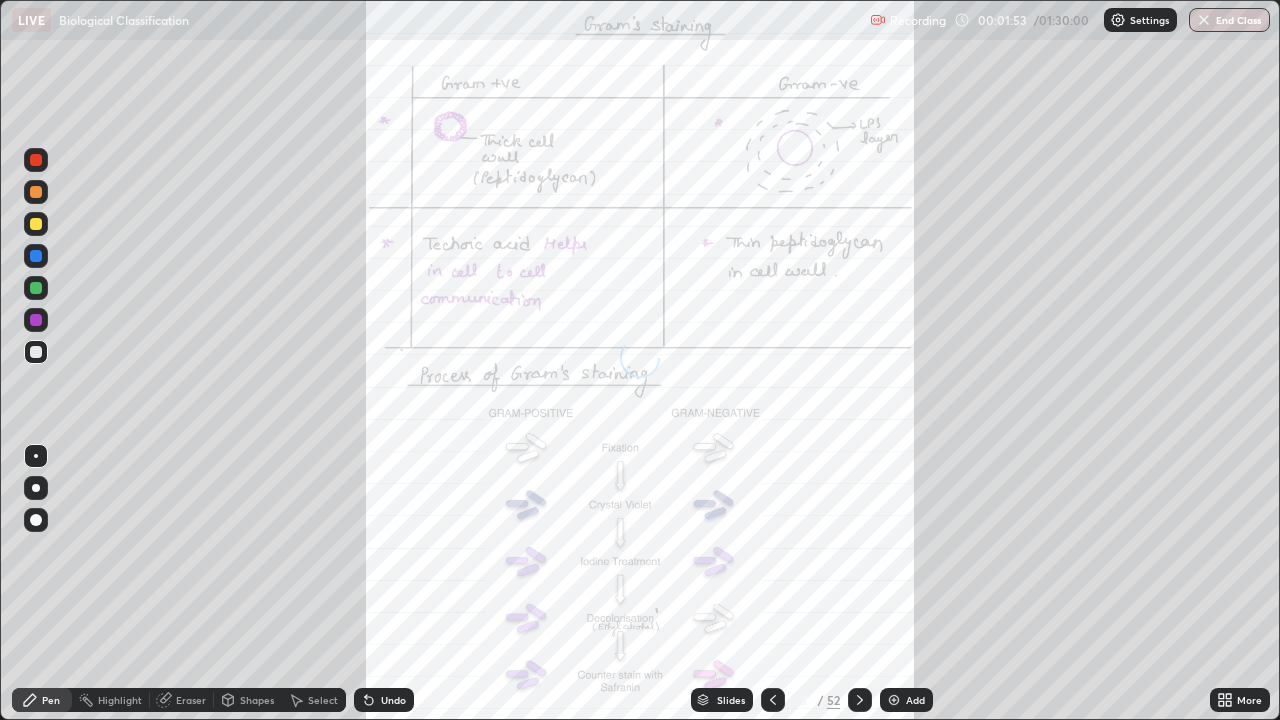 click 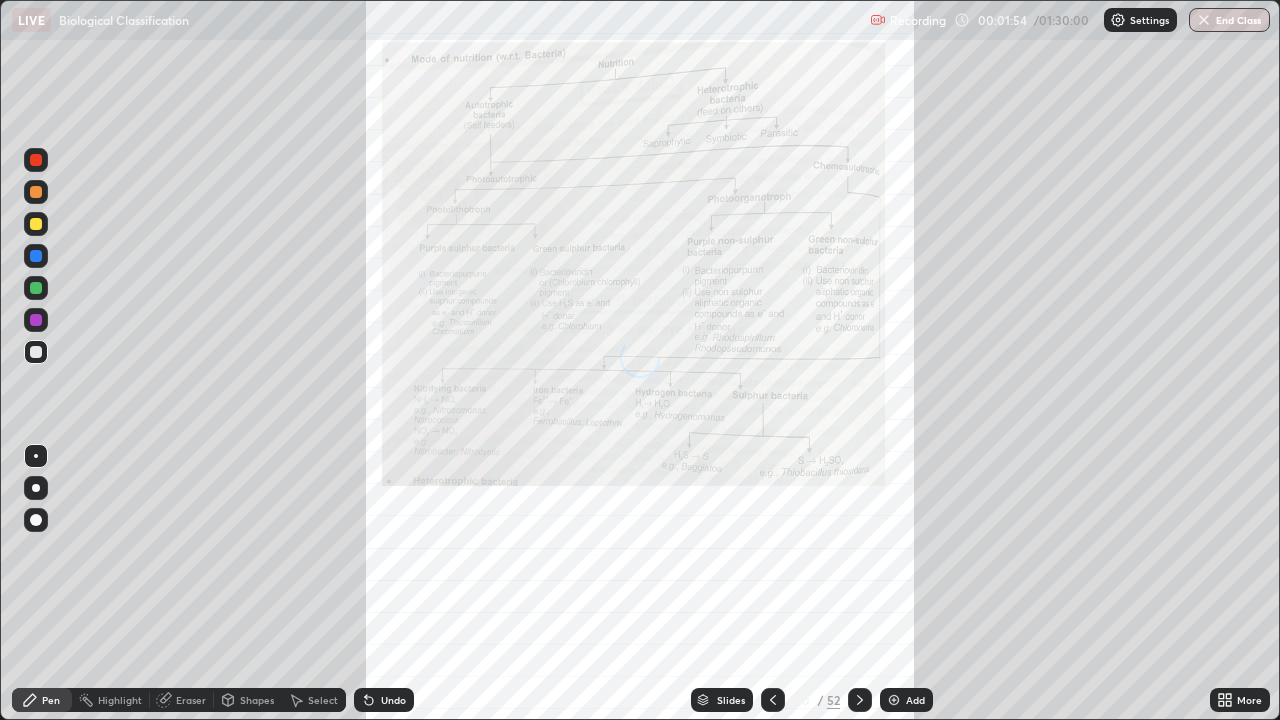 click 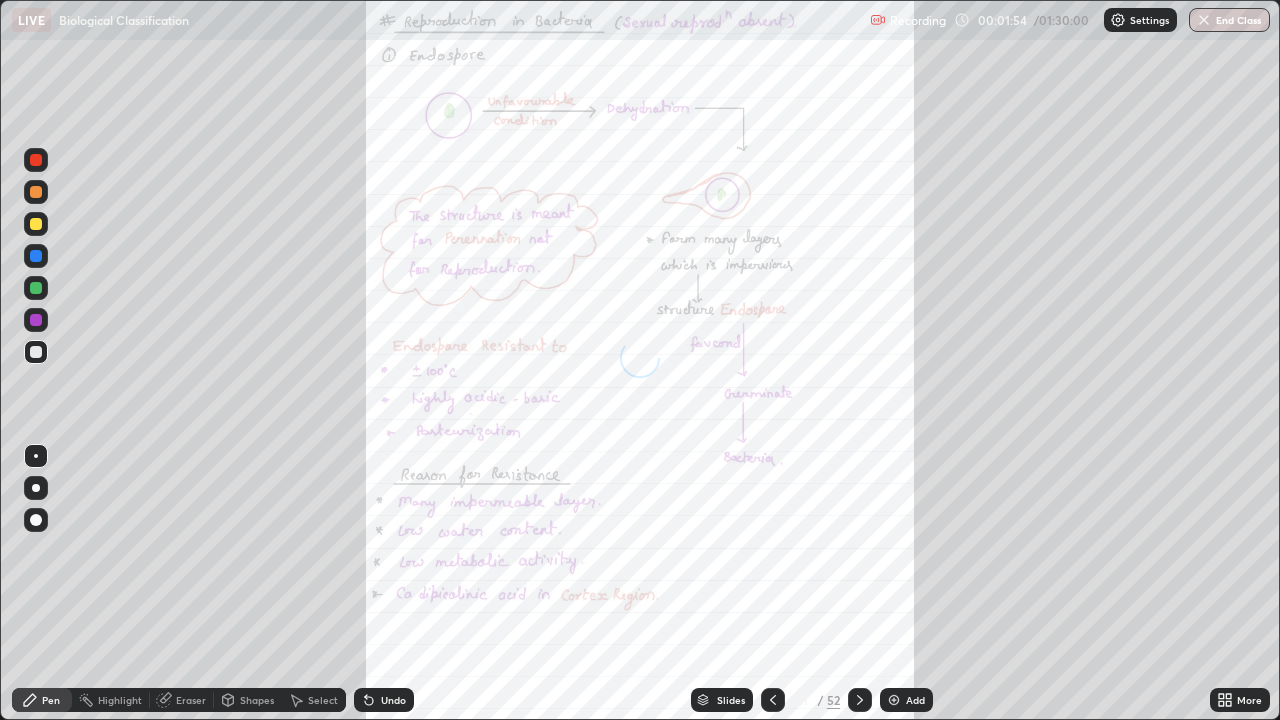 click 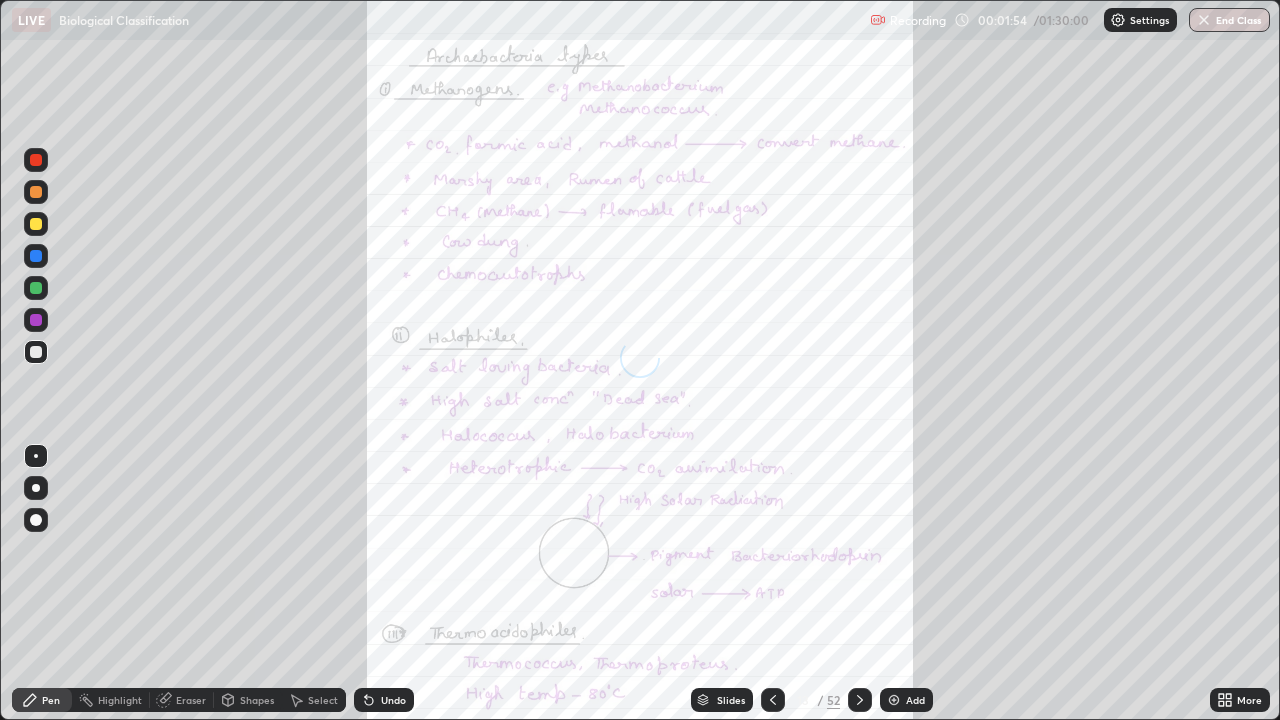 click 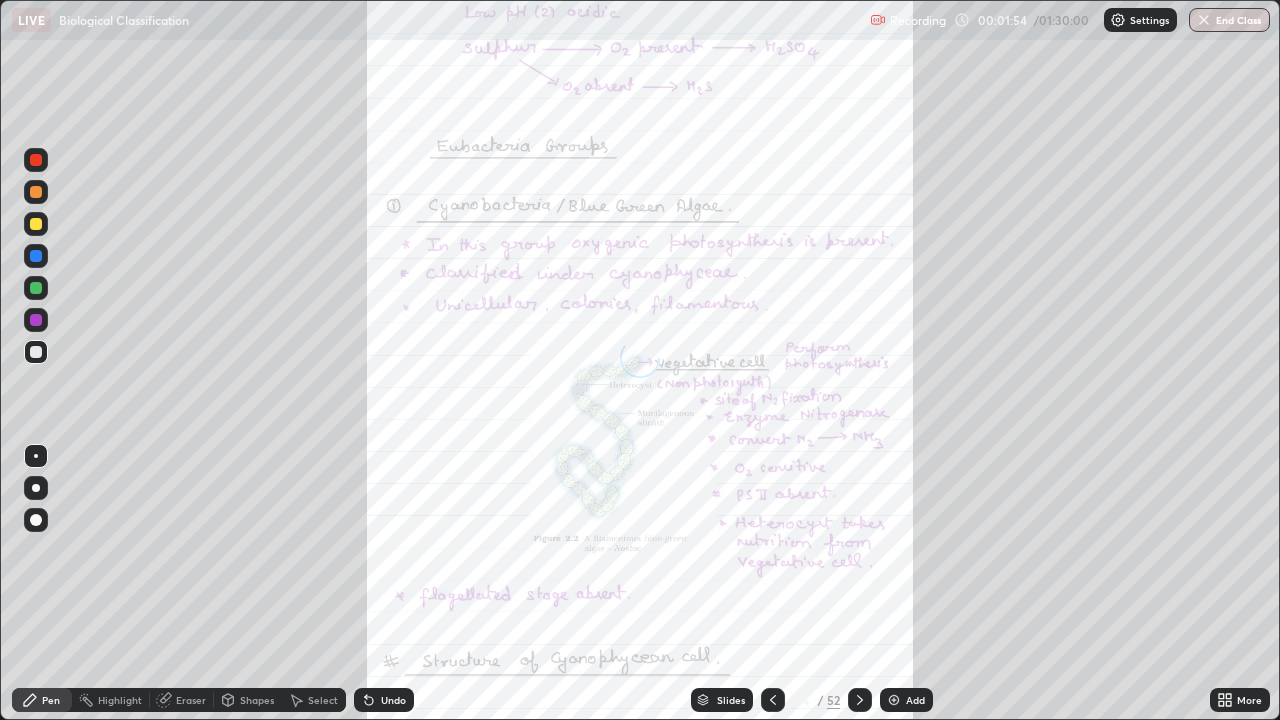 click 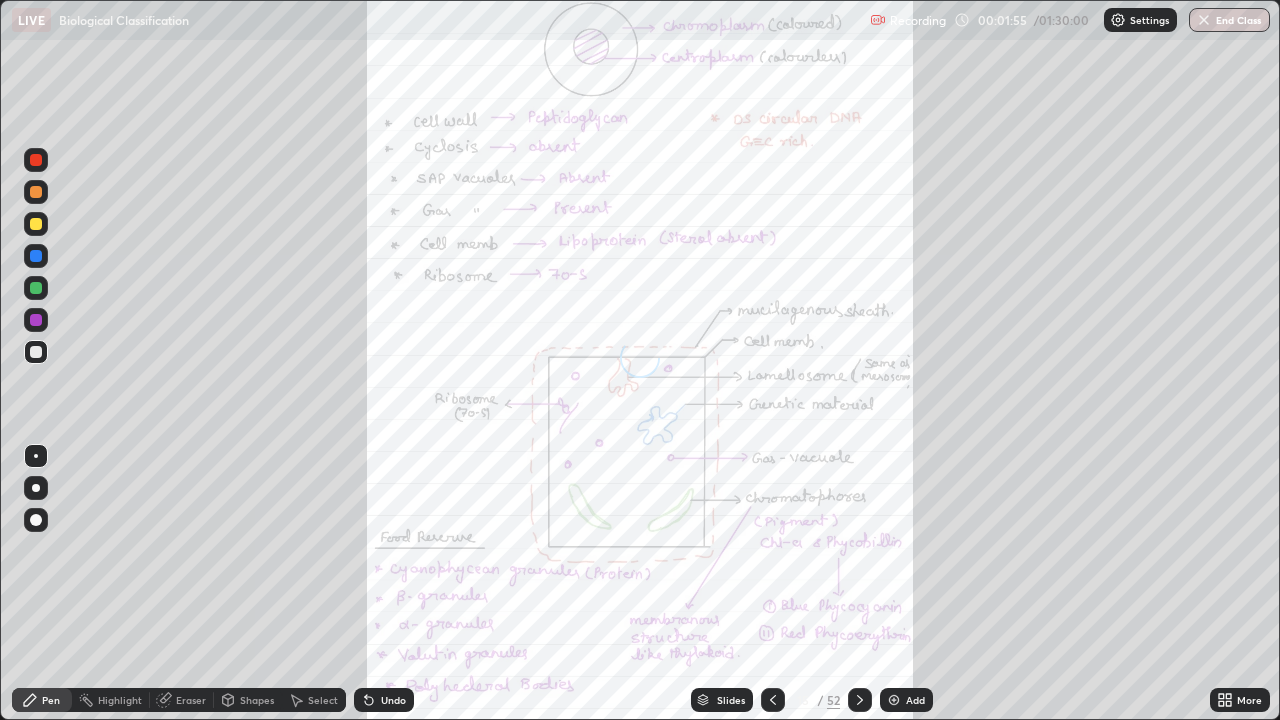 click 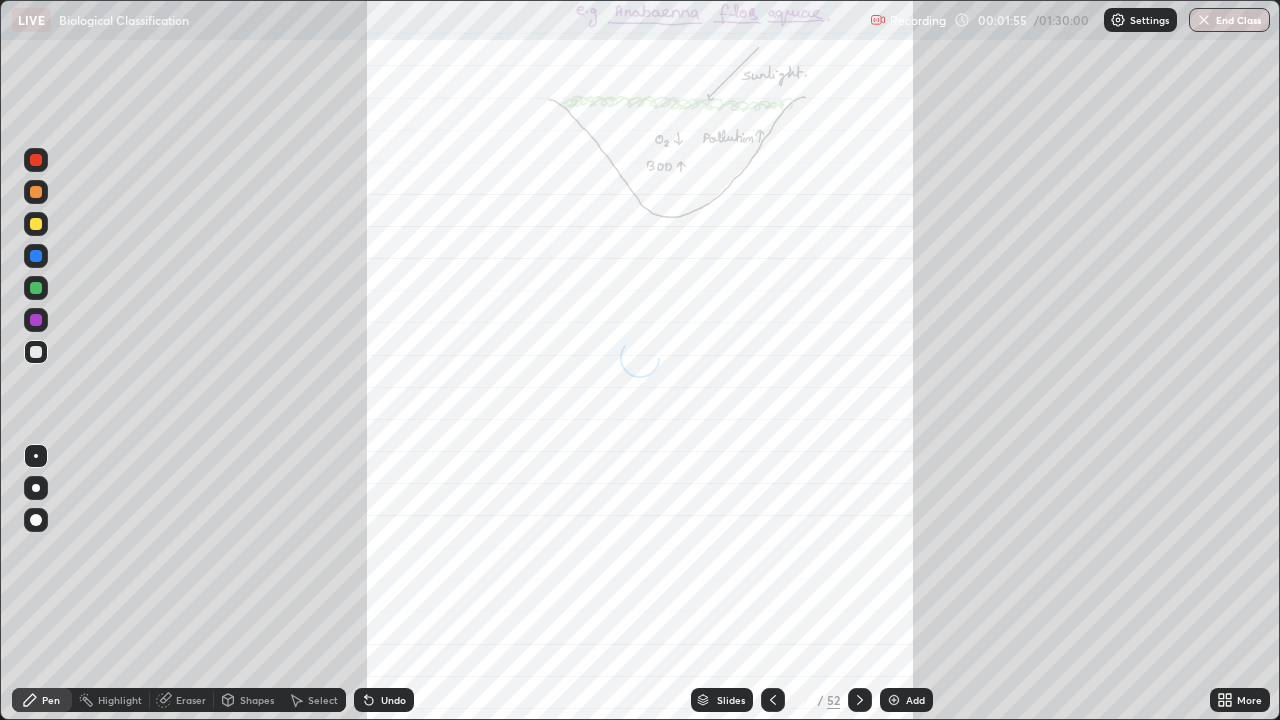 click 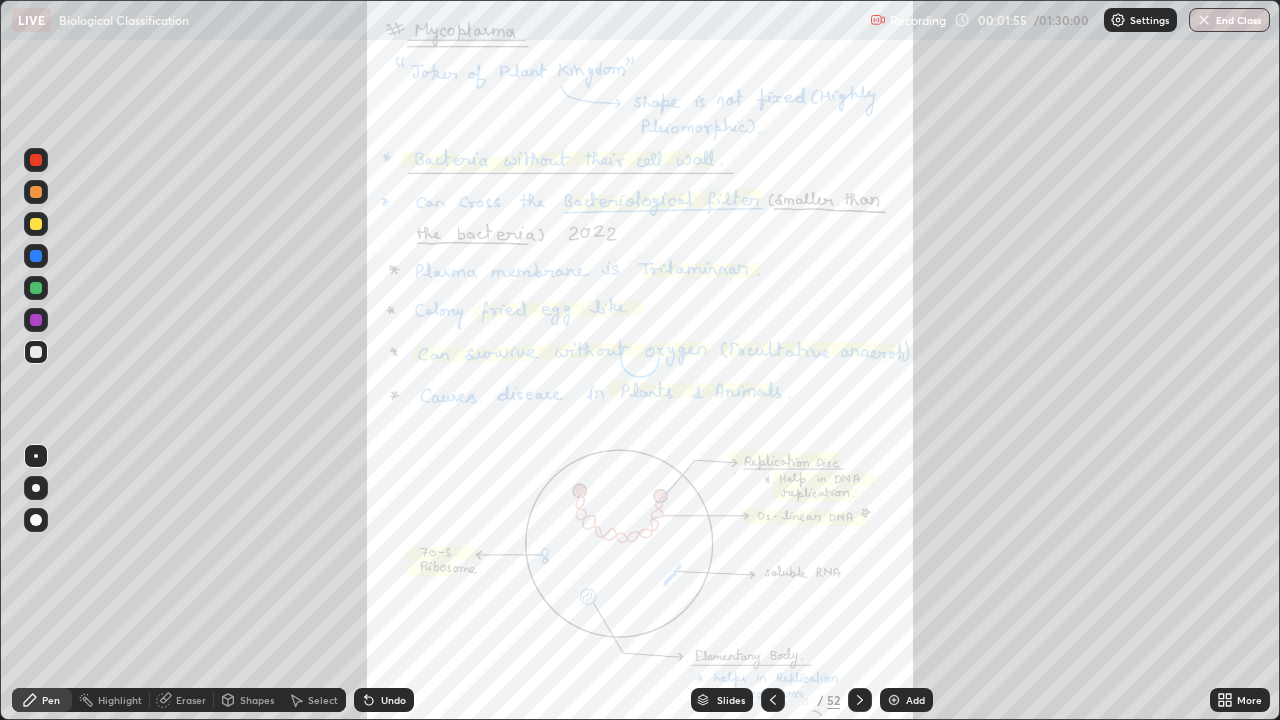 click 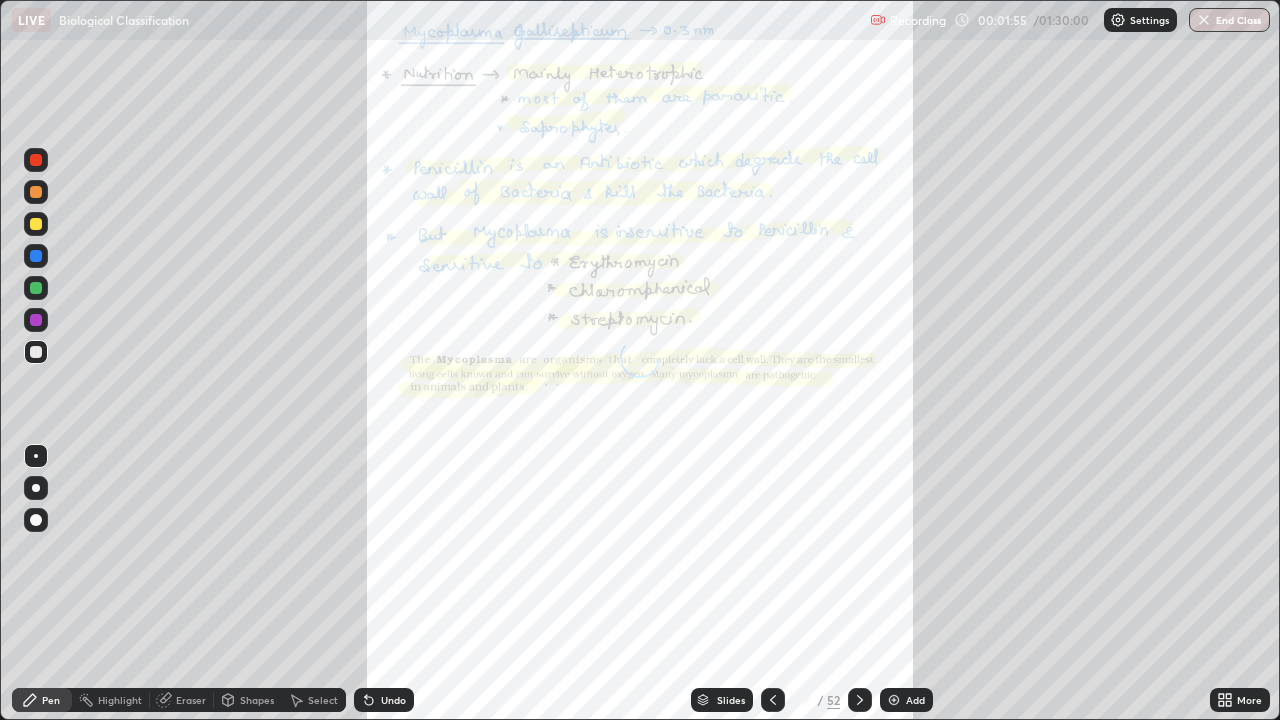 click 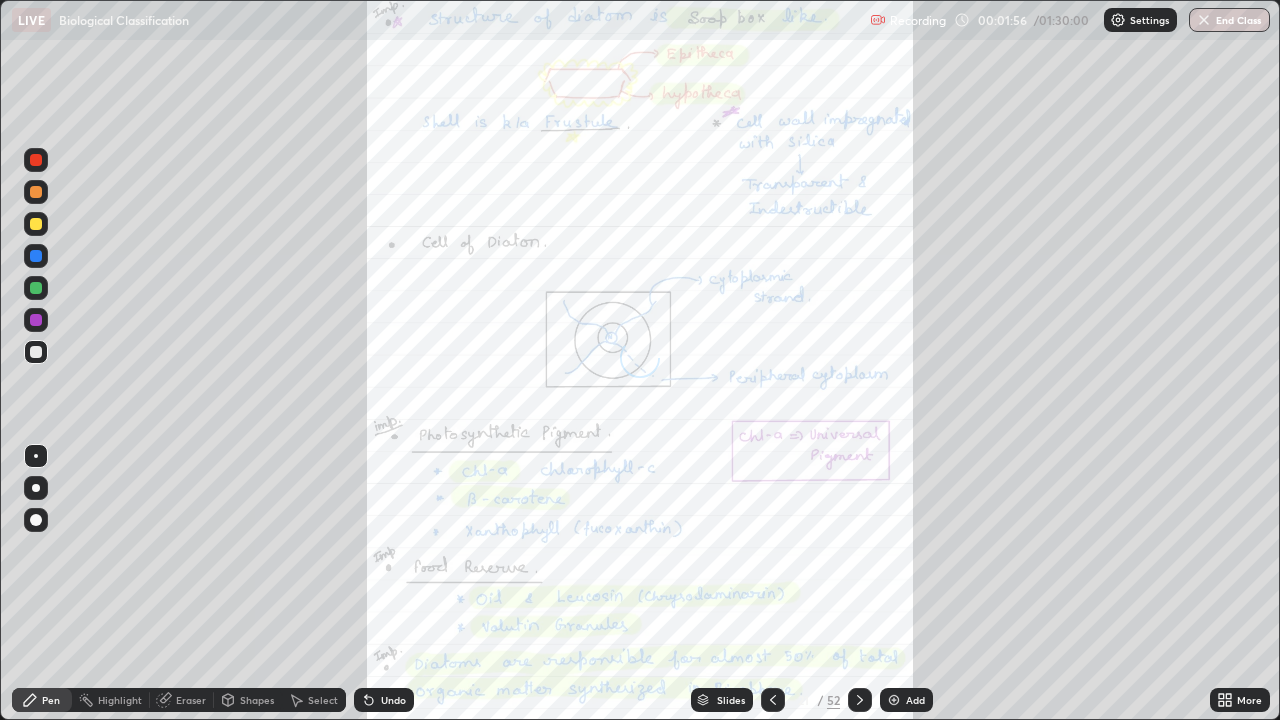 click 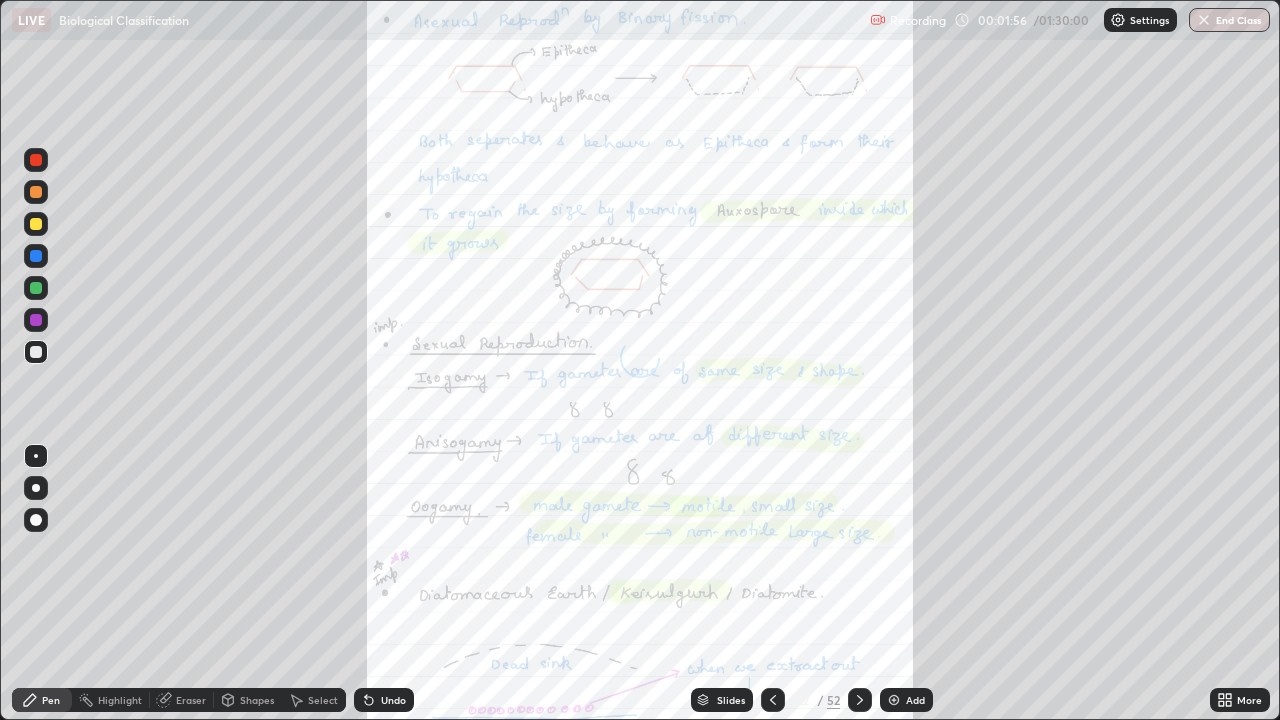 click 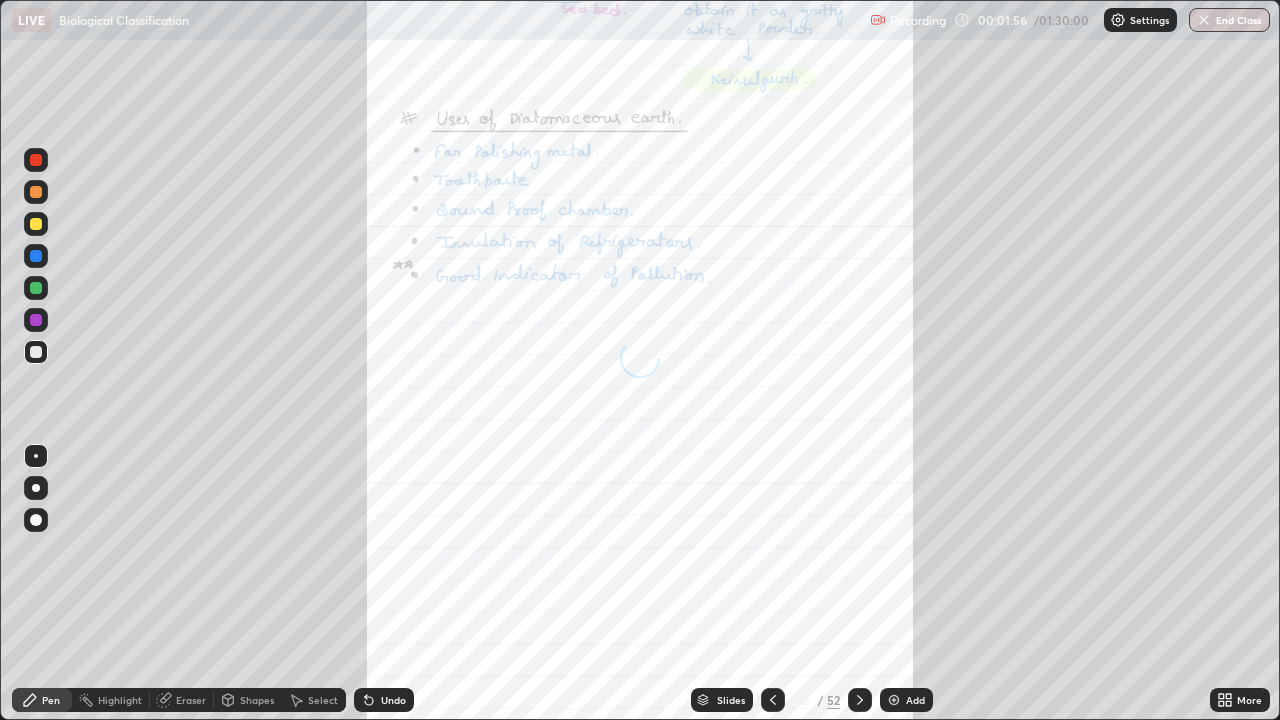click 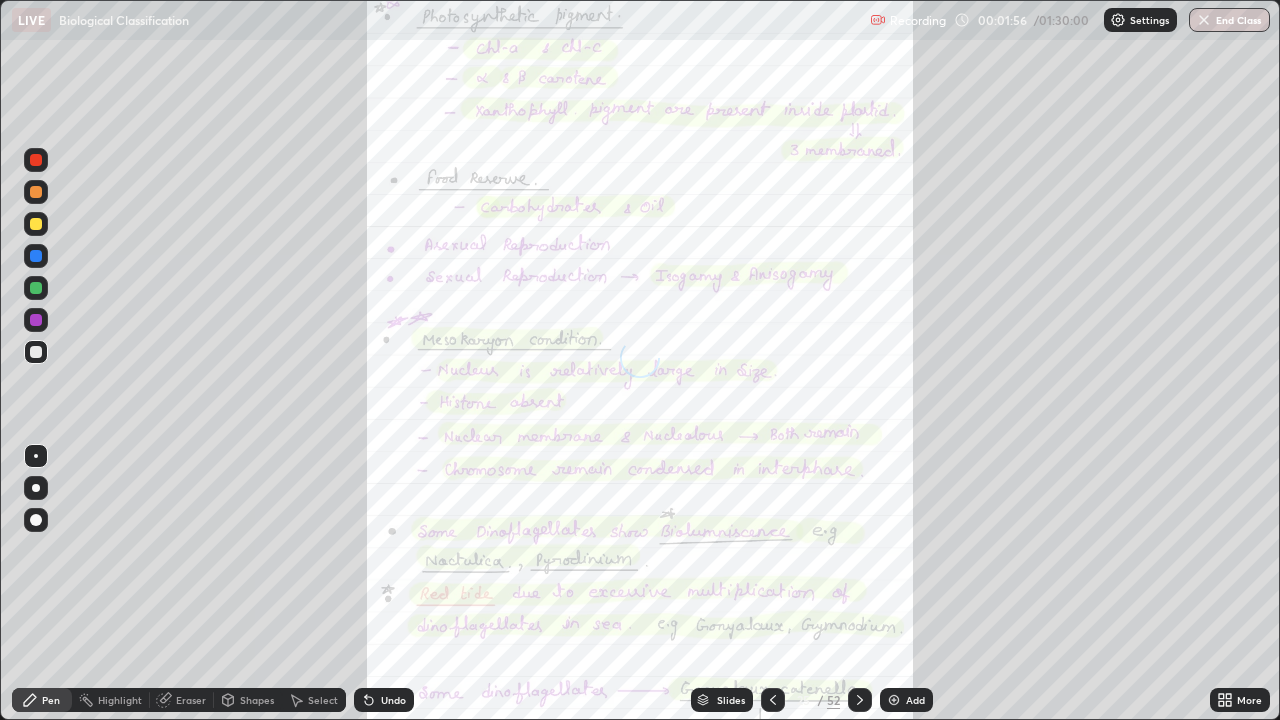 click 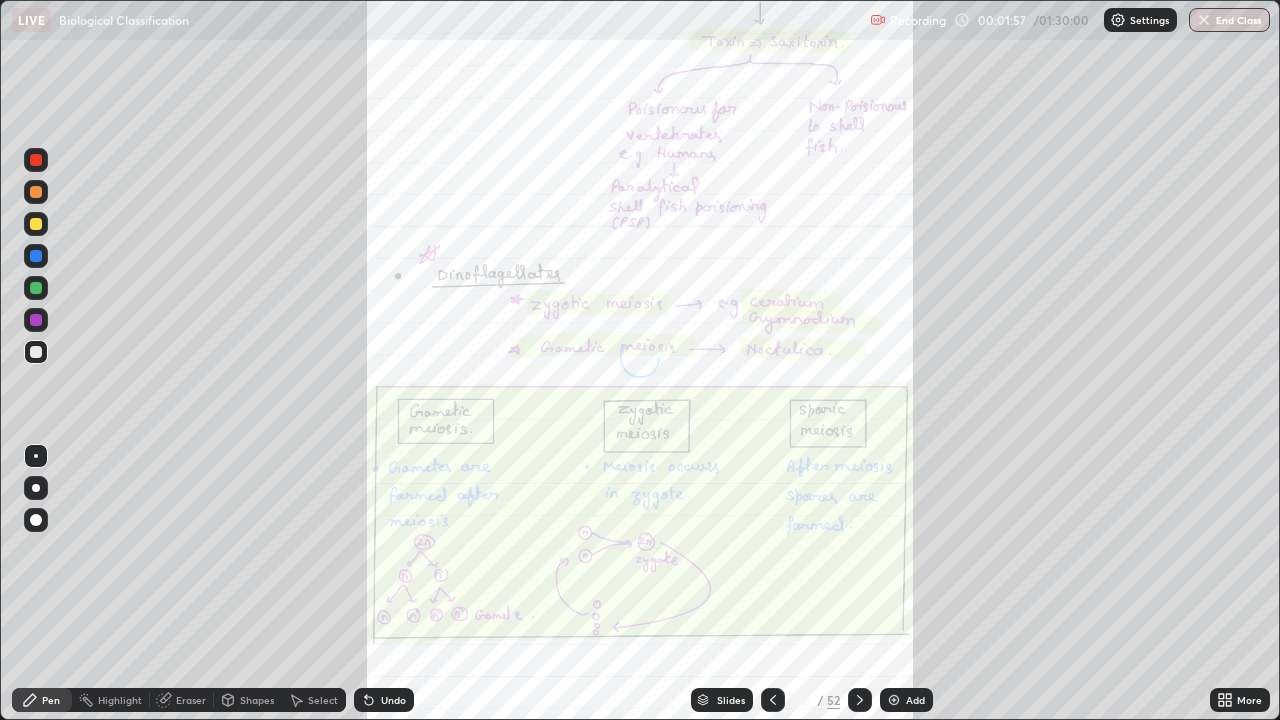 click 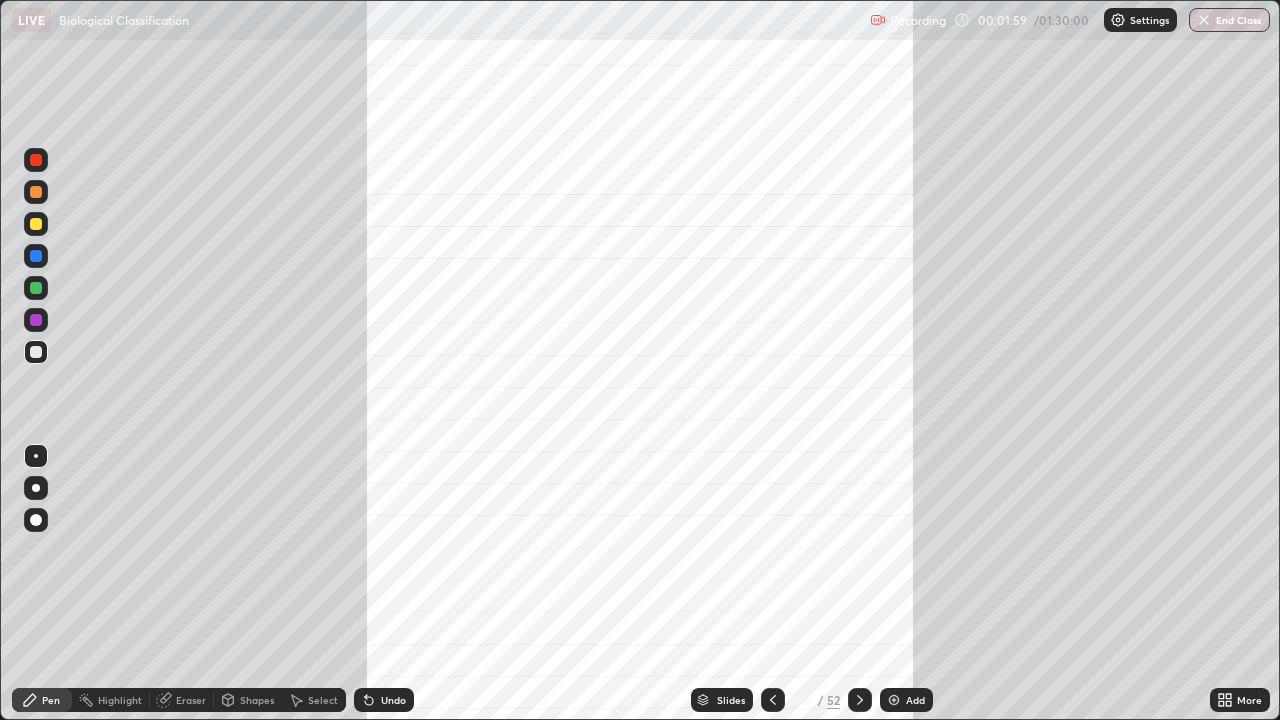 click 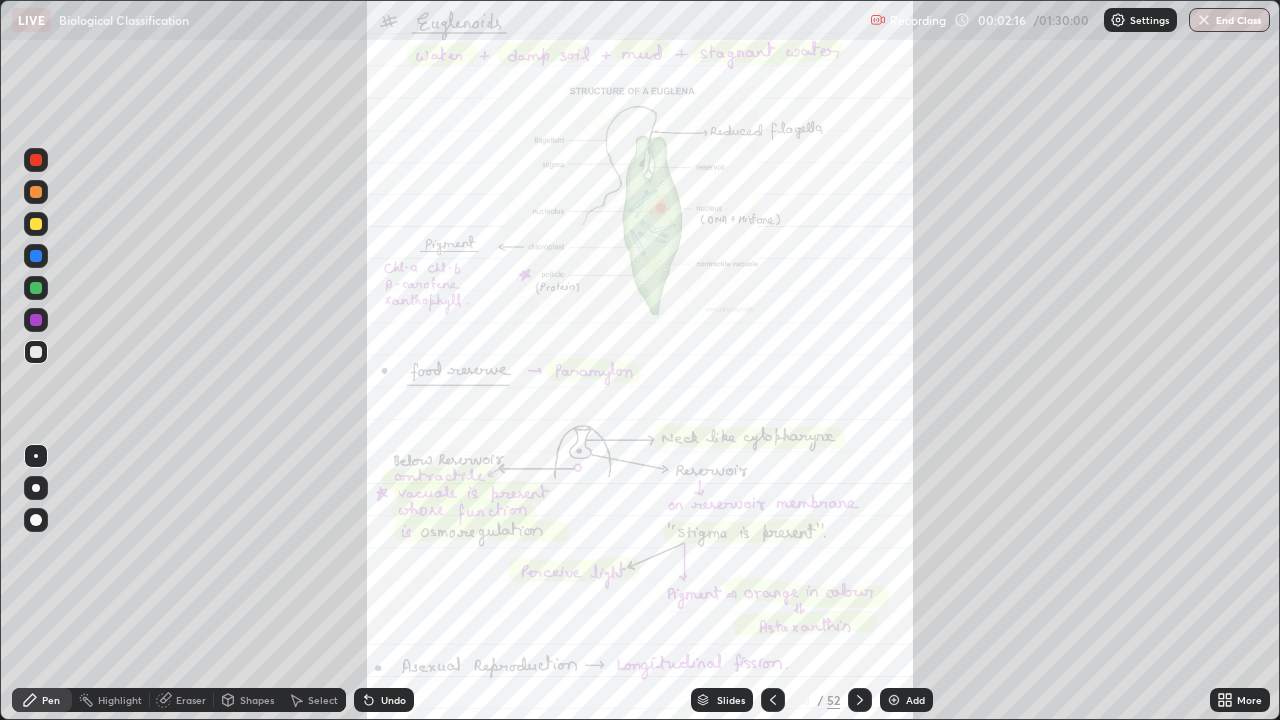click 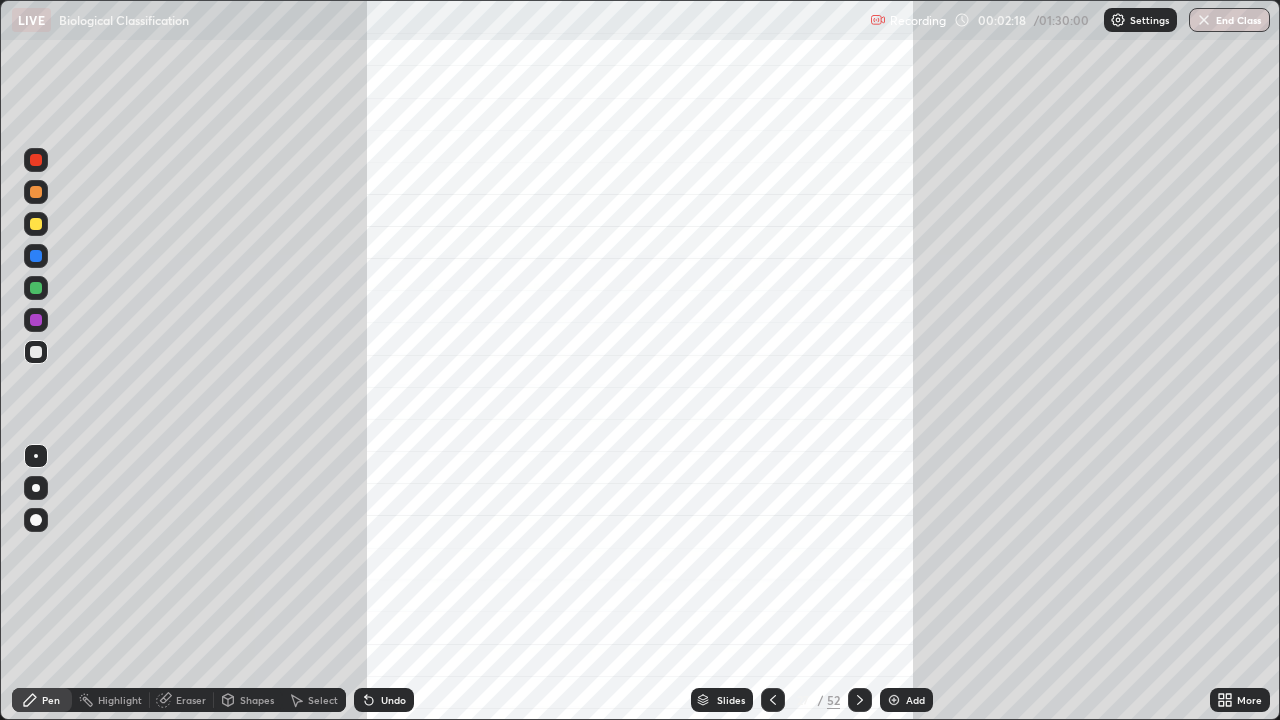 click at bounding box center (773, 700) 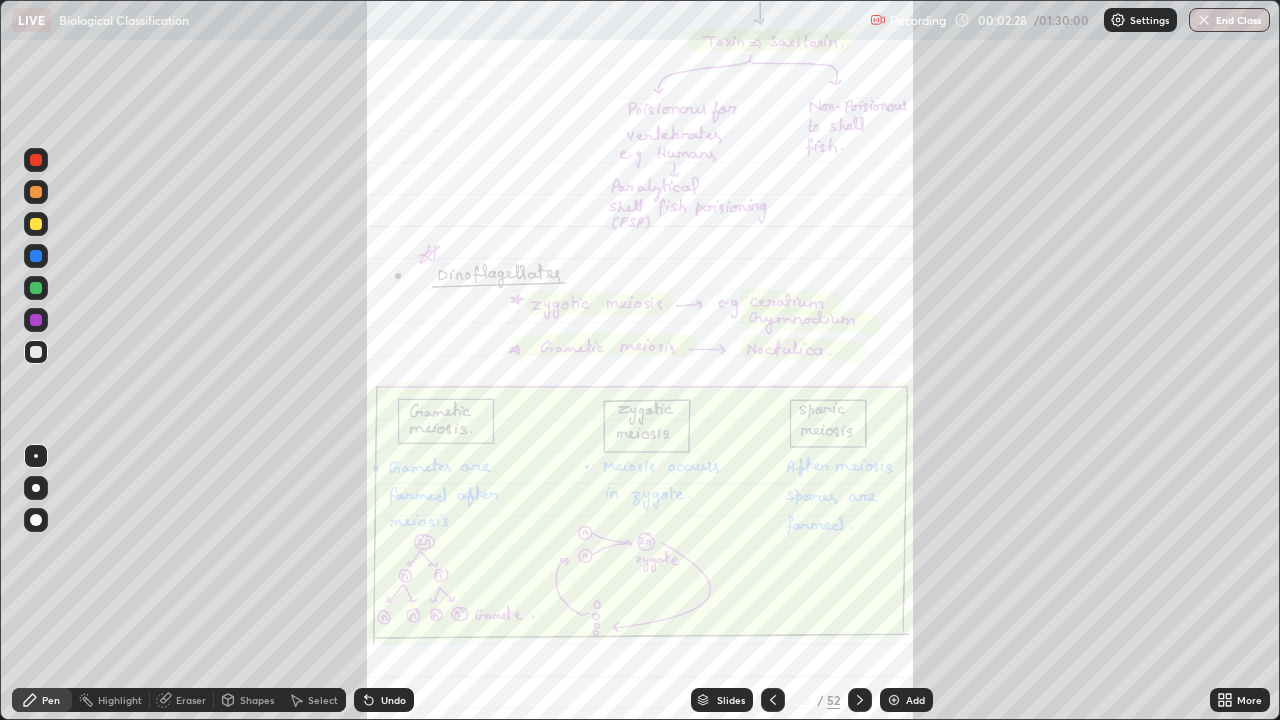 click 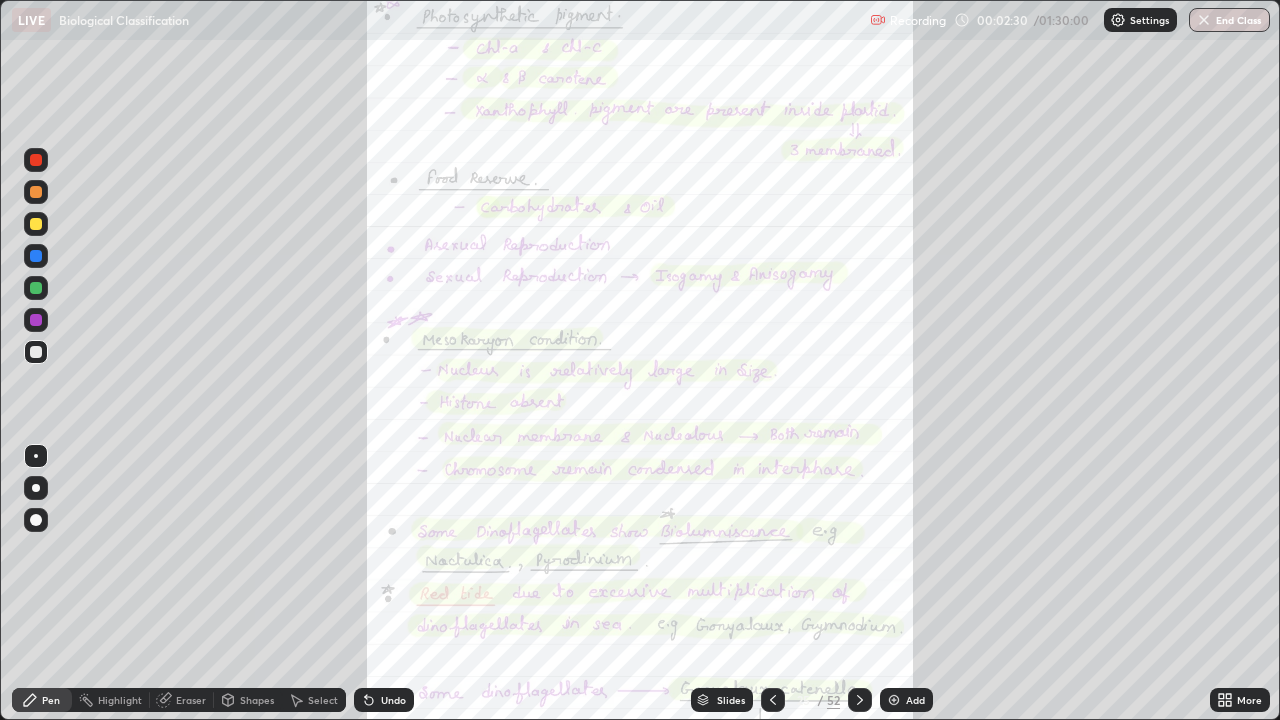 click 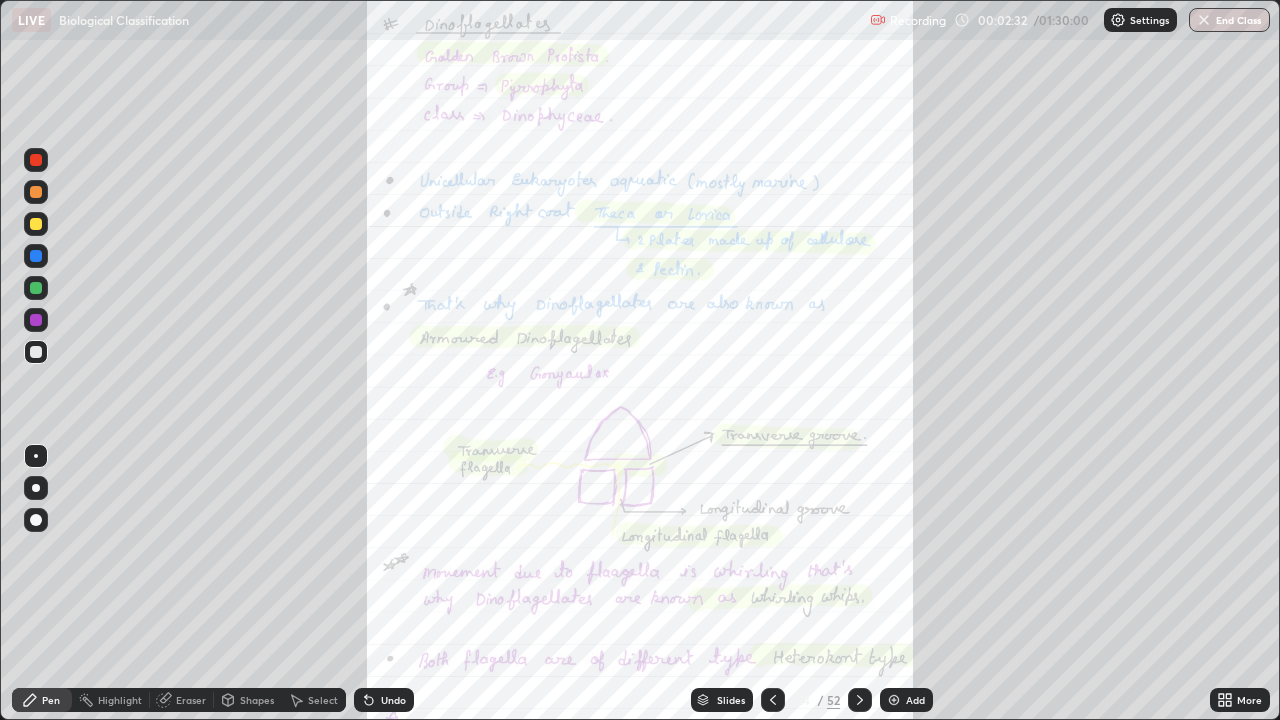 click 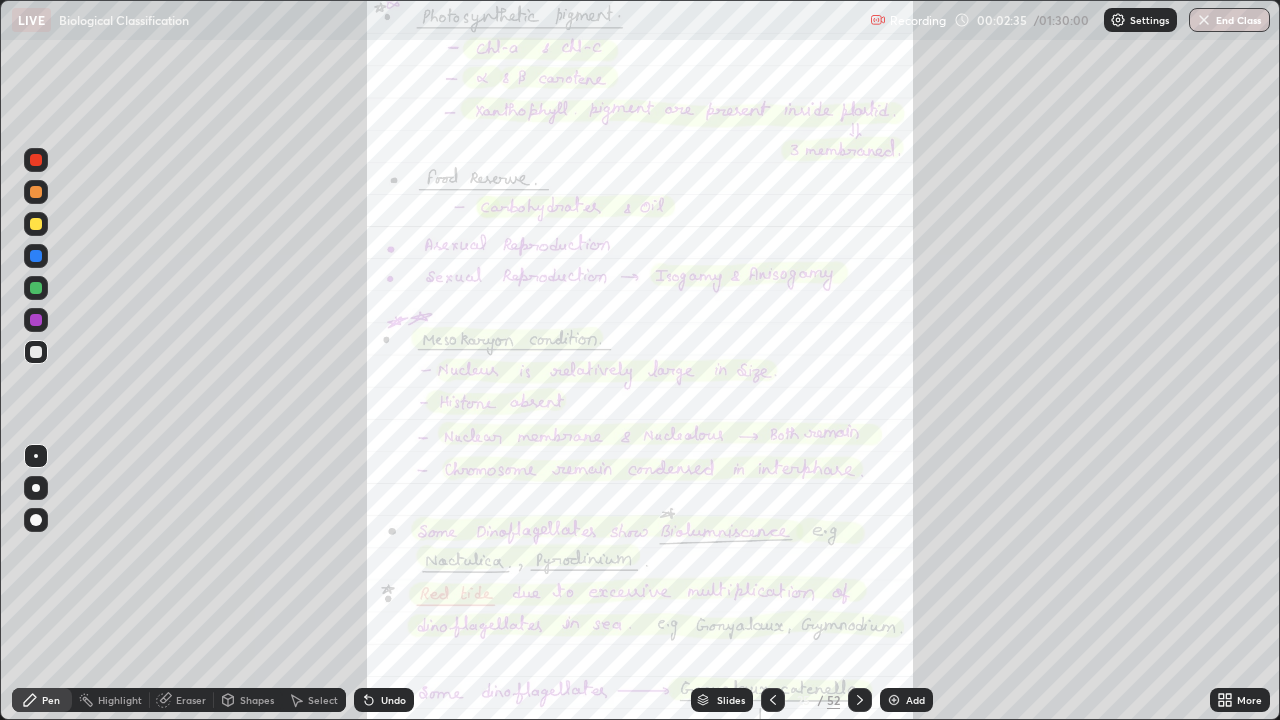 click 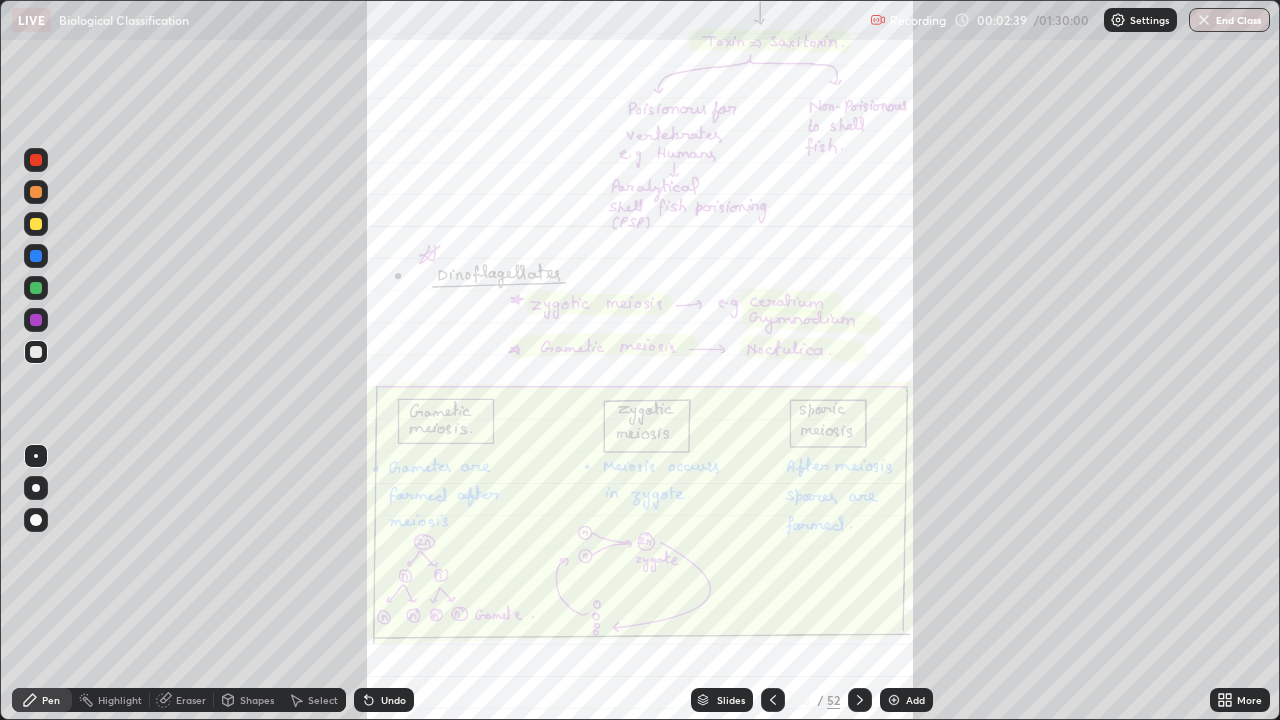 click 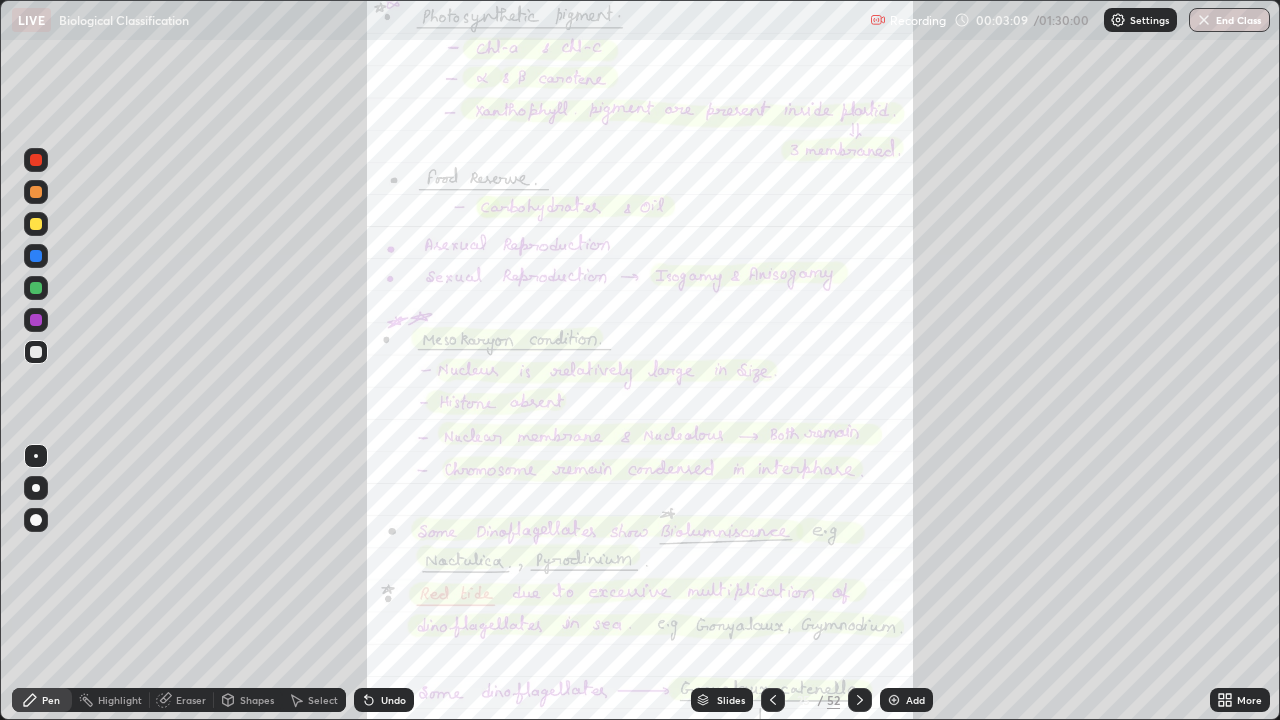 click 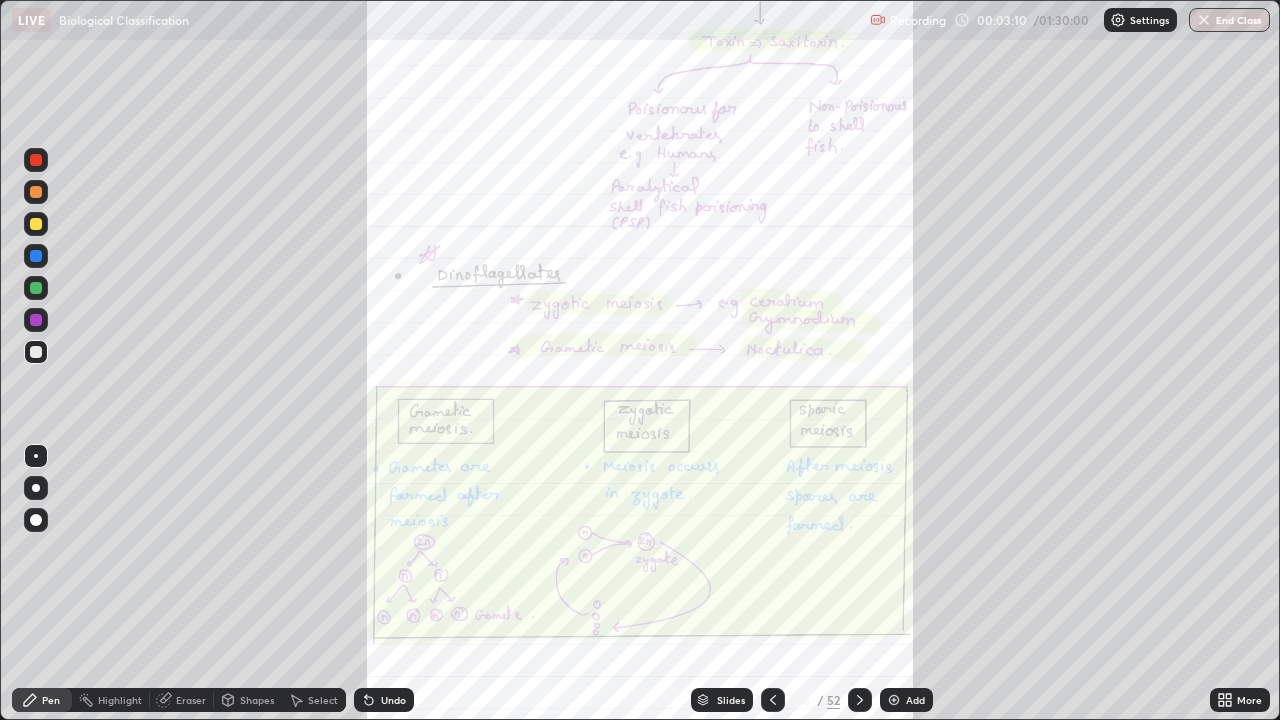 click 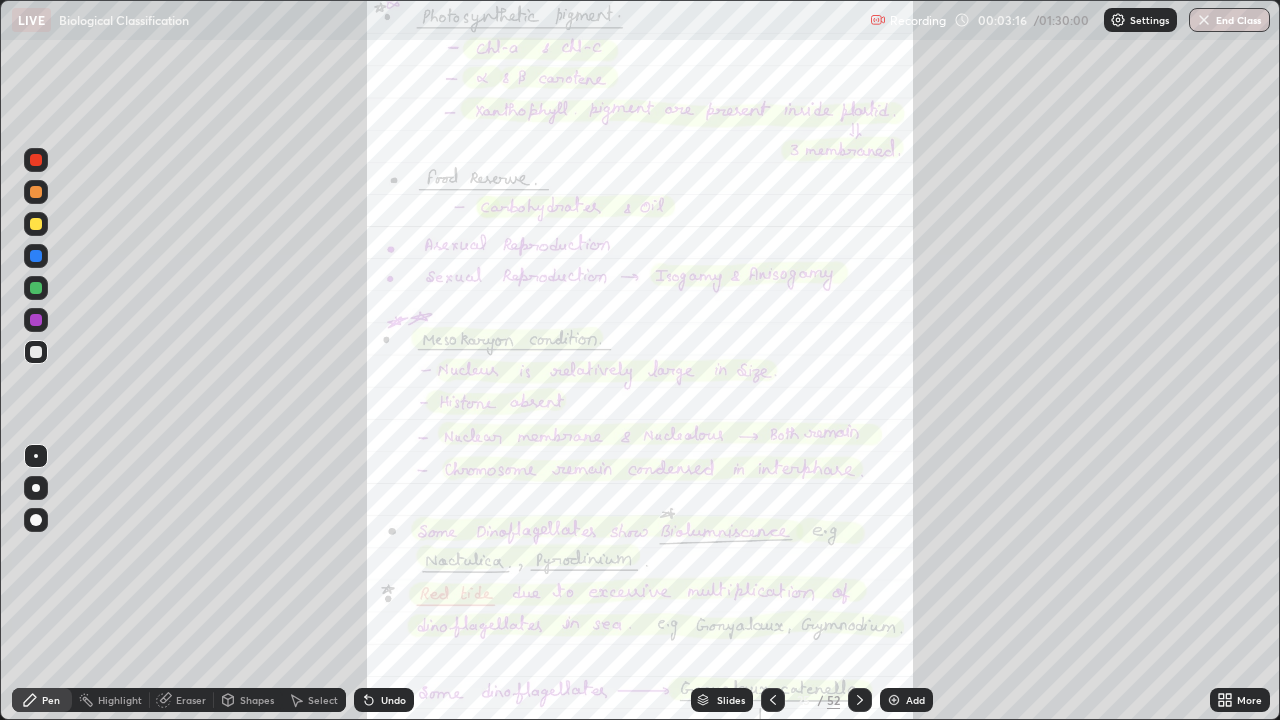 click 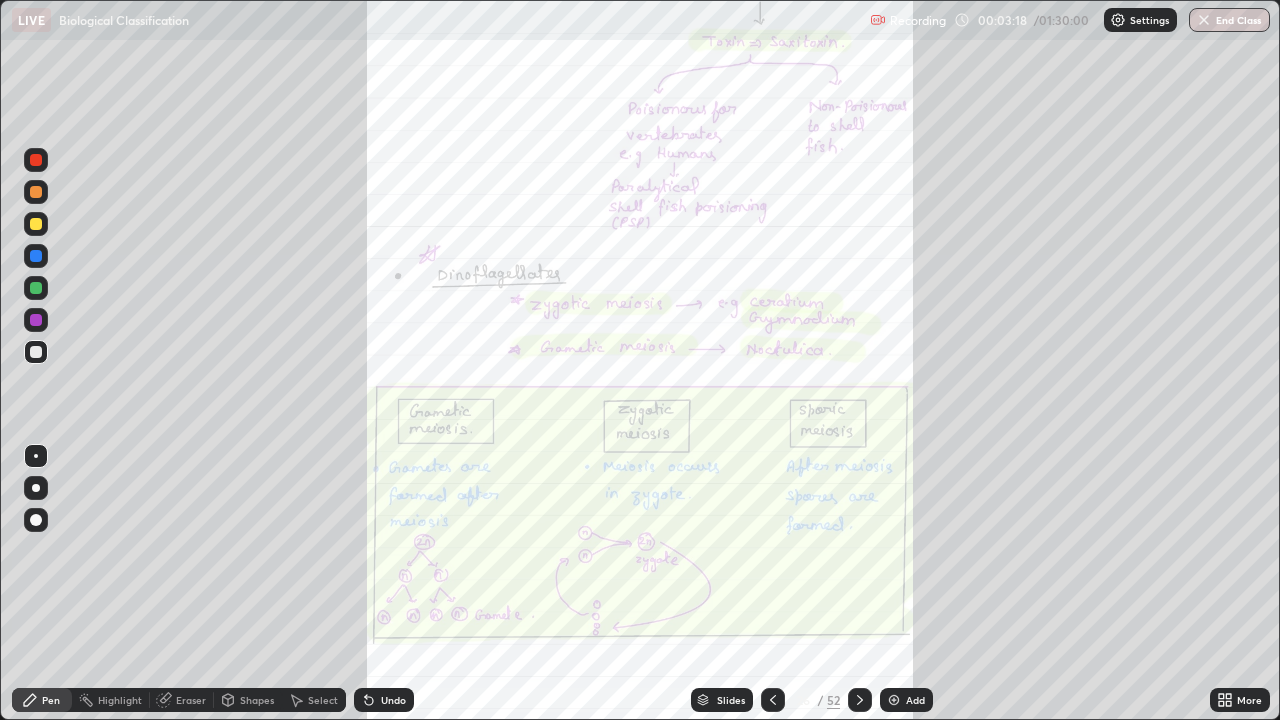 click on "More" at bounding box center (1249, 700) 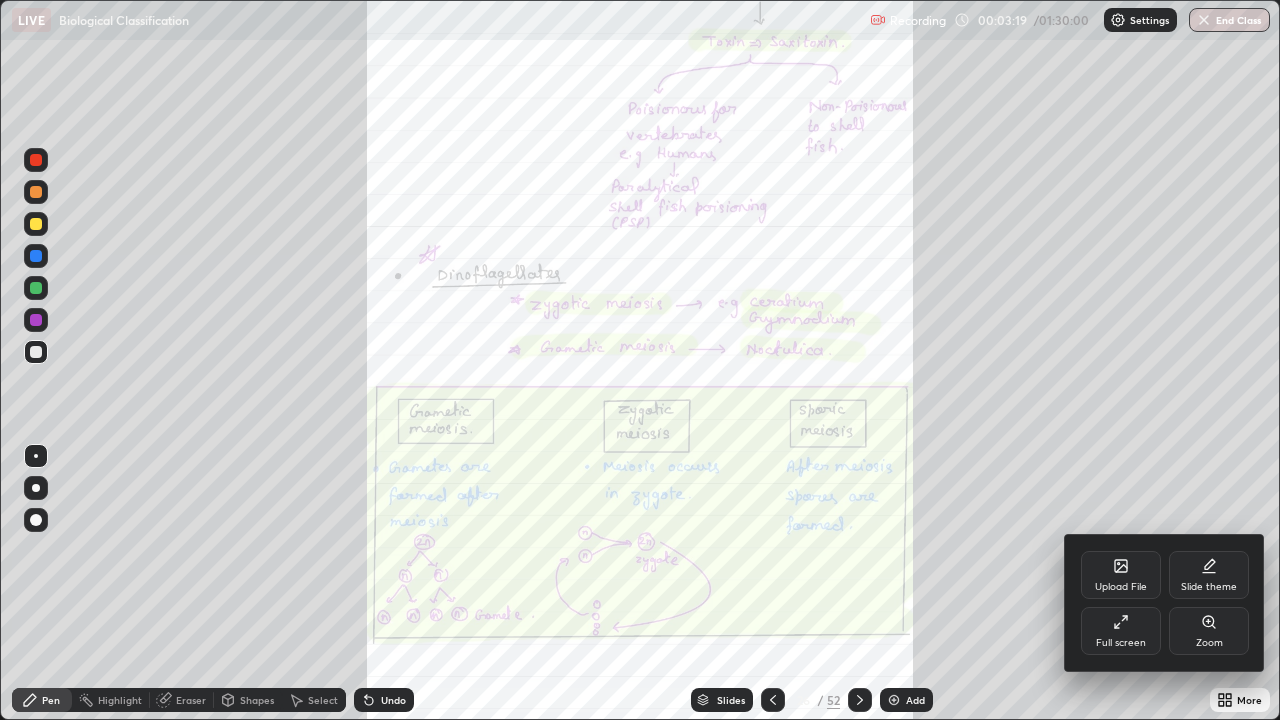 click 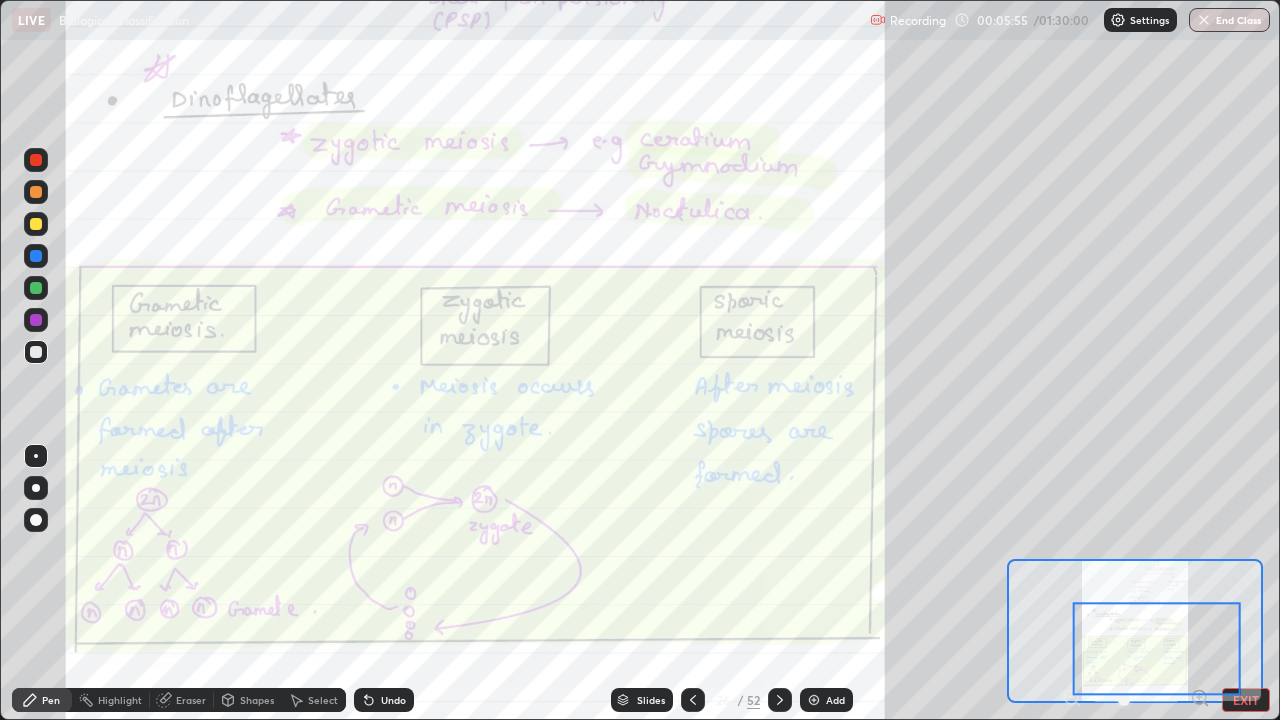 click 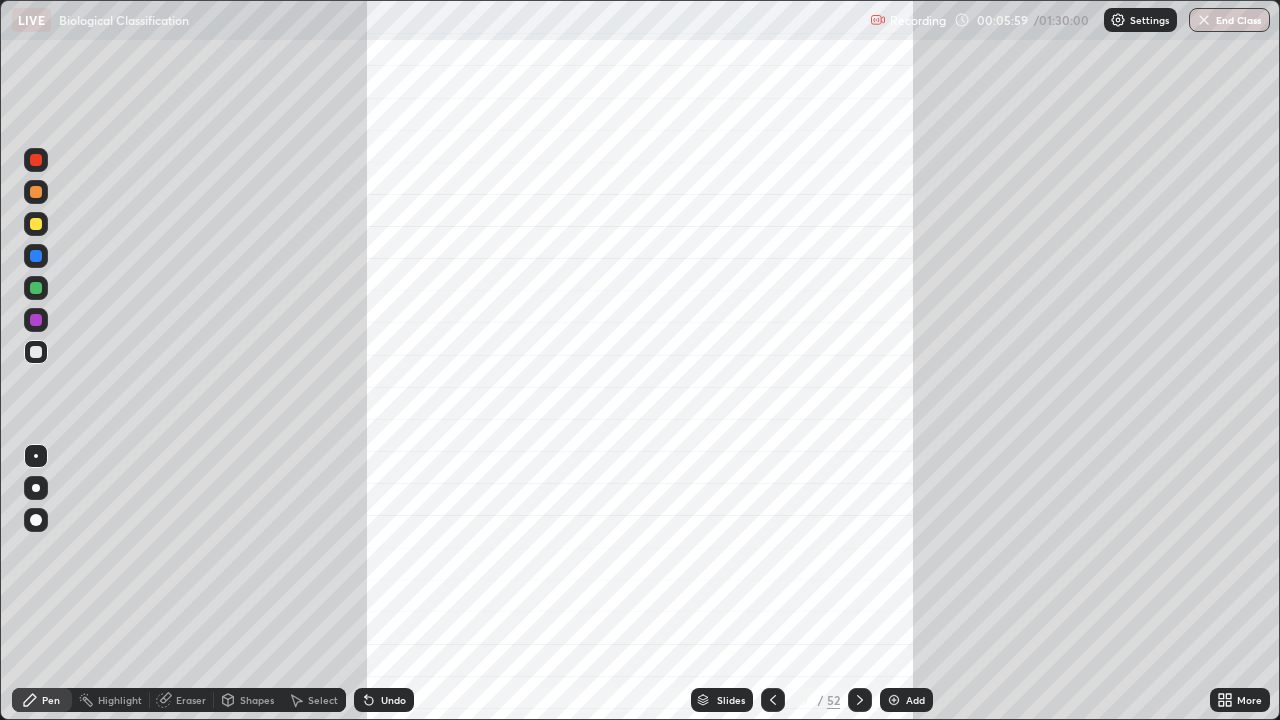 click 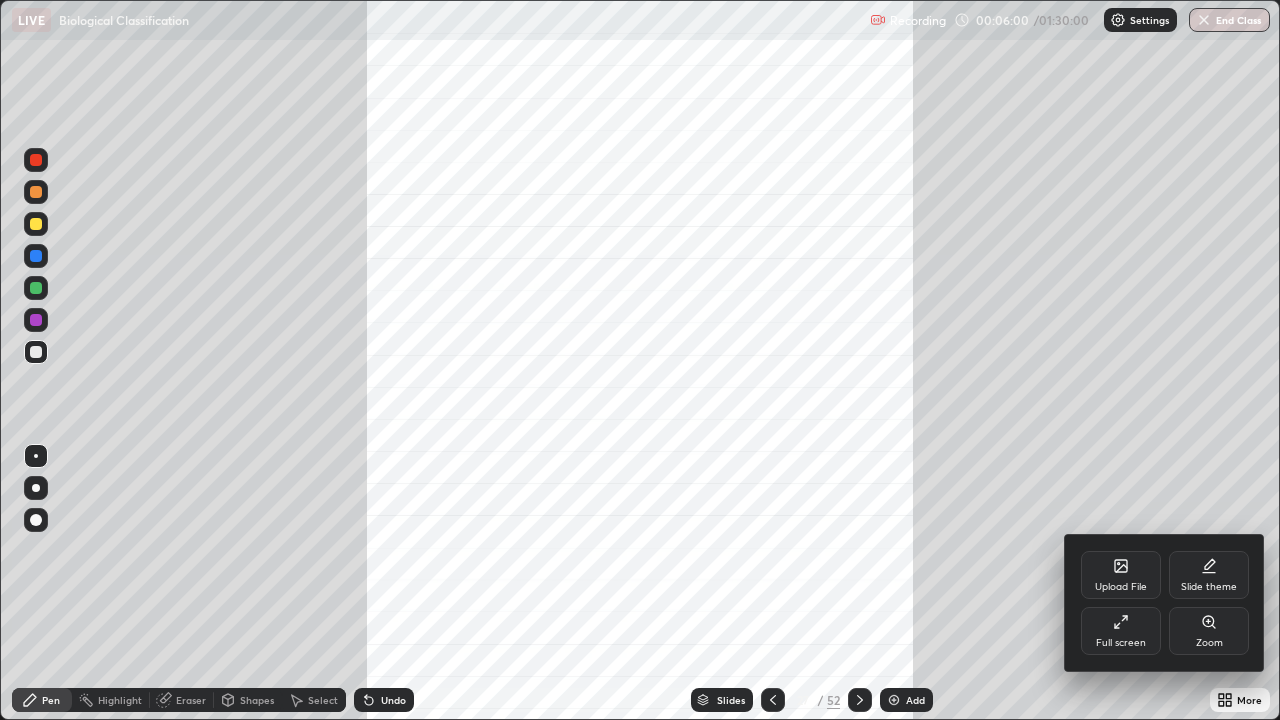 click 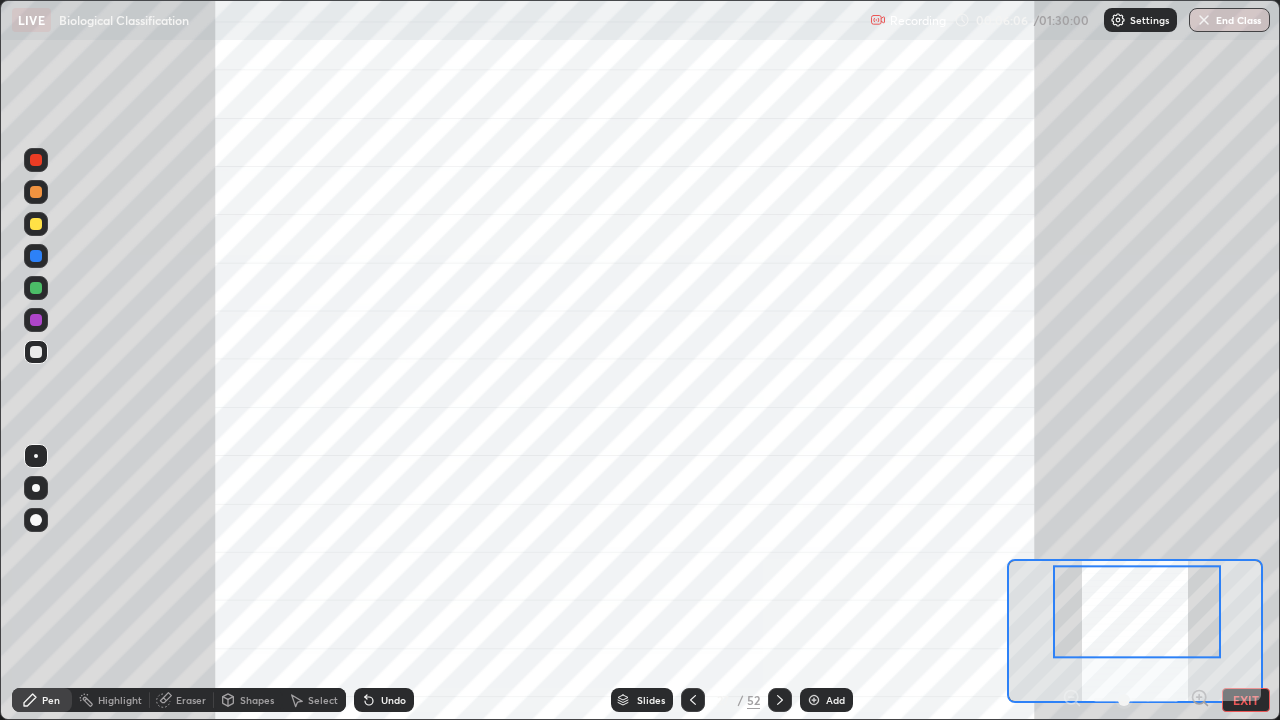 click at bounding box center [36, 192] 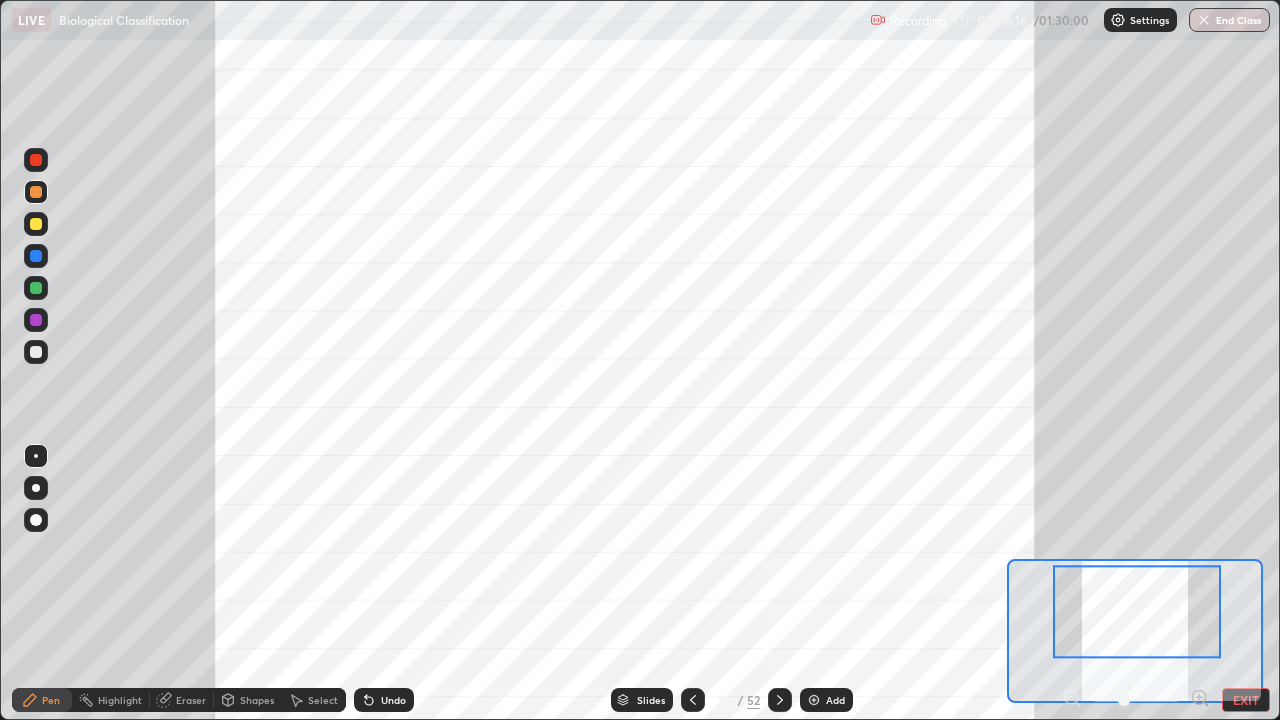 click at bounding box center (36, 224) 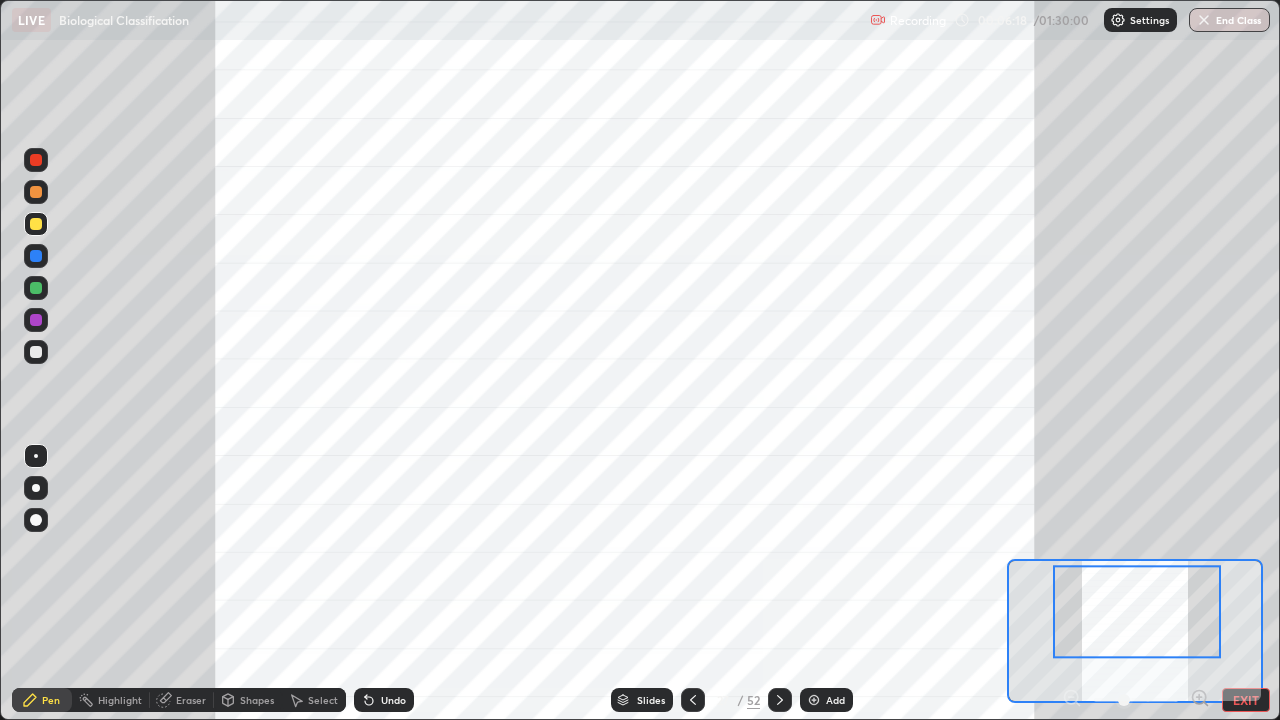 click at bounding box center [36, 256] 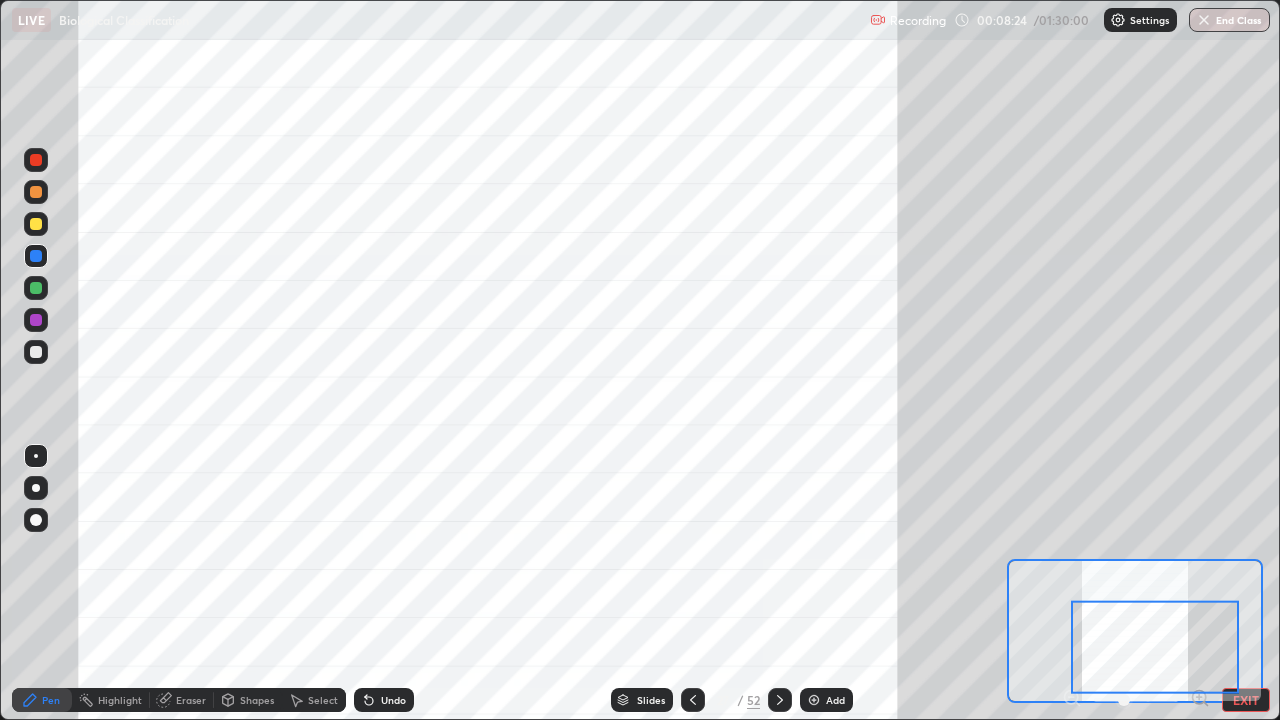 click at bounding box center [36, 288] 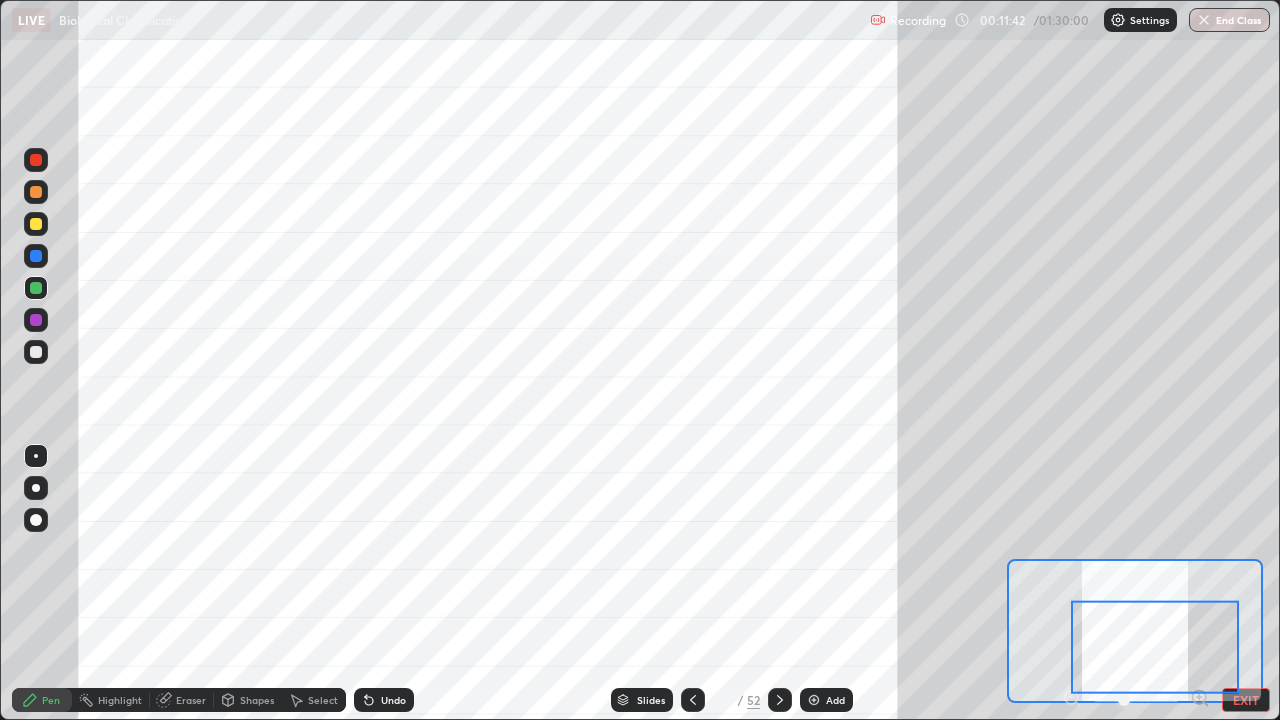 click 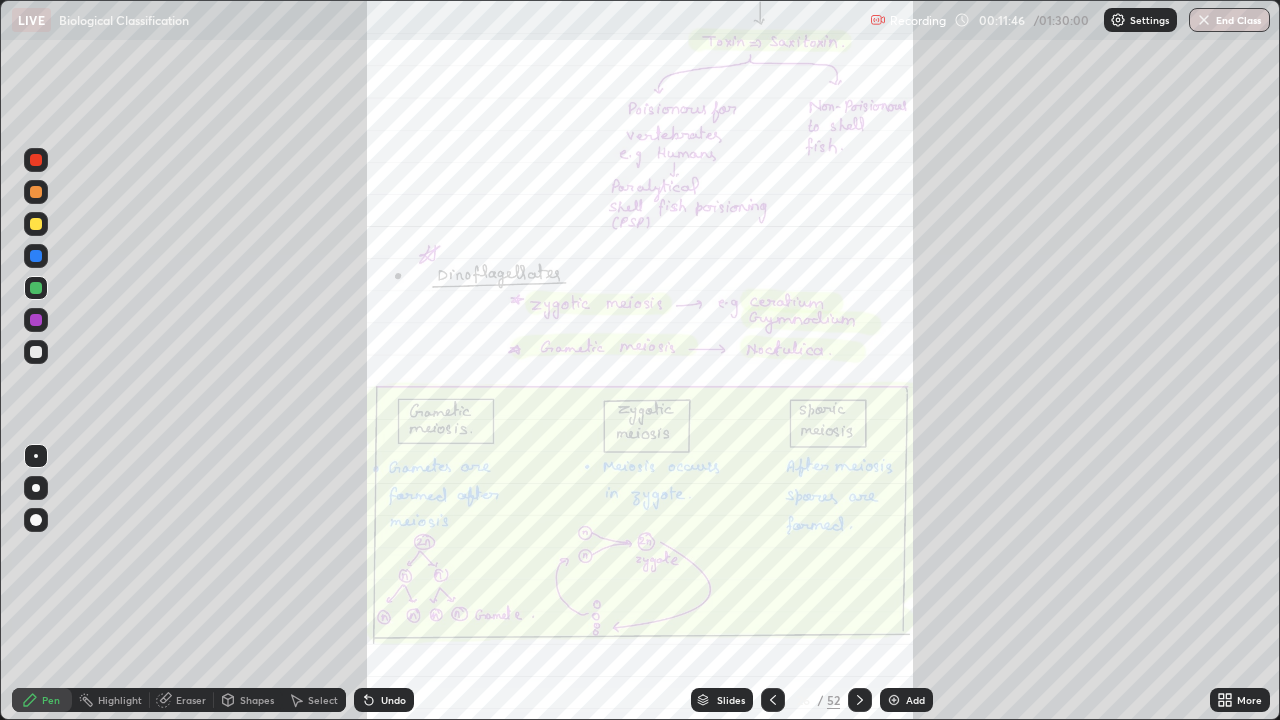 click 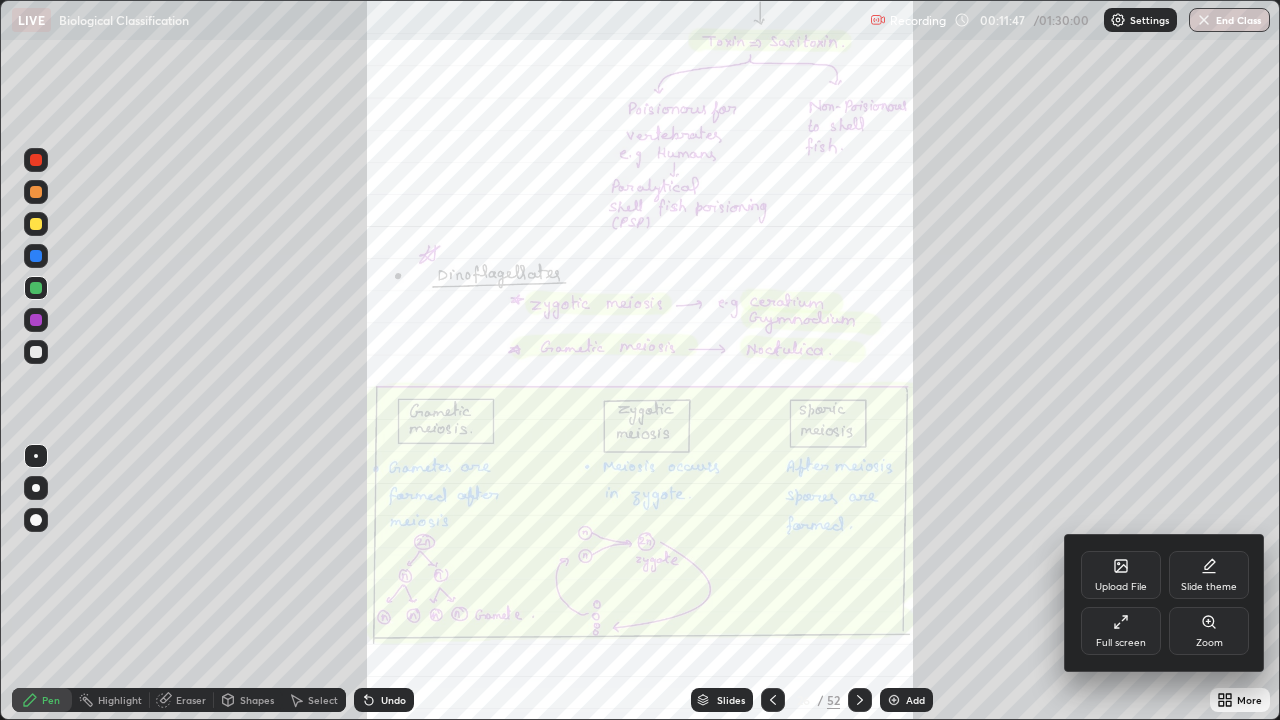 click on "Zoom" at bounding box center (1209, 631) 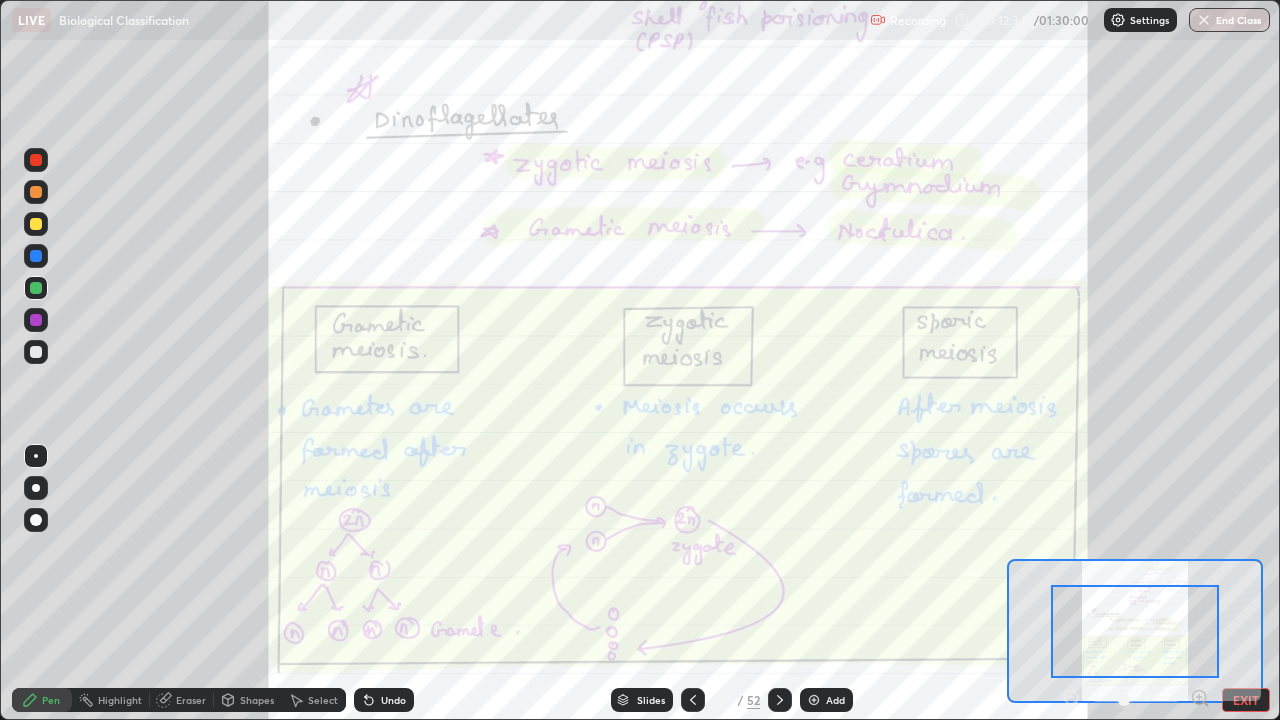 click on "Undo" at bounding box center (393, 700) 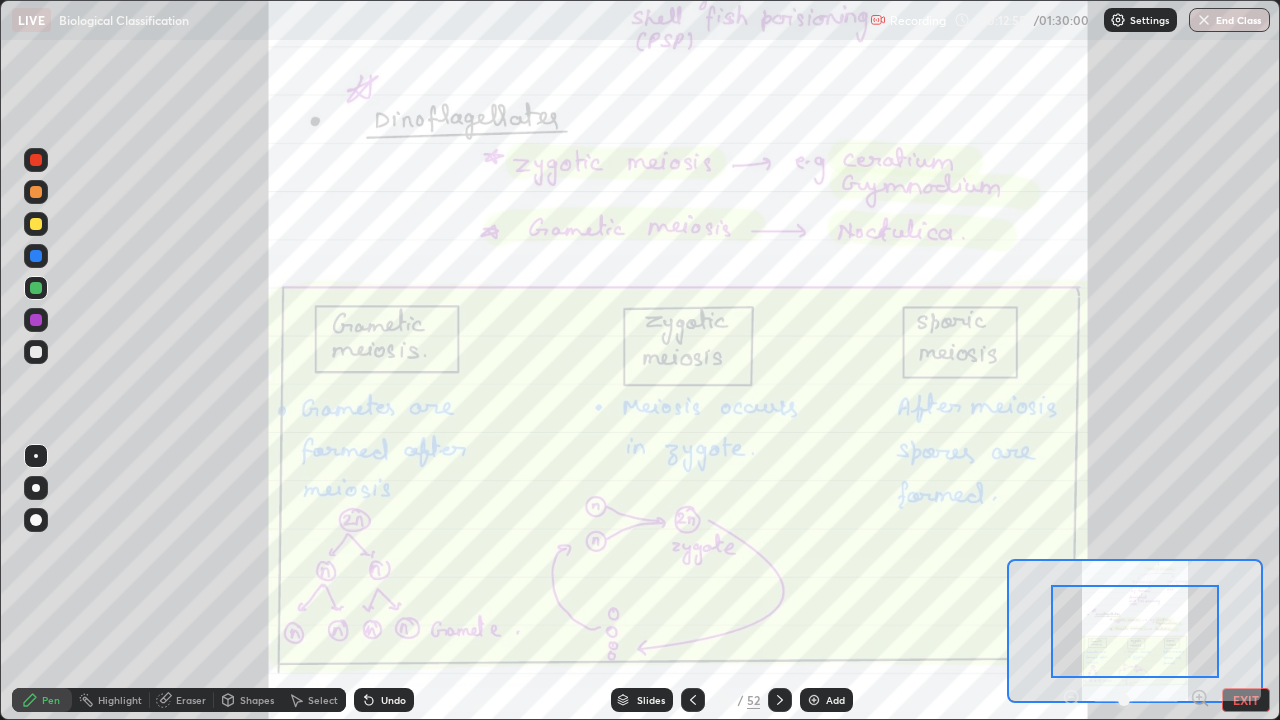 click 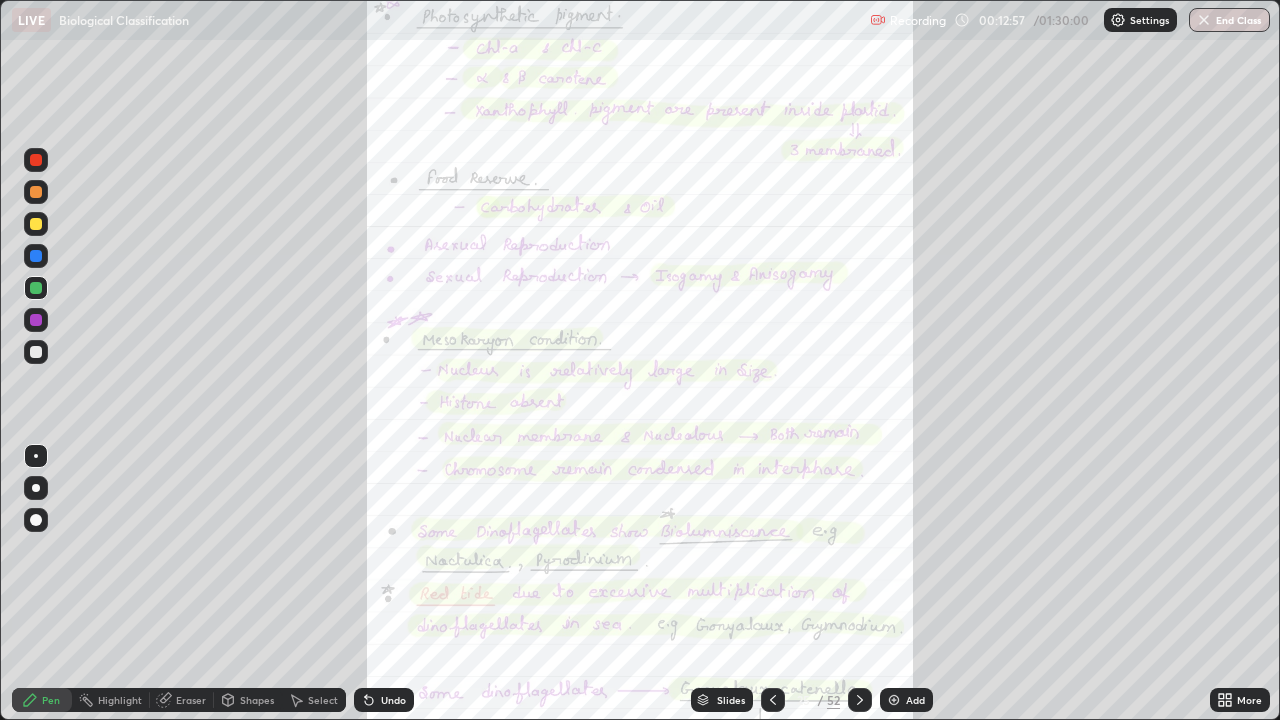 click 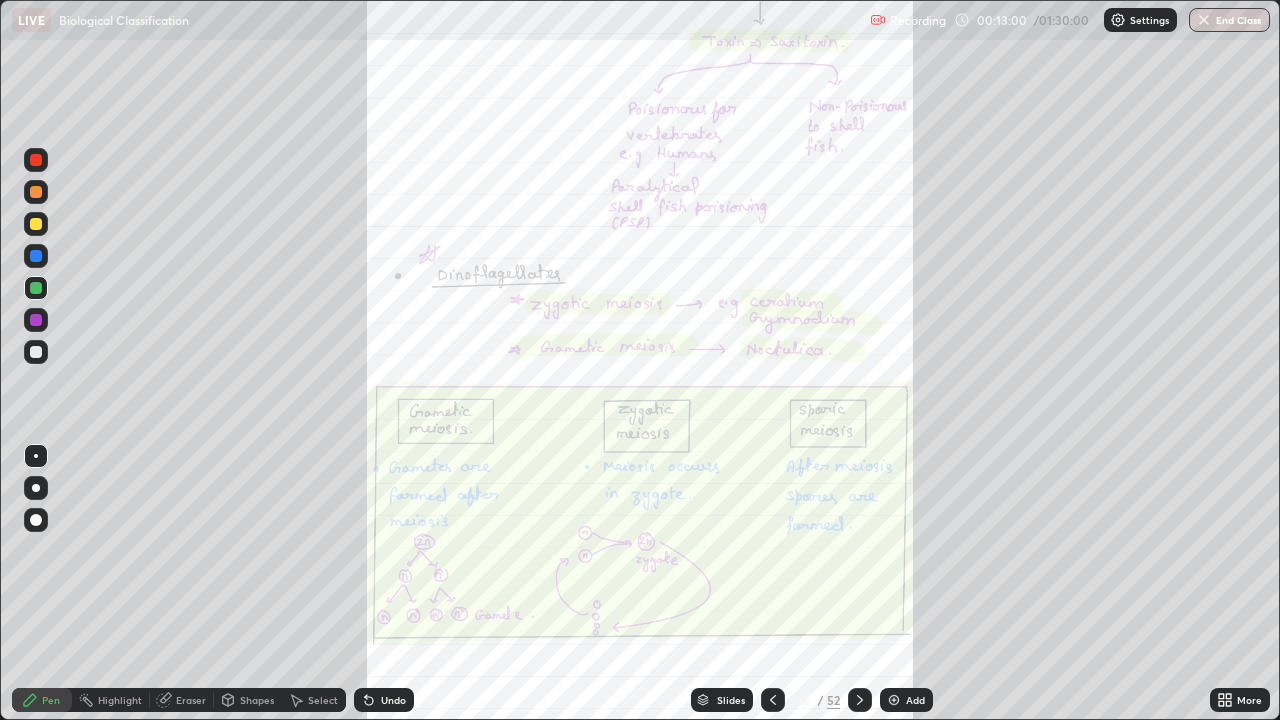 click on "More" at bounding box center [1240, 700] 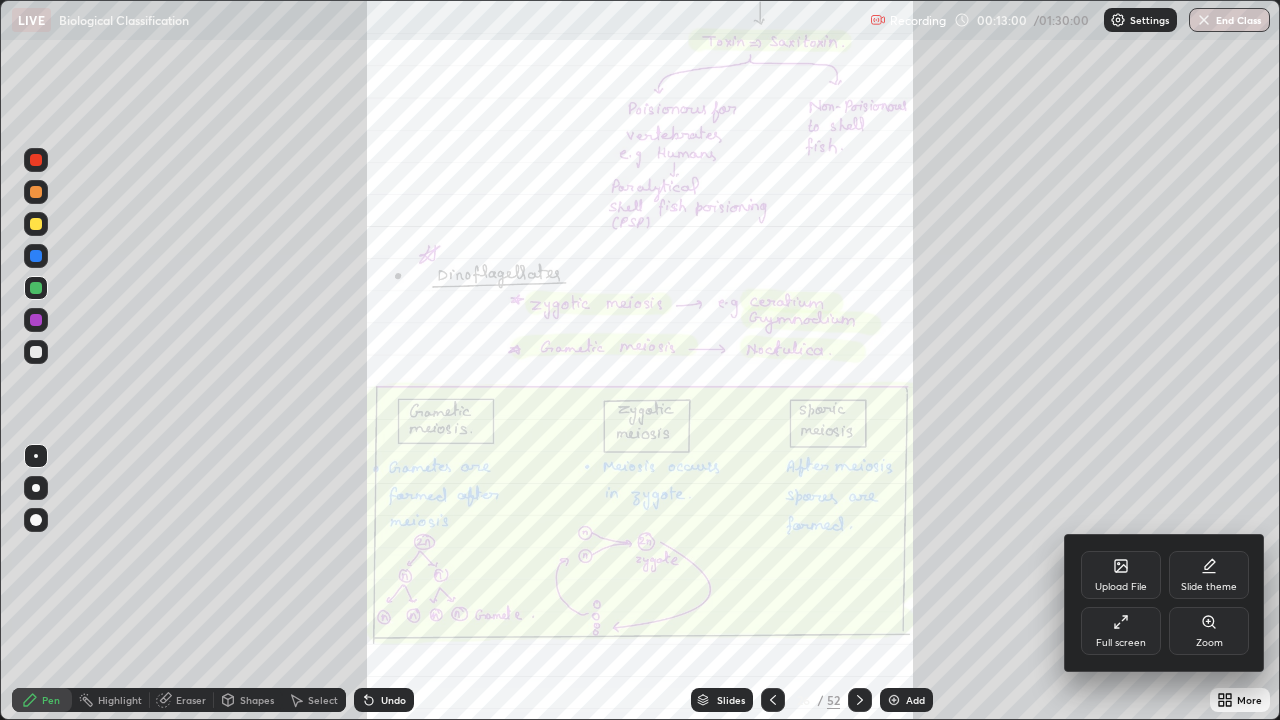click on "Zoom" at bounding box center (1209, 631) 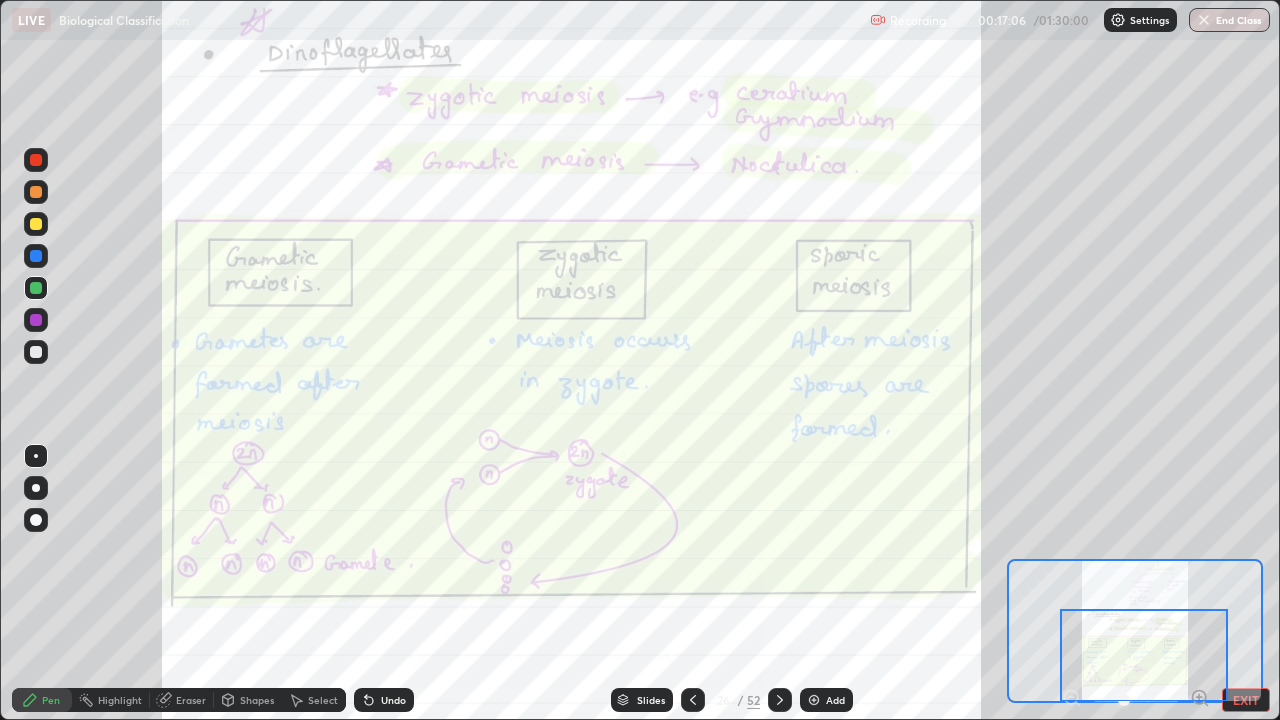 click 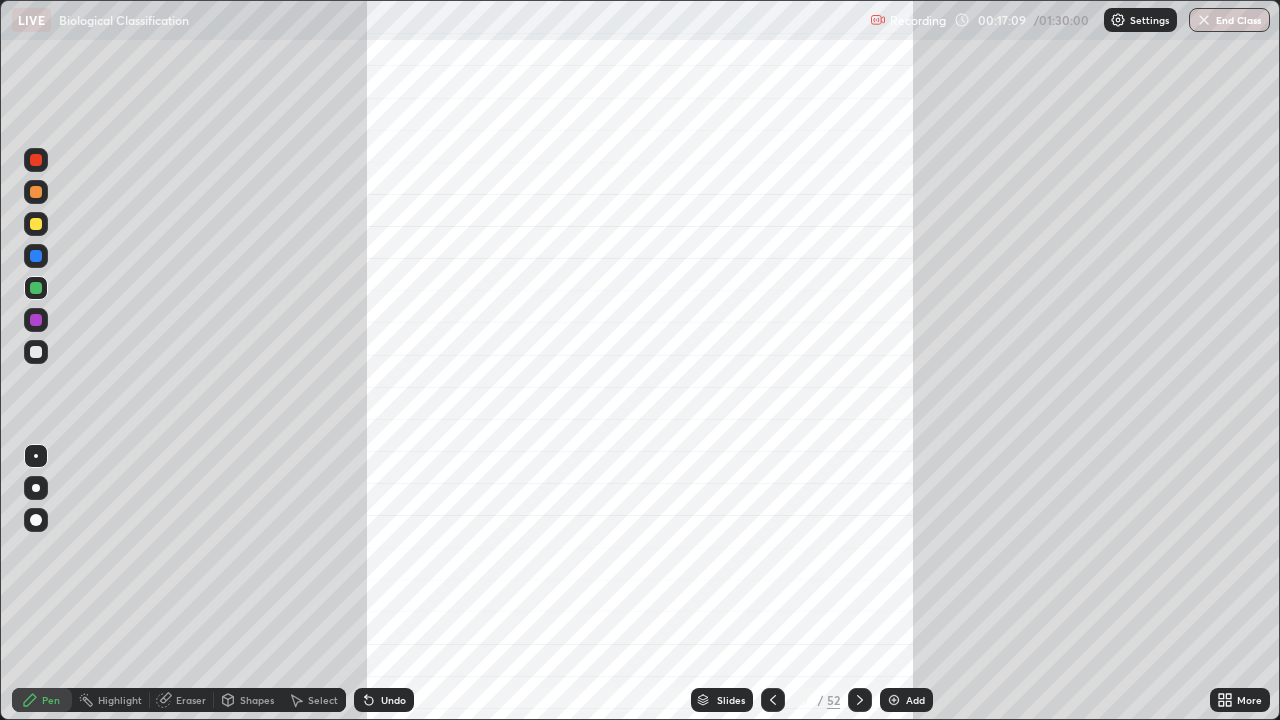 click 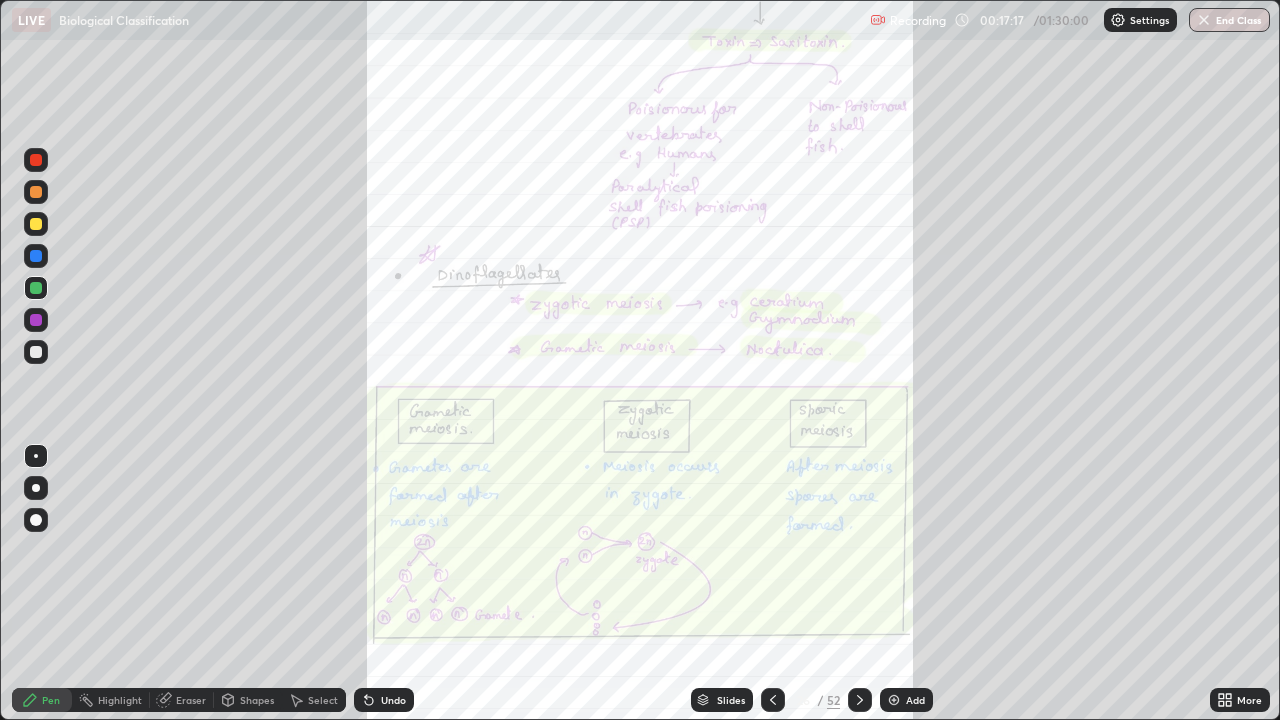 click on "More" at bounding box center [1249, 700] 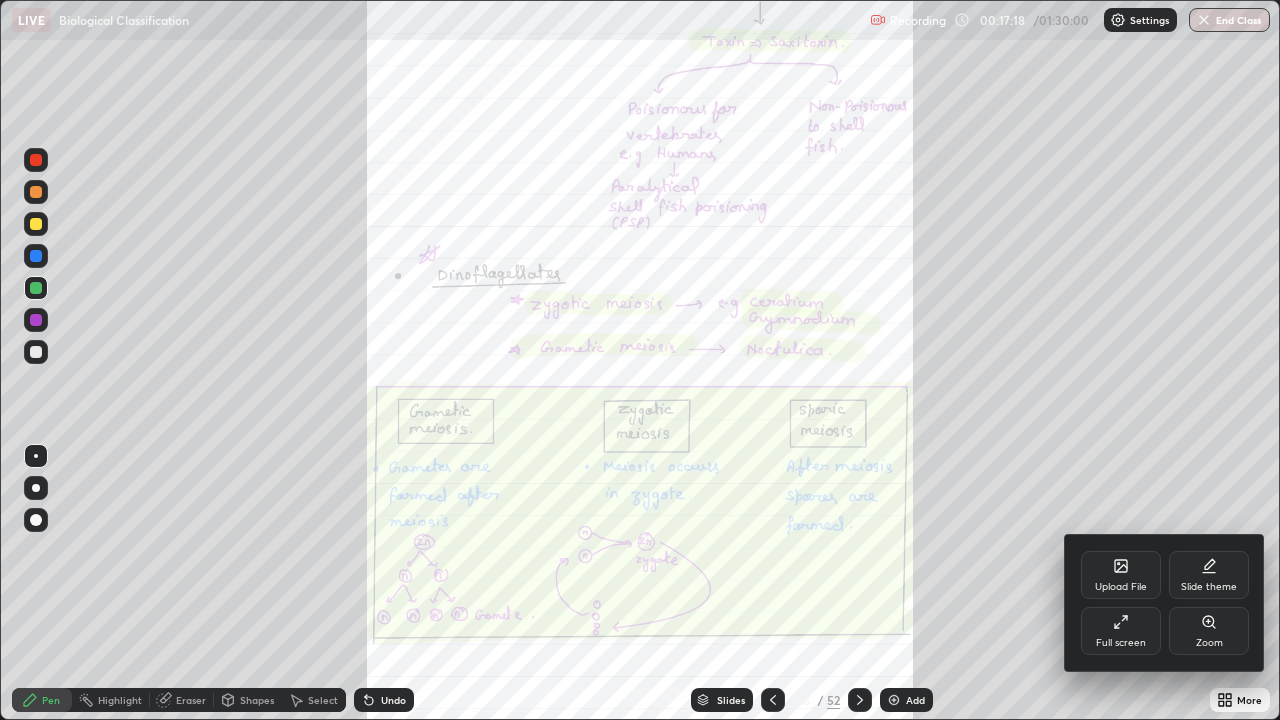 click on "Zoom" at bounding box center [1209, 631] 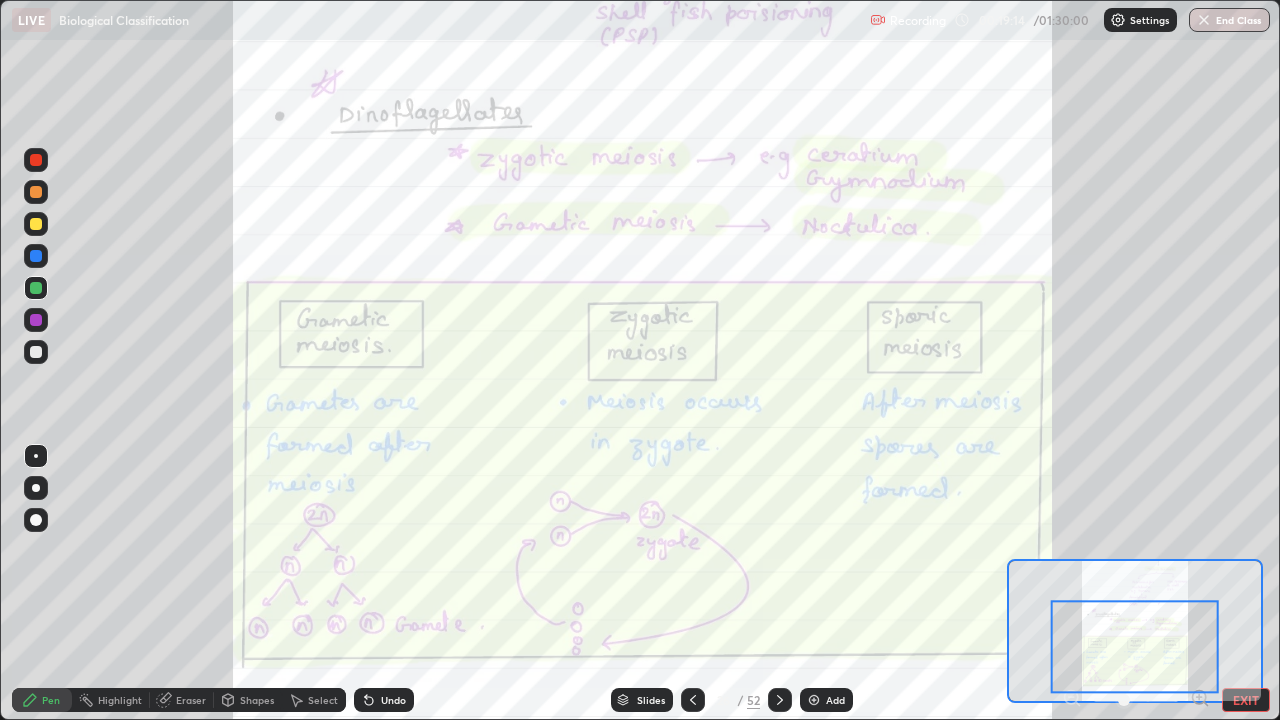 click 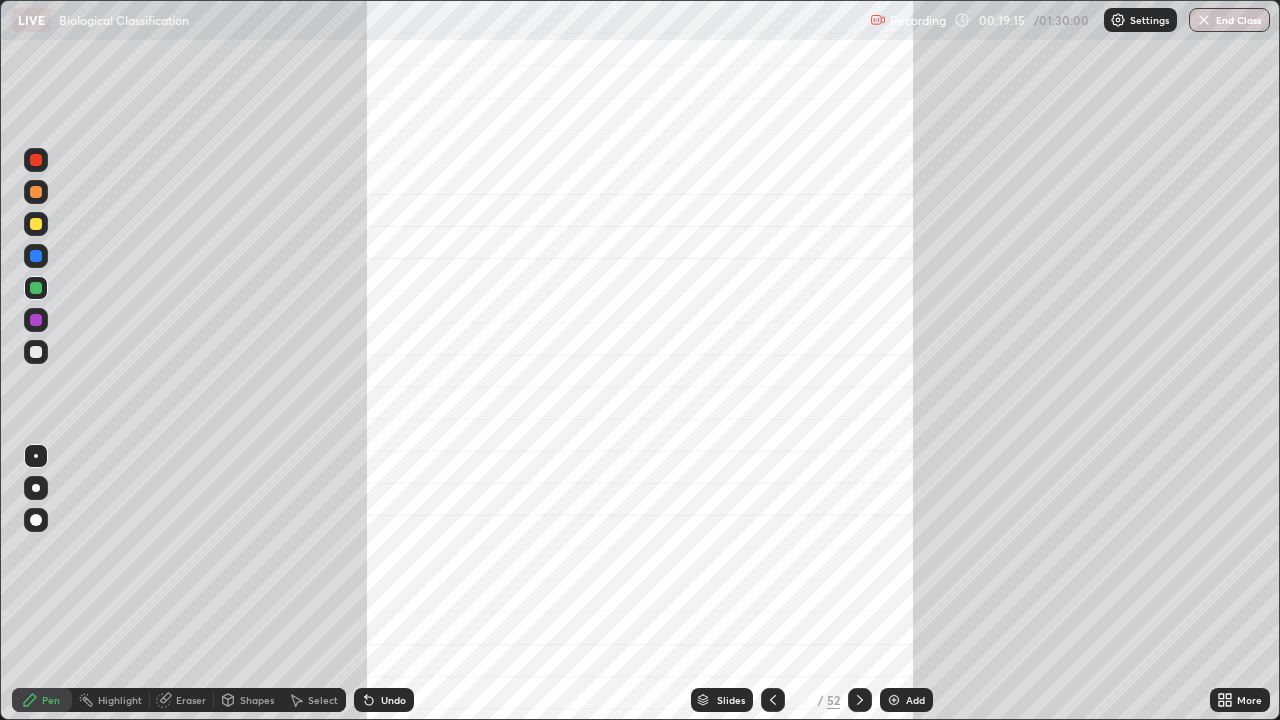 click 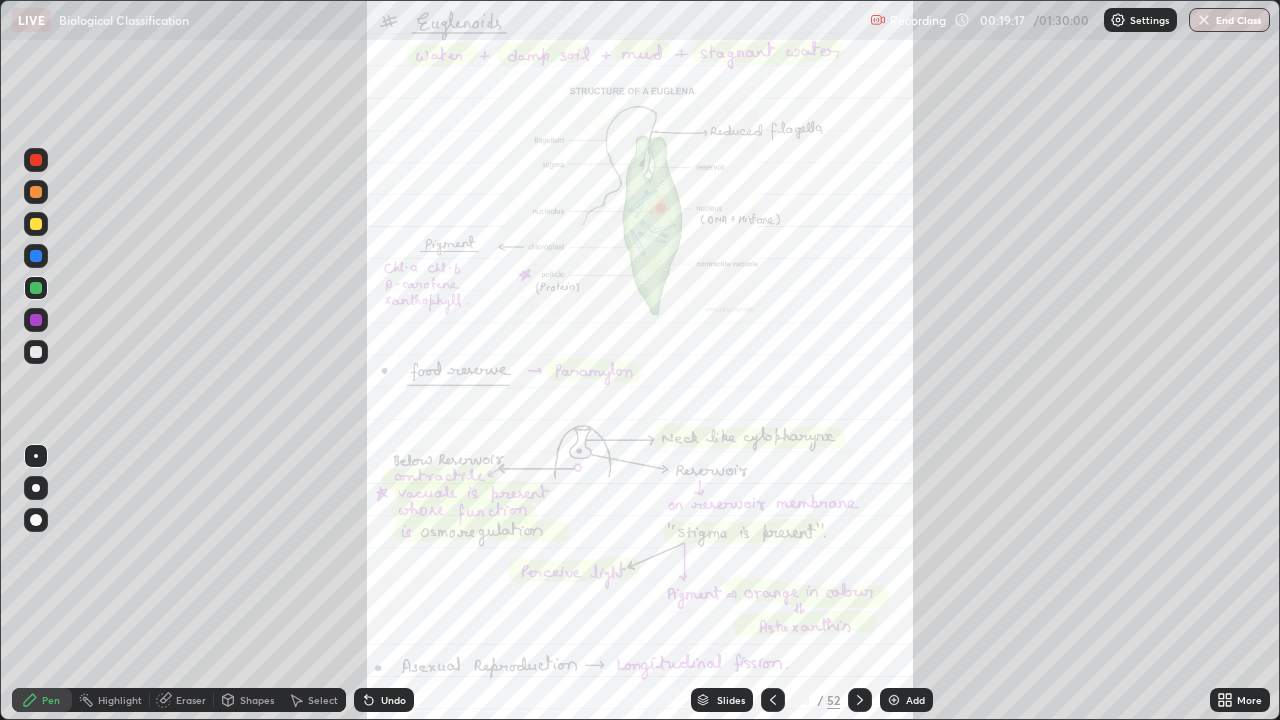 click on "More" at bounding box center [1249, 700] 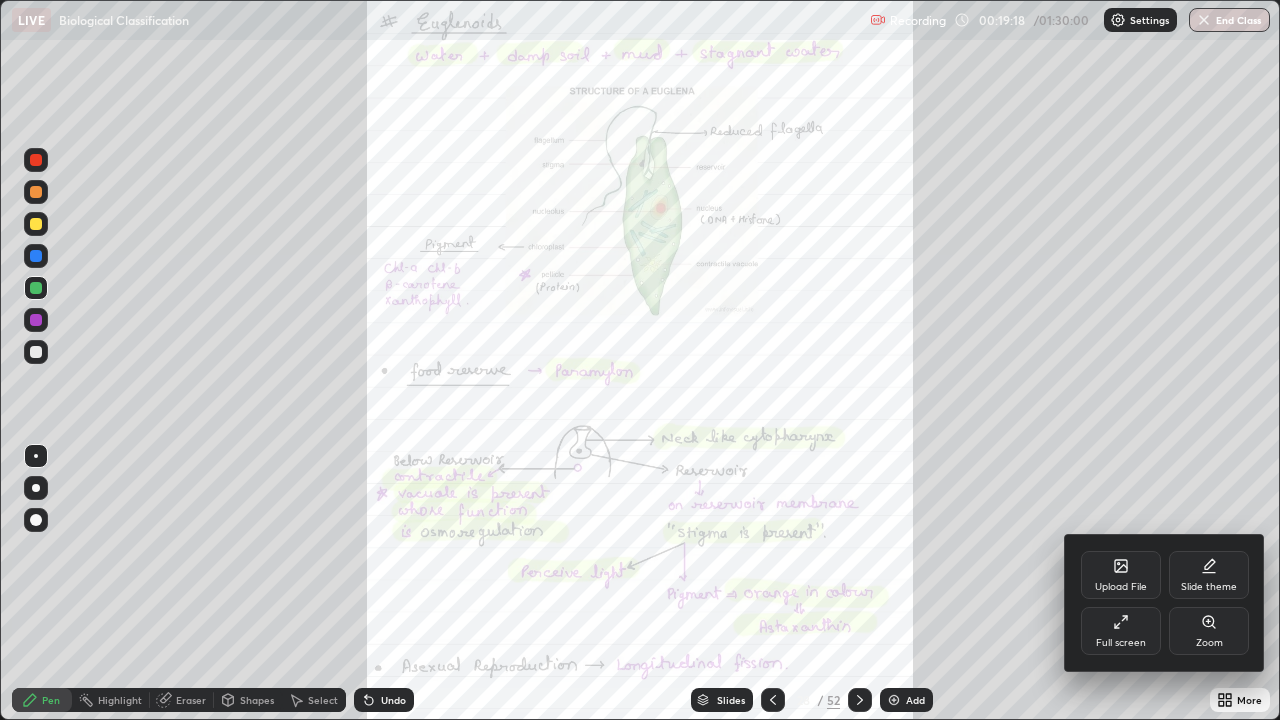 click 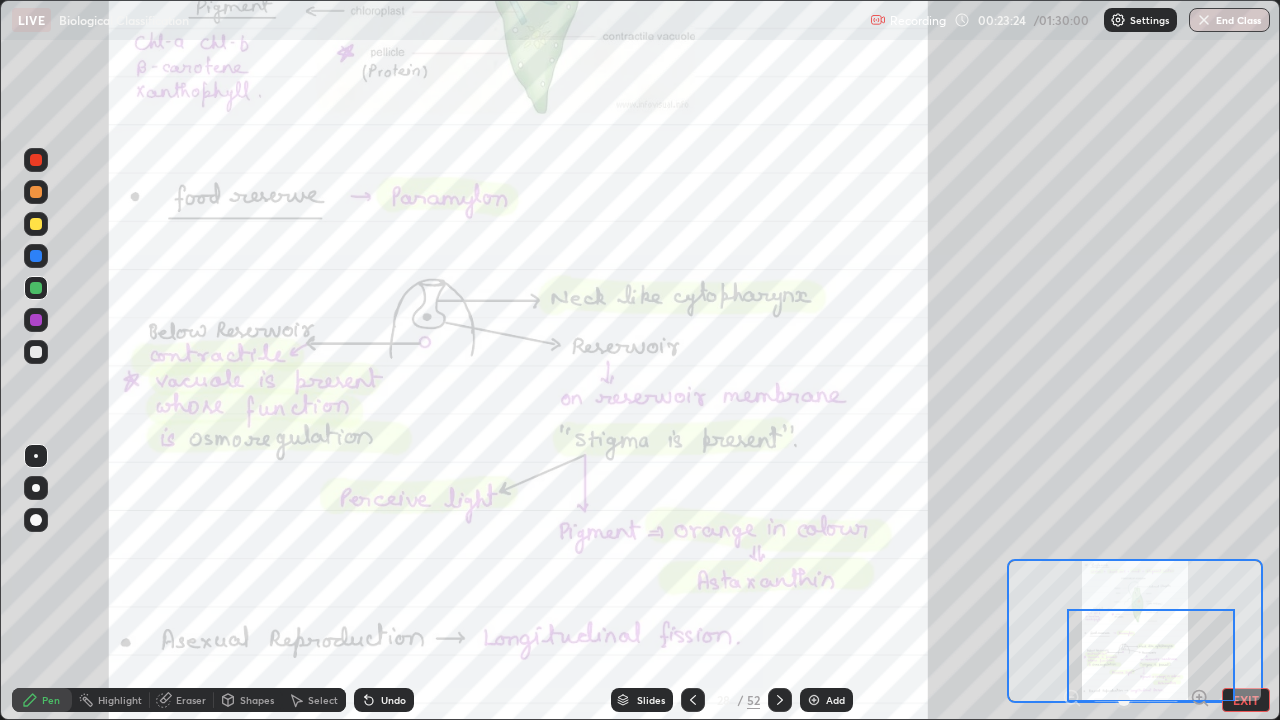 click 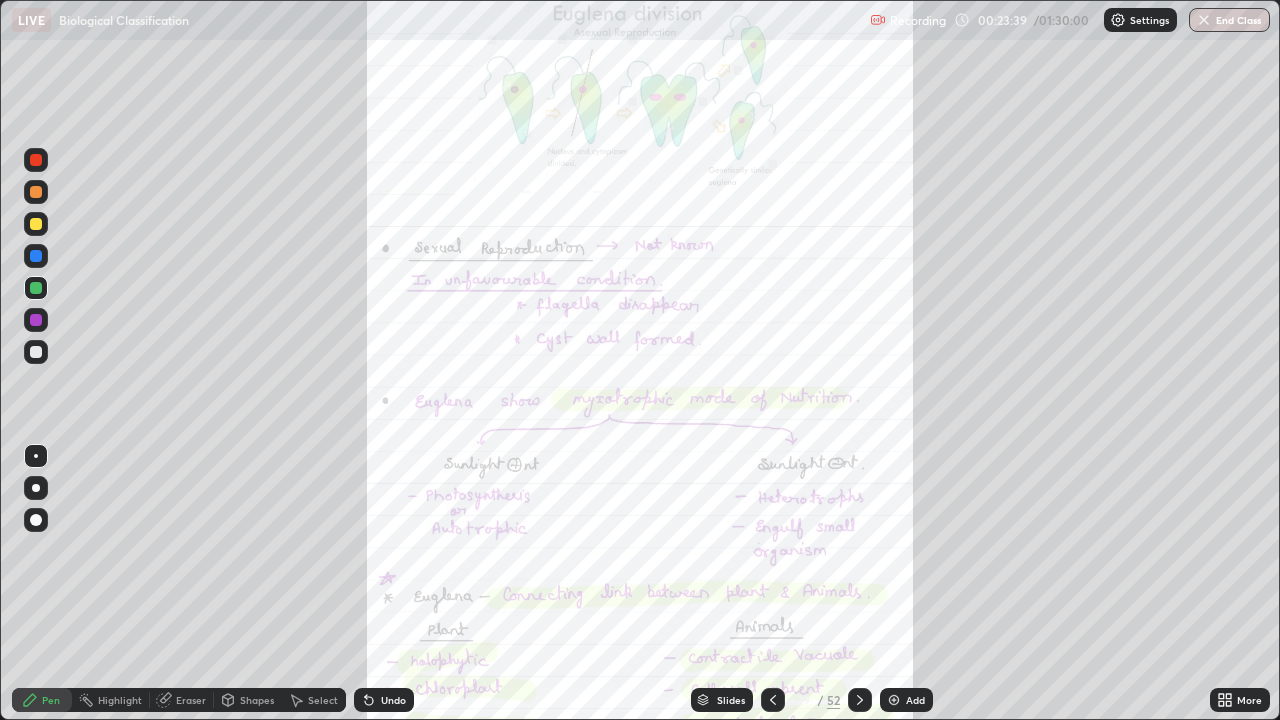 click 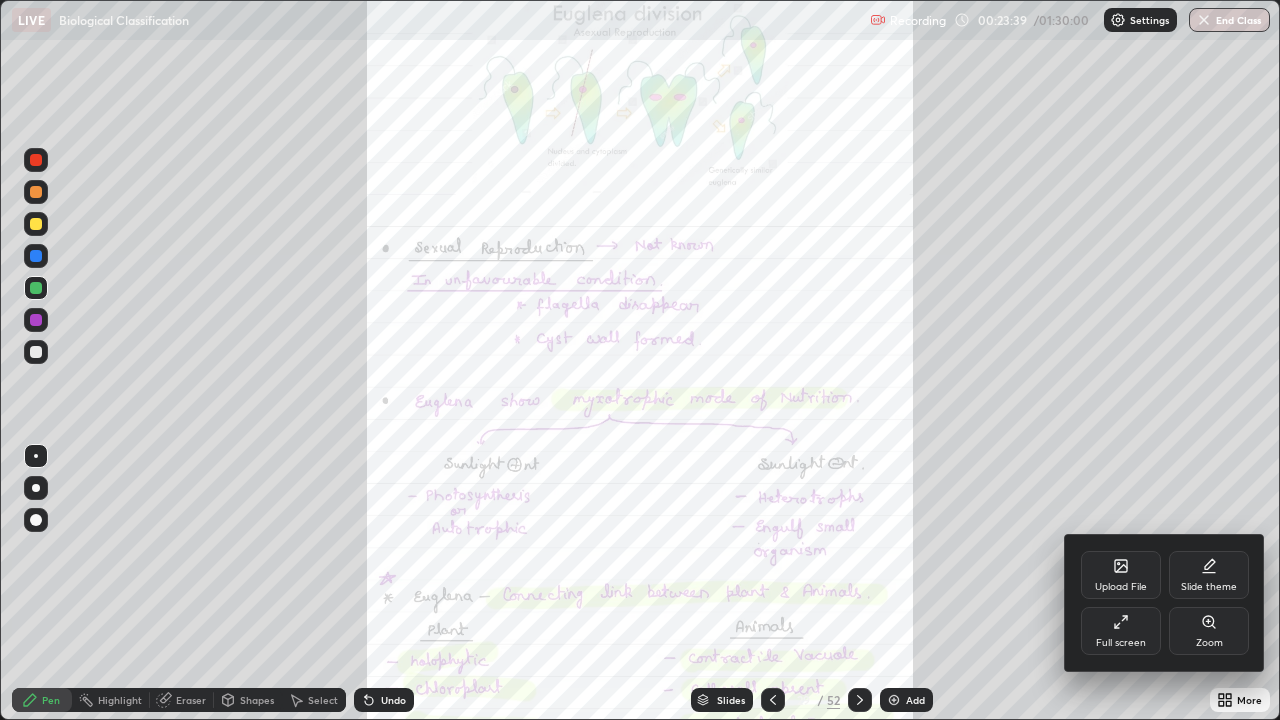click on "Zoom" at bounding box center [1209, 631] 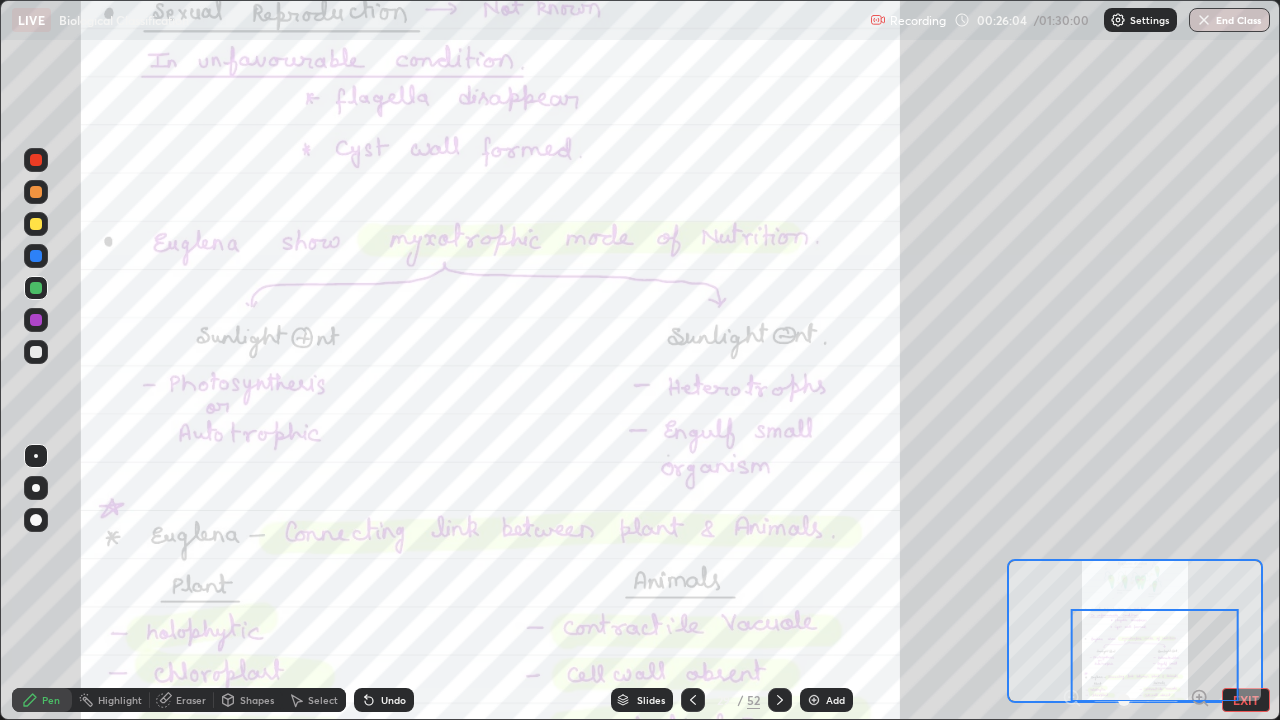 click 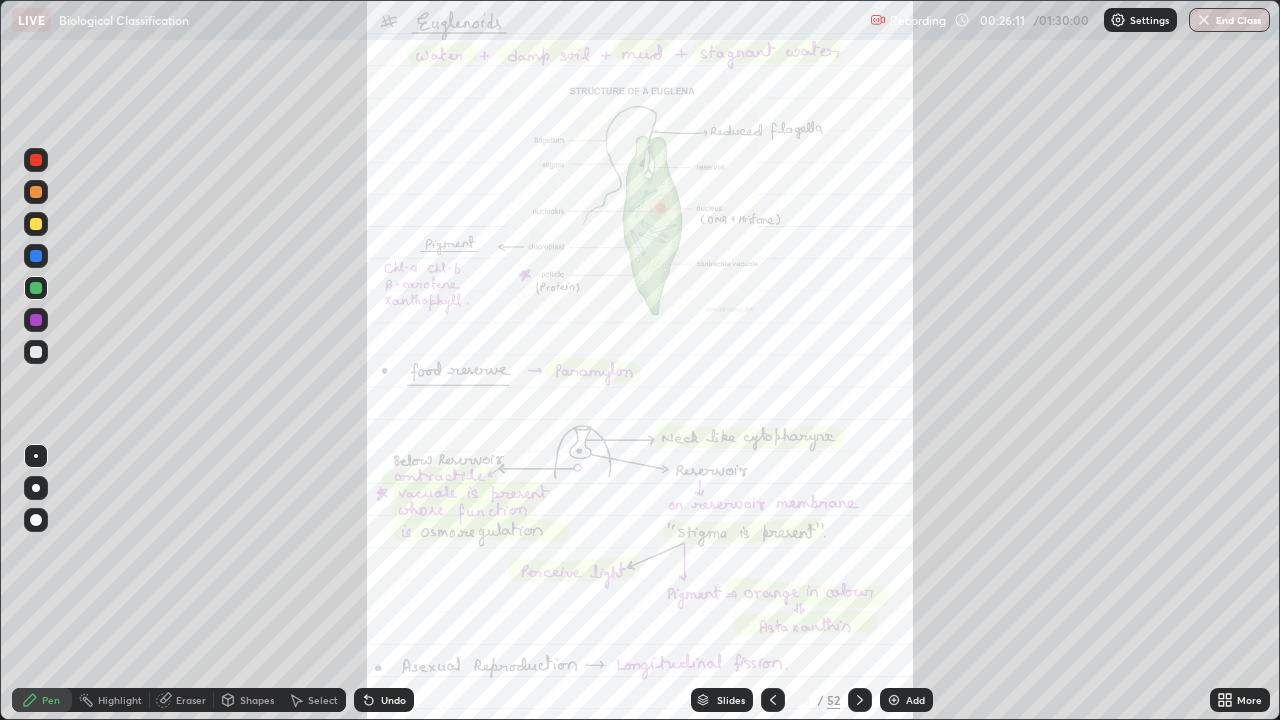 click on "More" at bounding box center [1249, 700] 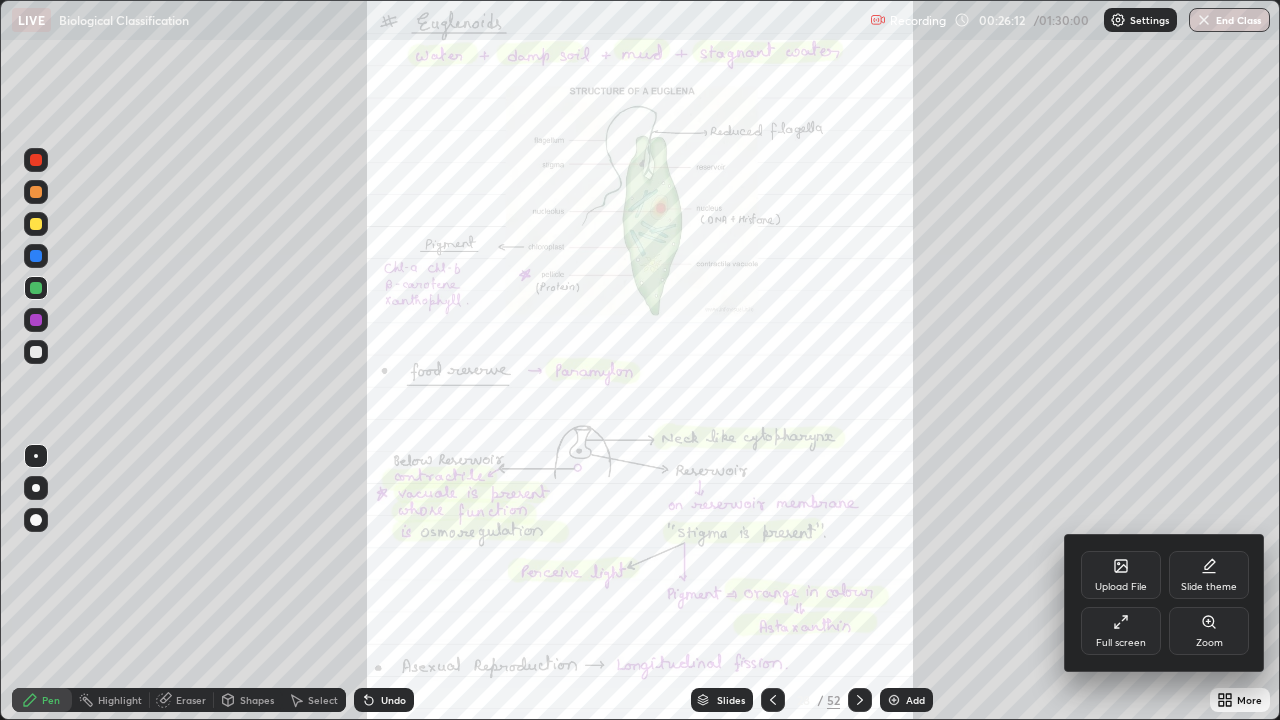 click 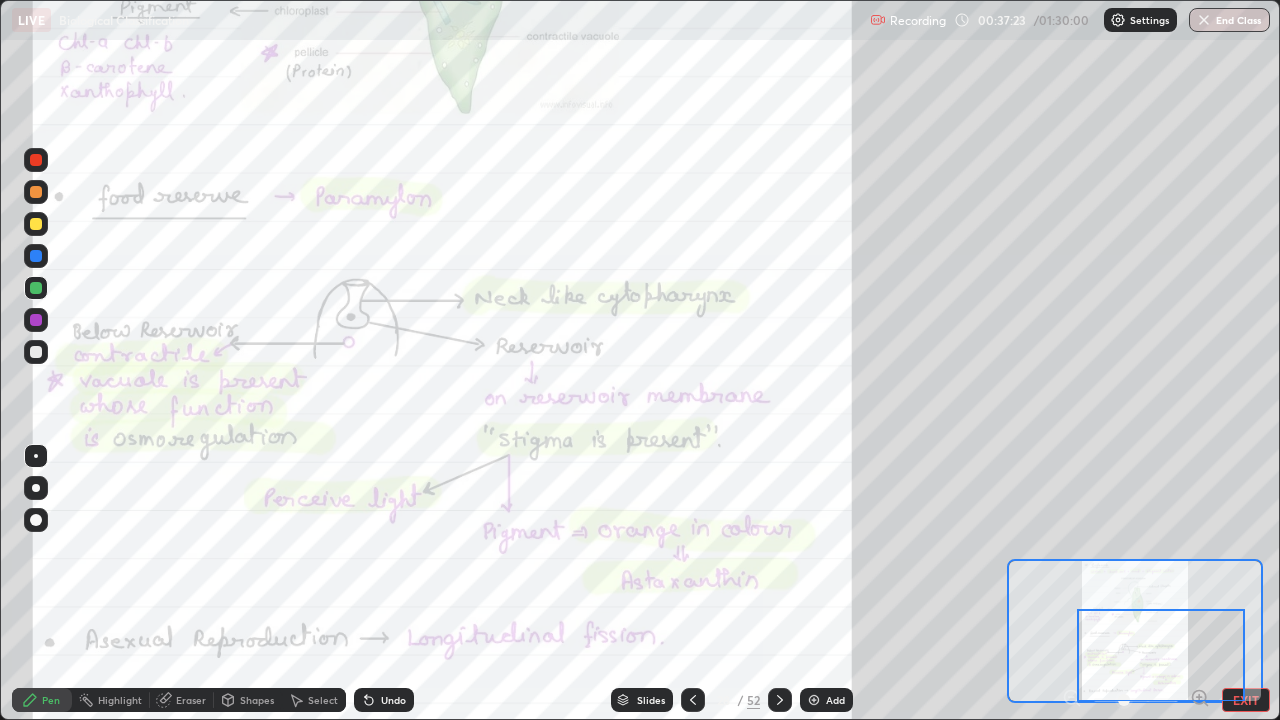 click 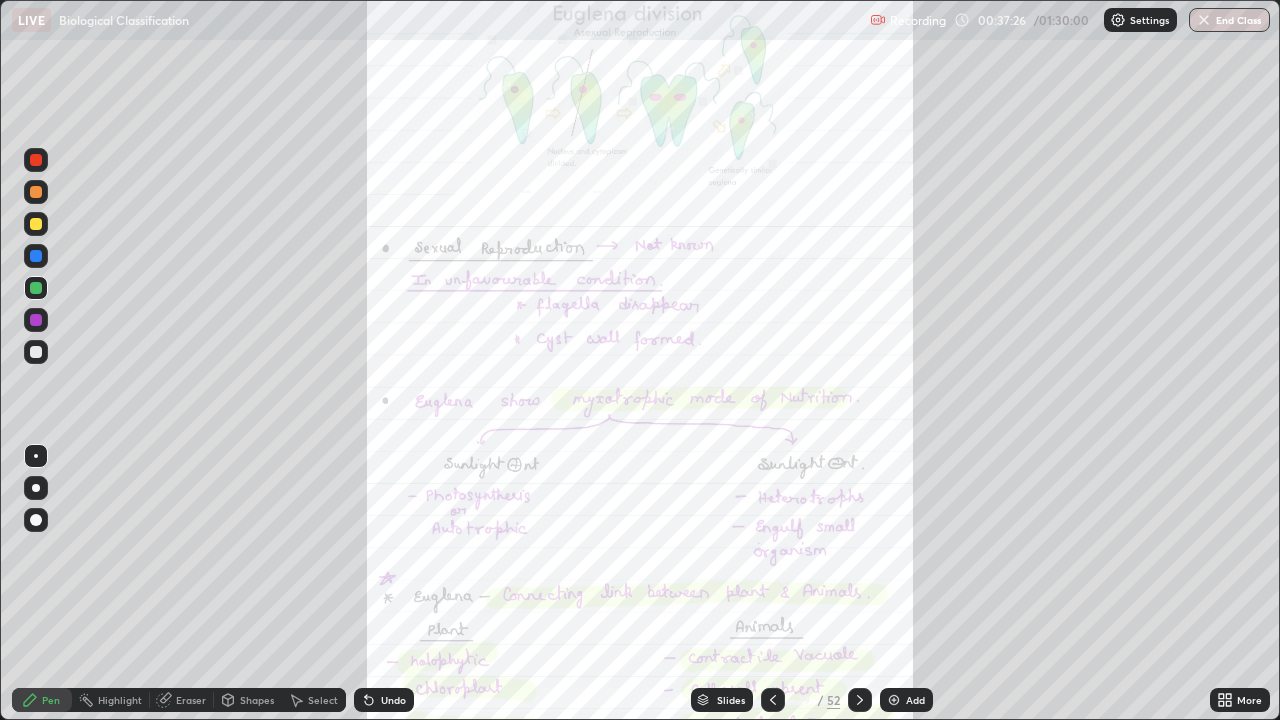 click on "More" at bounding box center (1249, 700) 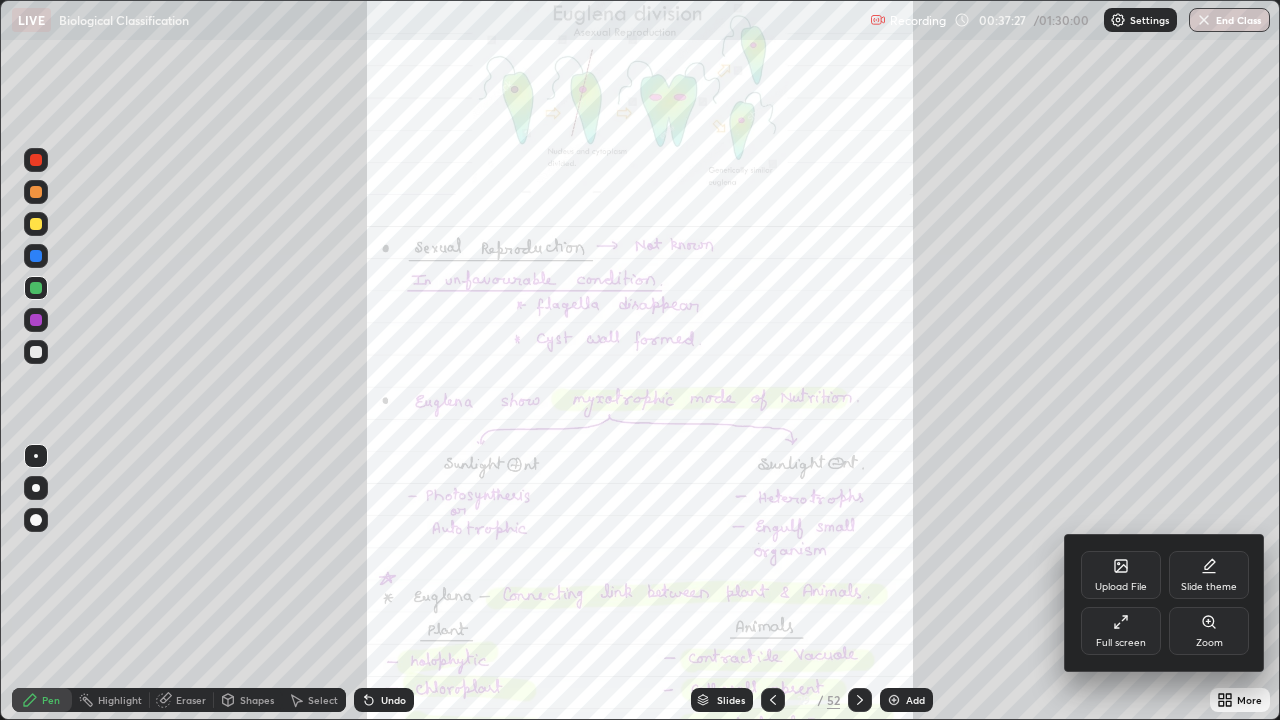 click on "Zoom" at bounding box center (1209, 643) 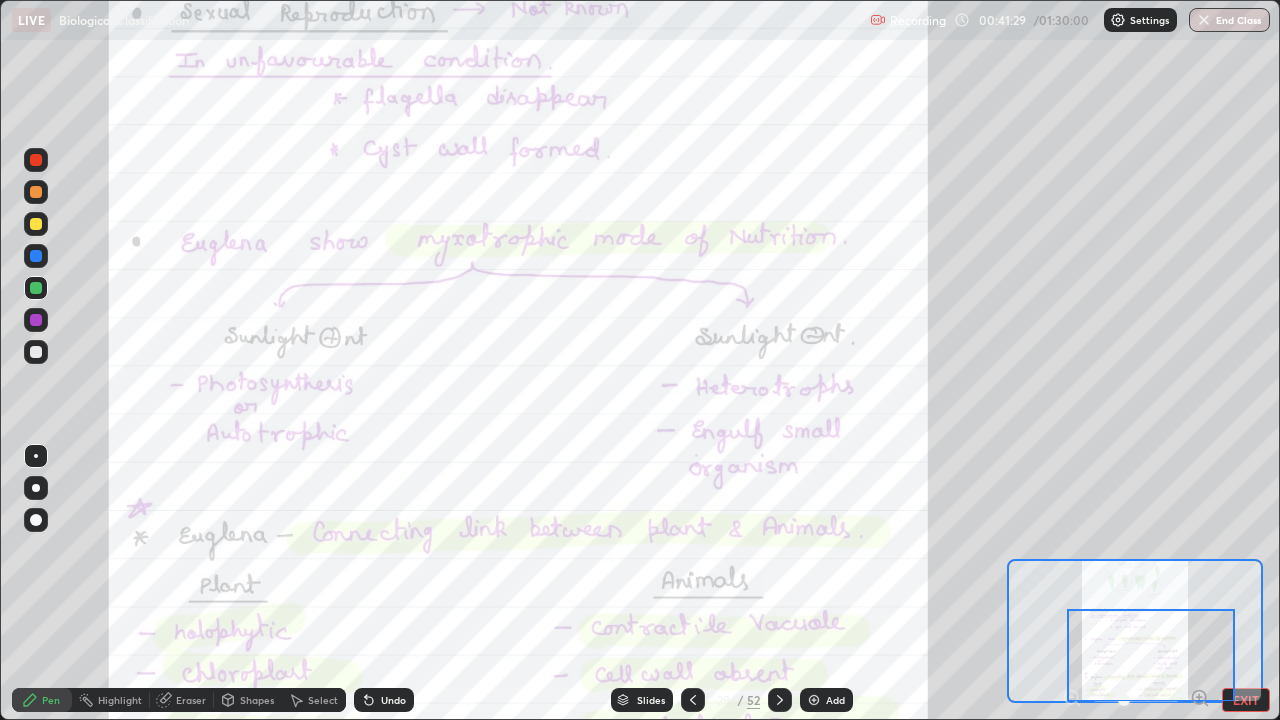 click 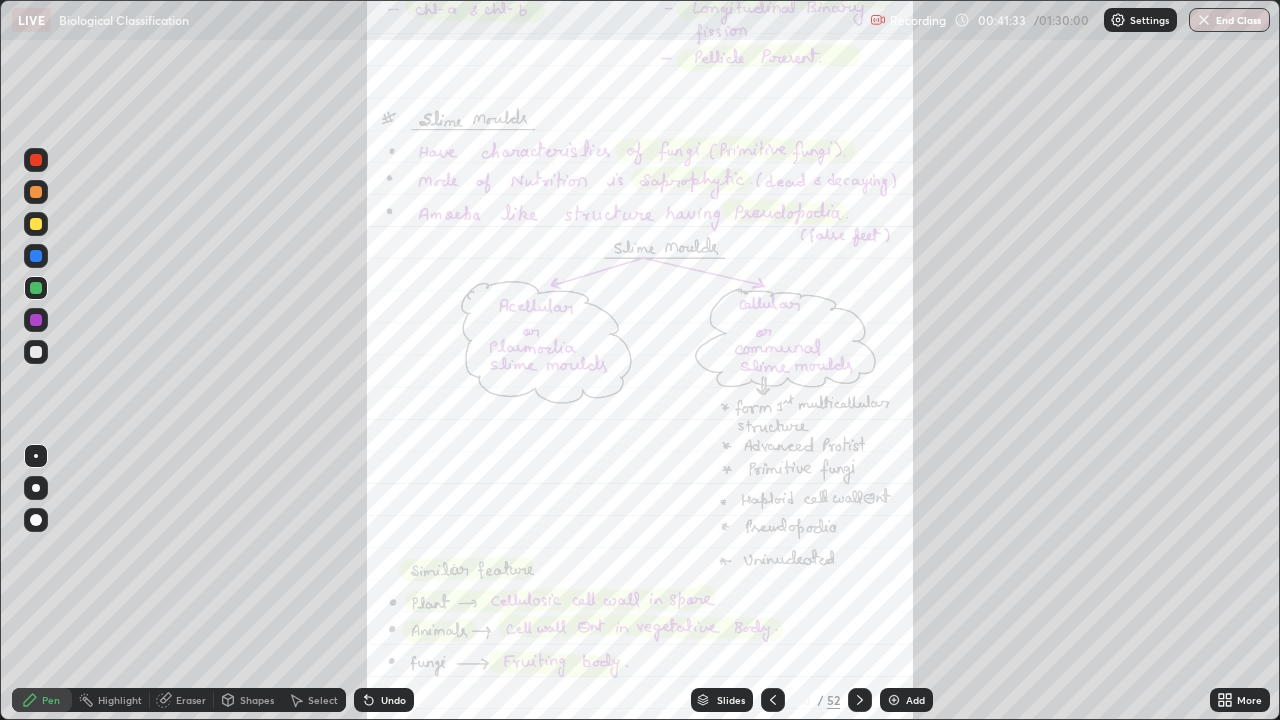 click 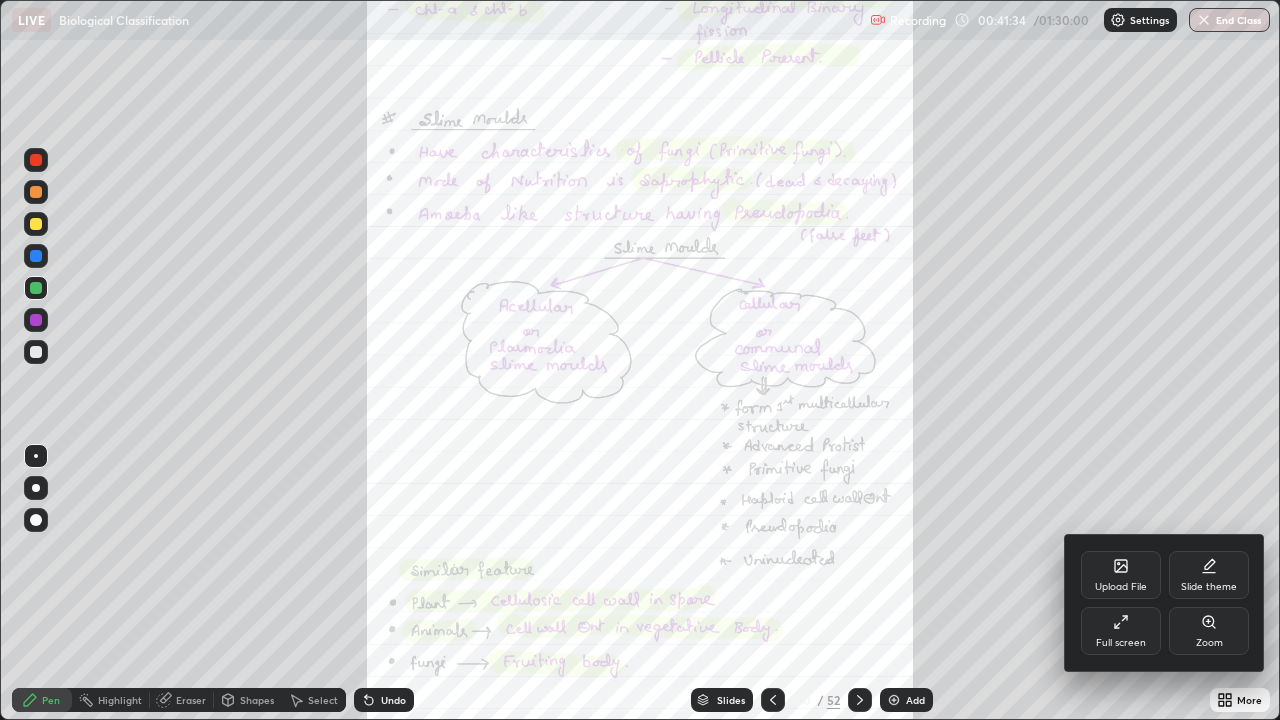 click on "Zoom" at bounding box center (1209, 631) 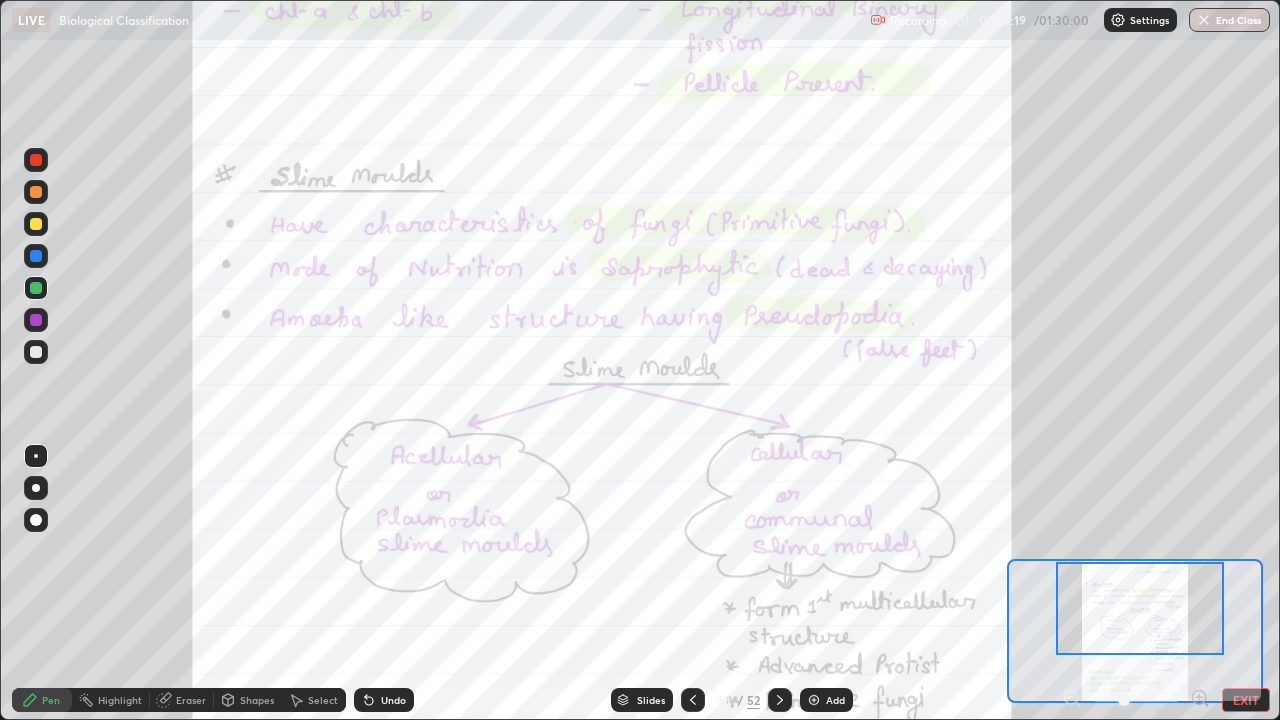 click 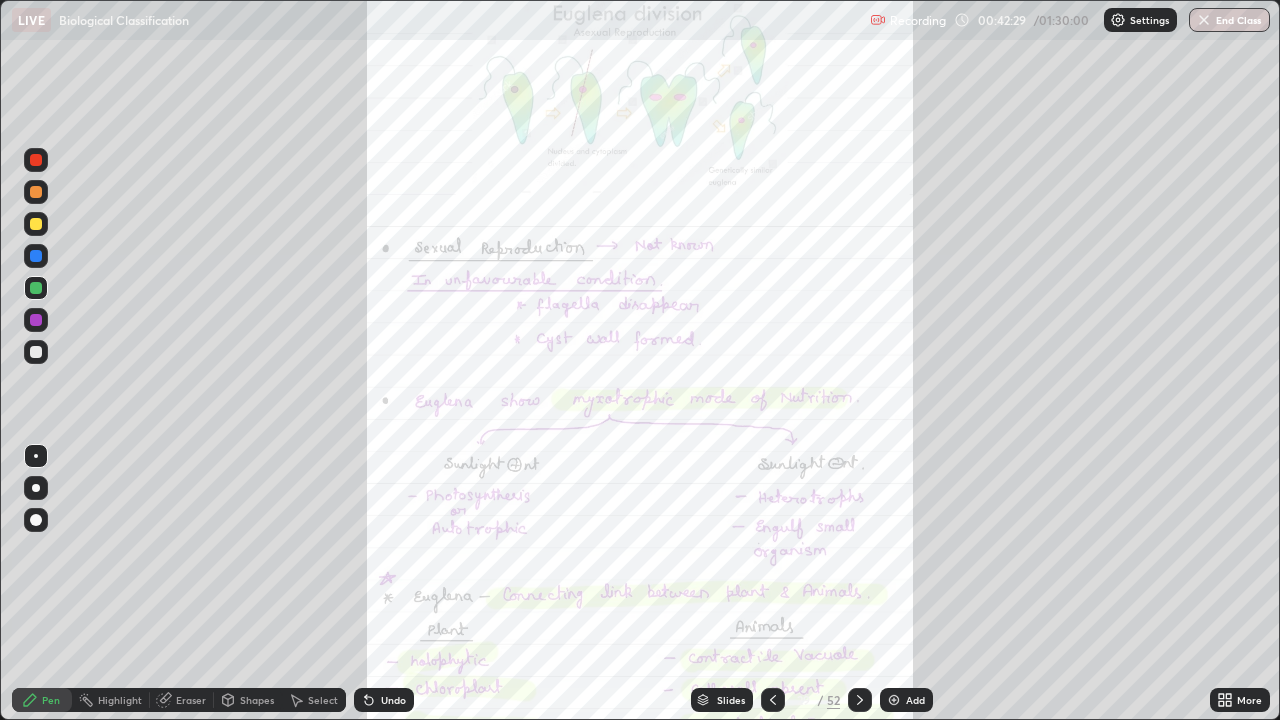 click 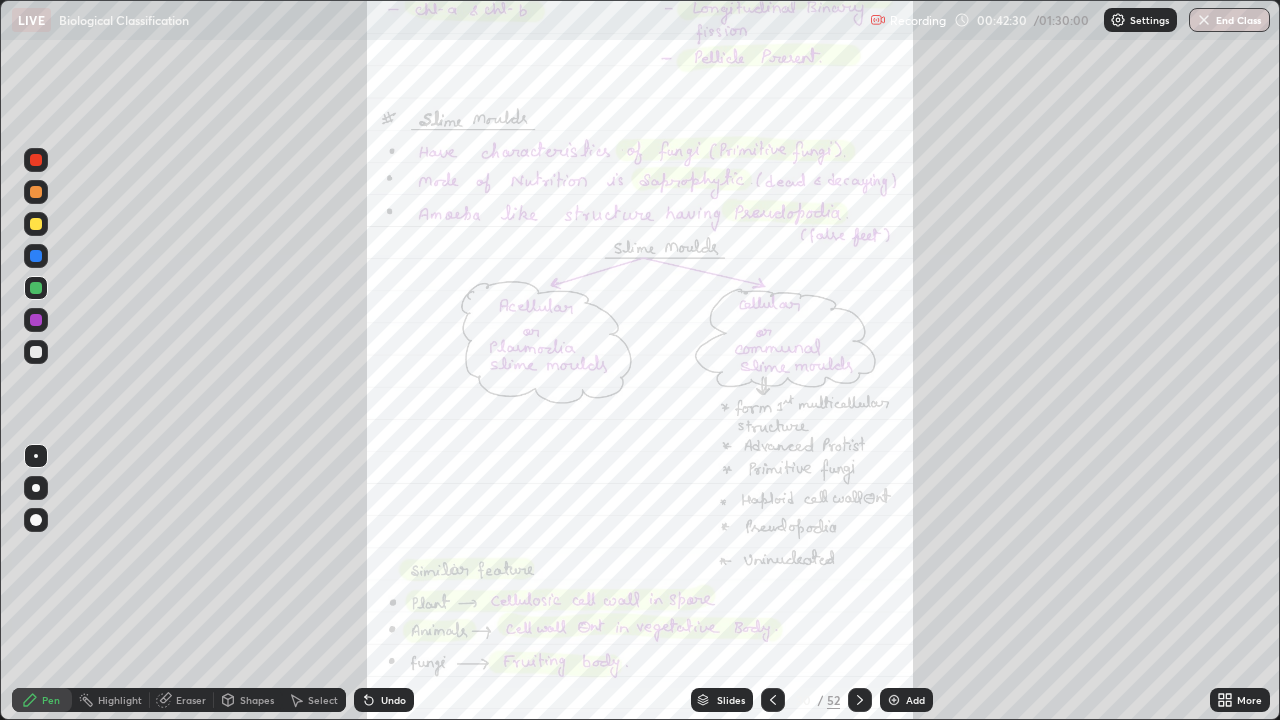 click on "More" at bounding box center (1249, 700) 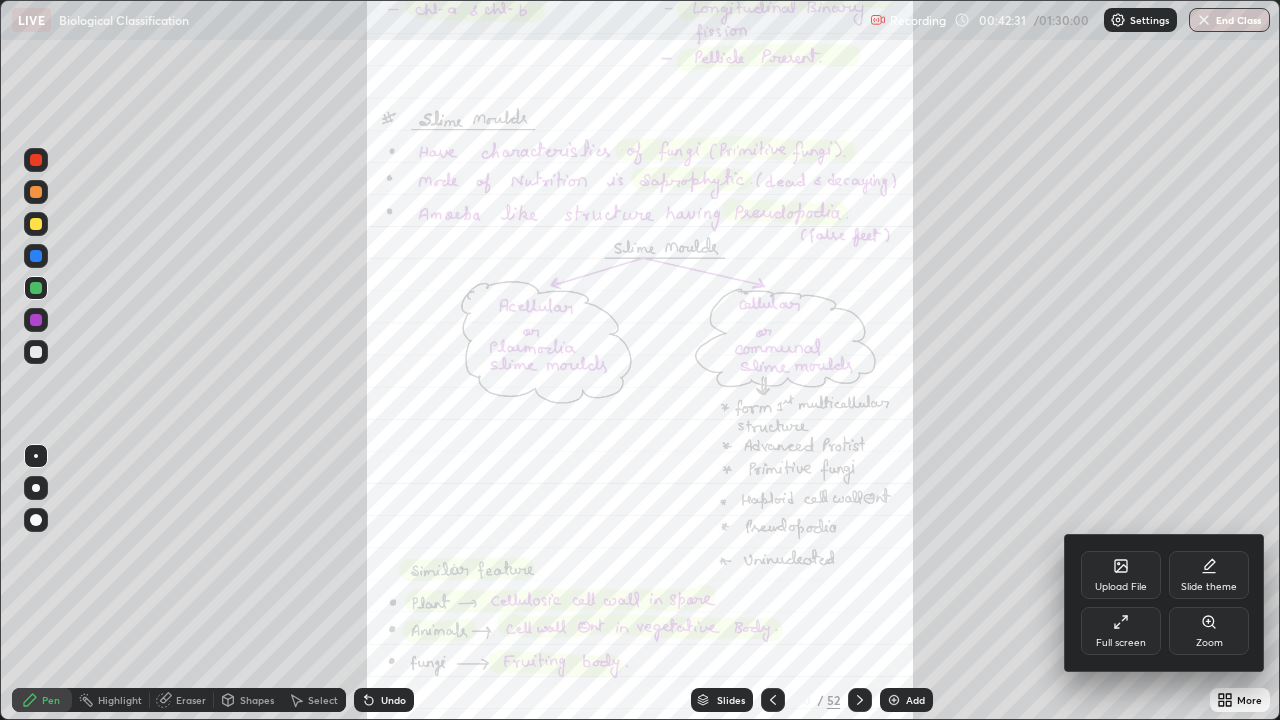 click on "Zoom" at bounding box center (1209, 631) 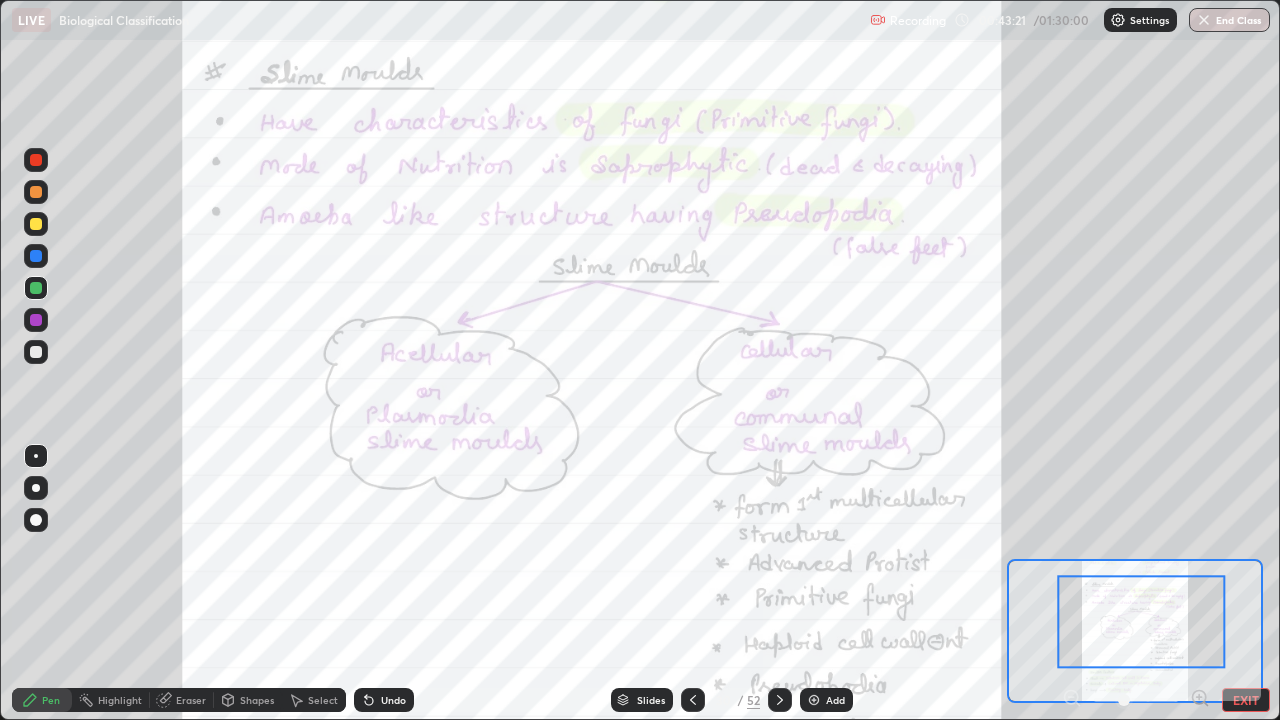 click 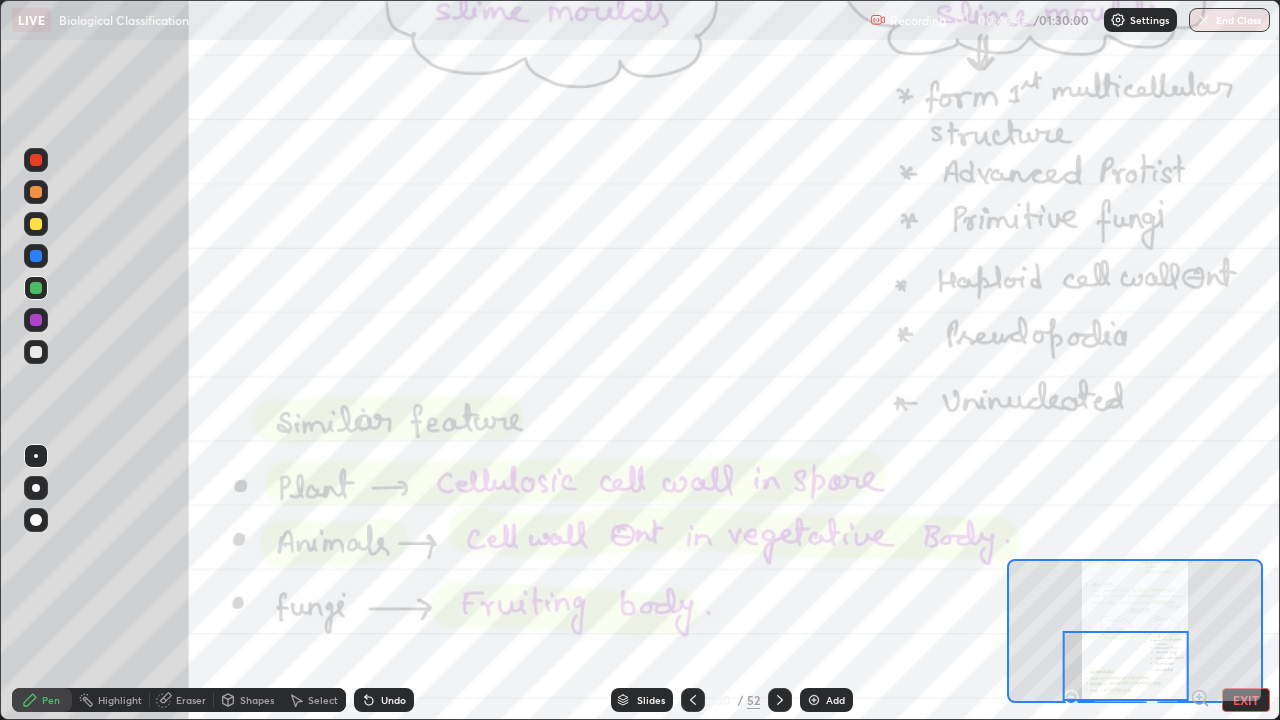 click 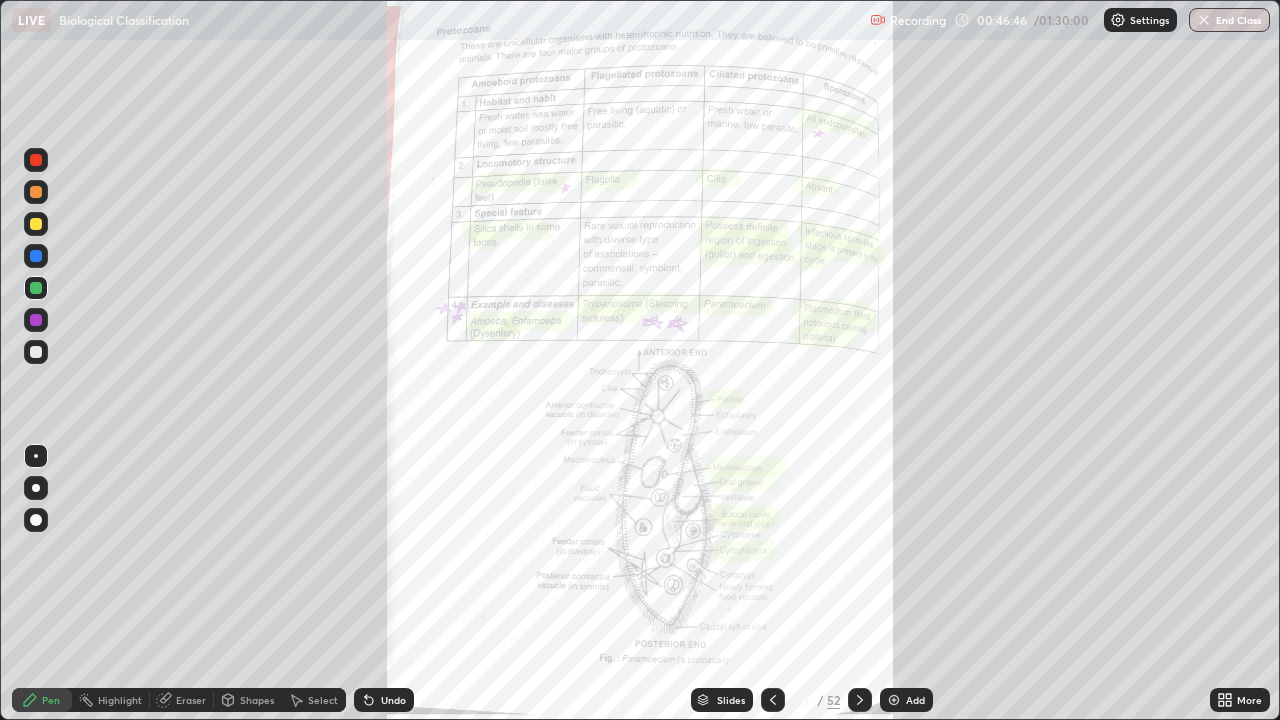 click on "More" at bounding box center [1249, 700] 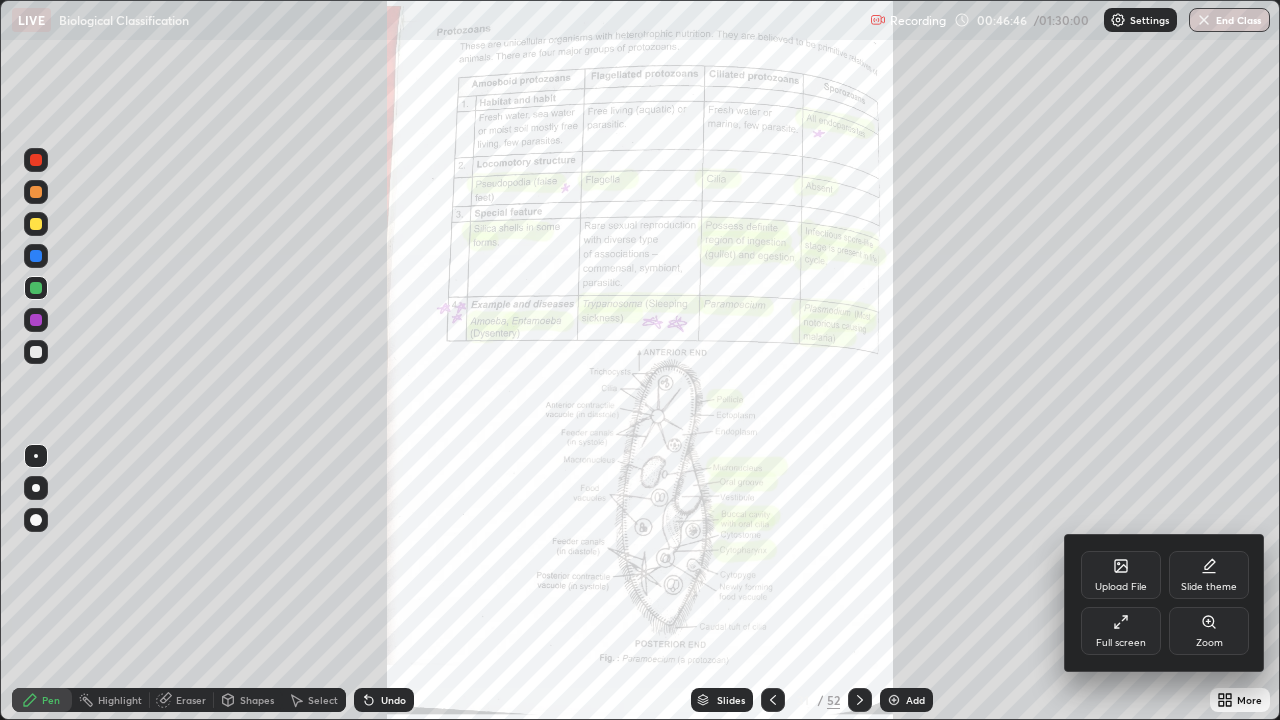 click on "Zoom" at bounding box center [1209, 631] 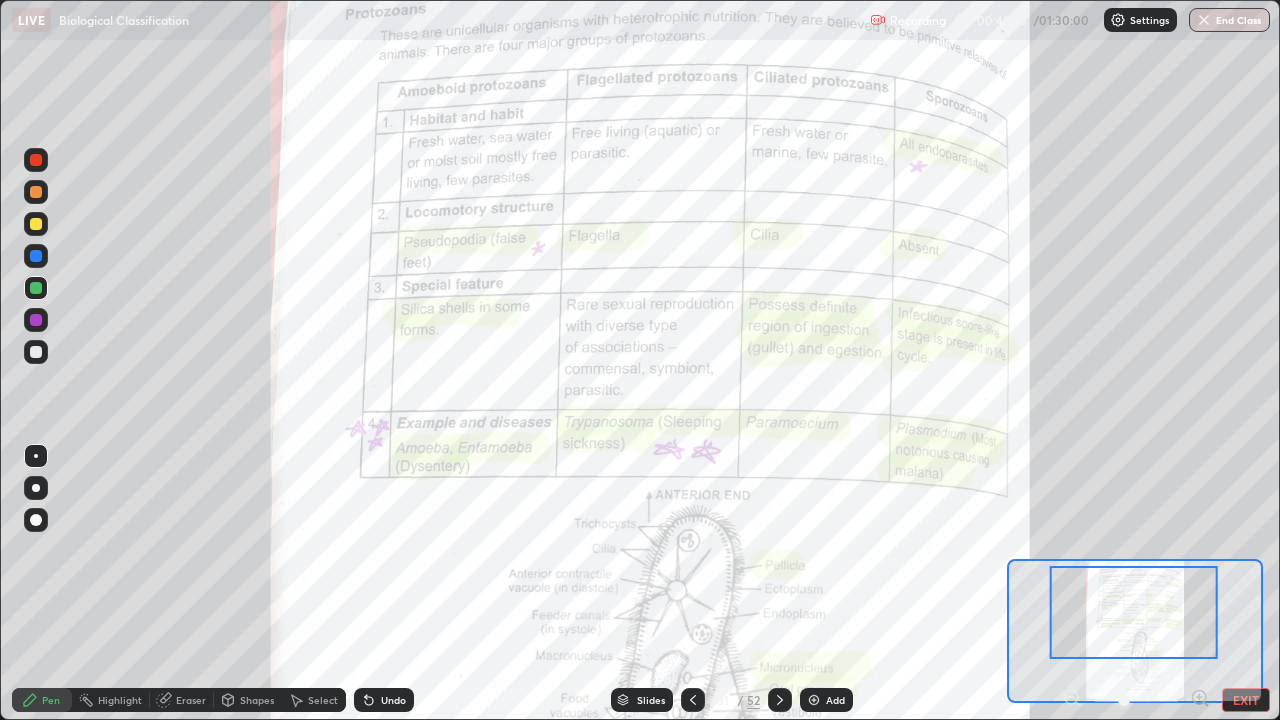 click 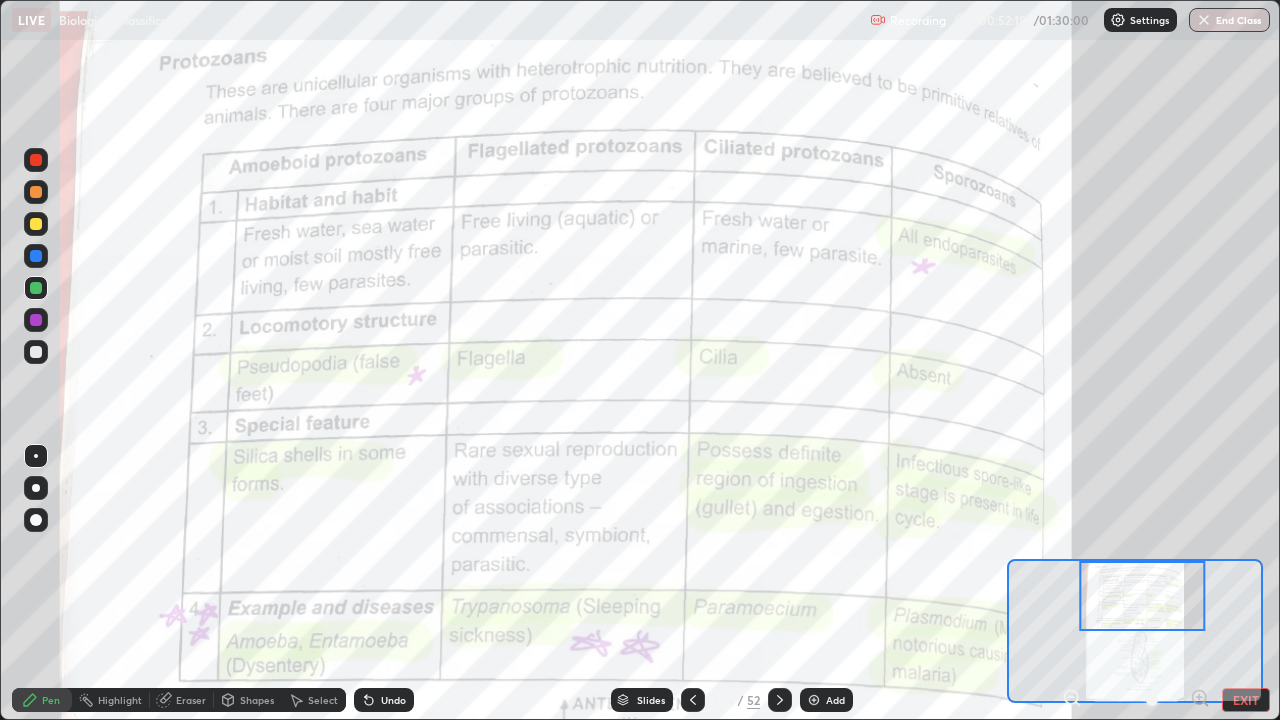 click 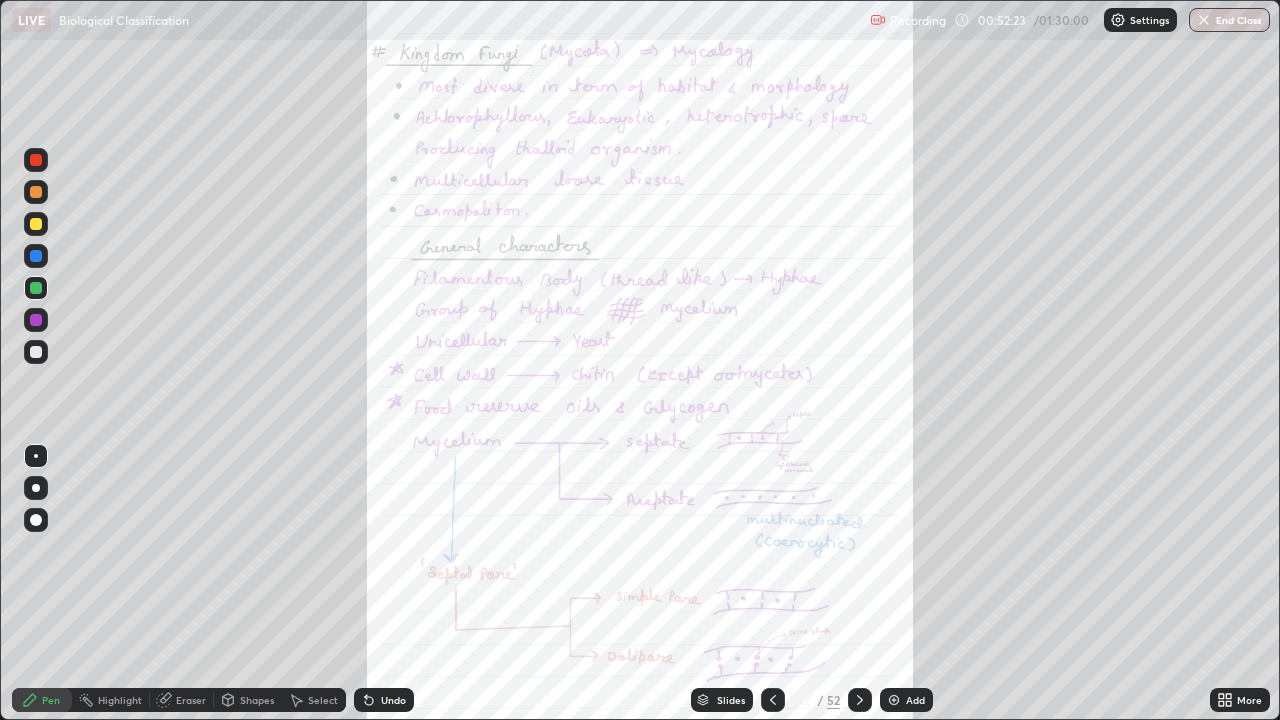 click 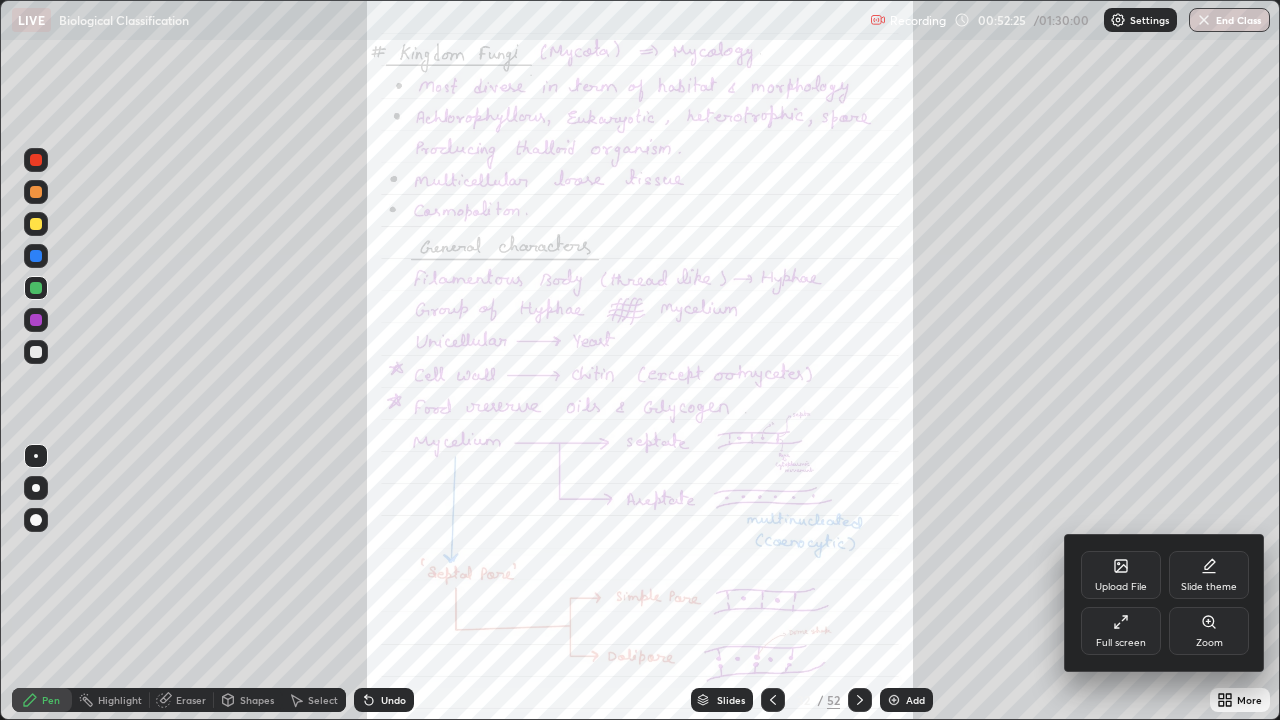 click at bounding box center [640, 360] 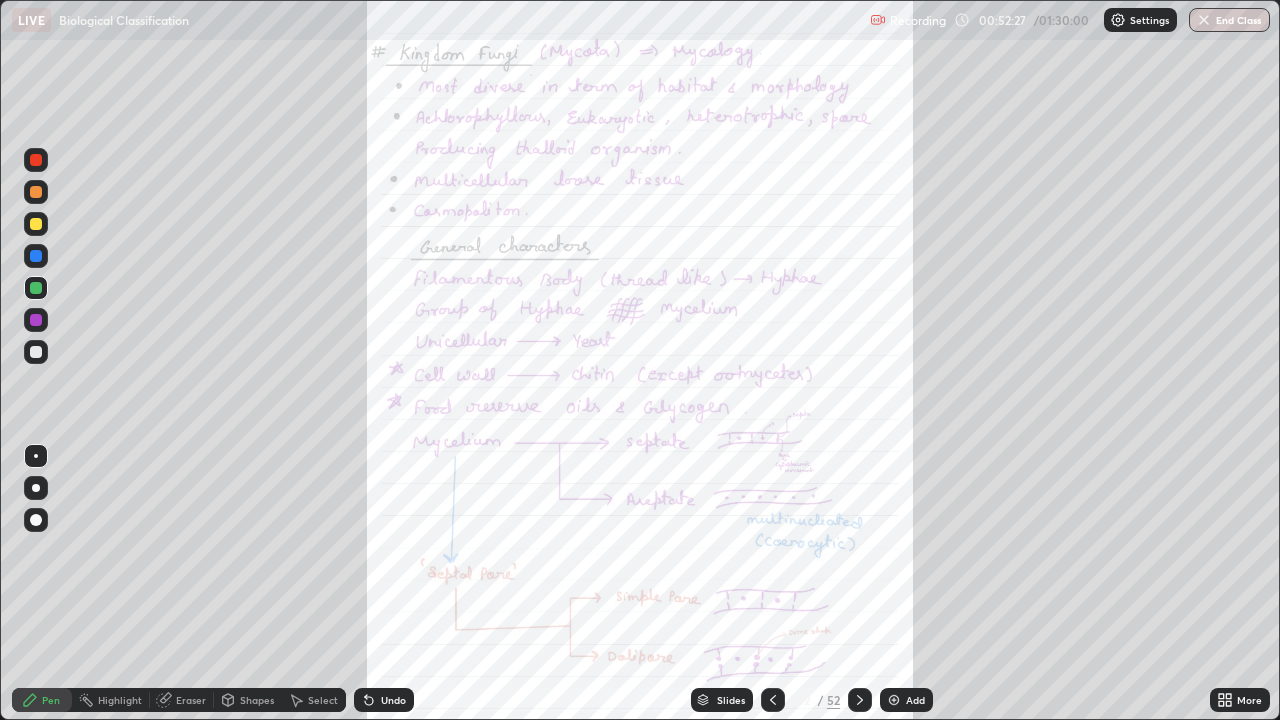 click 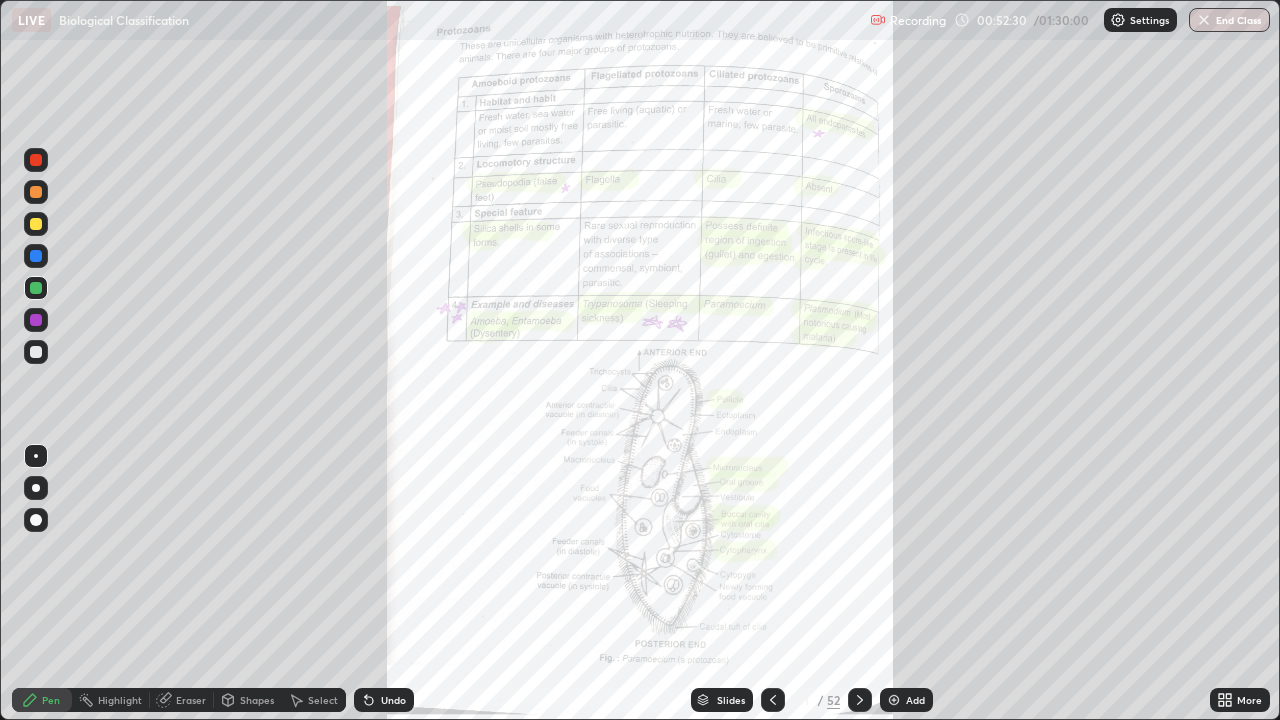 click 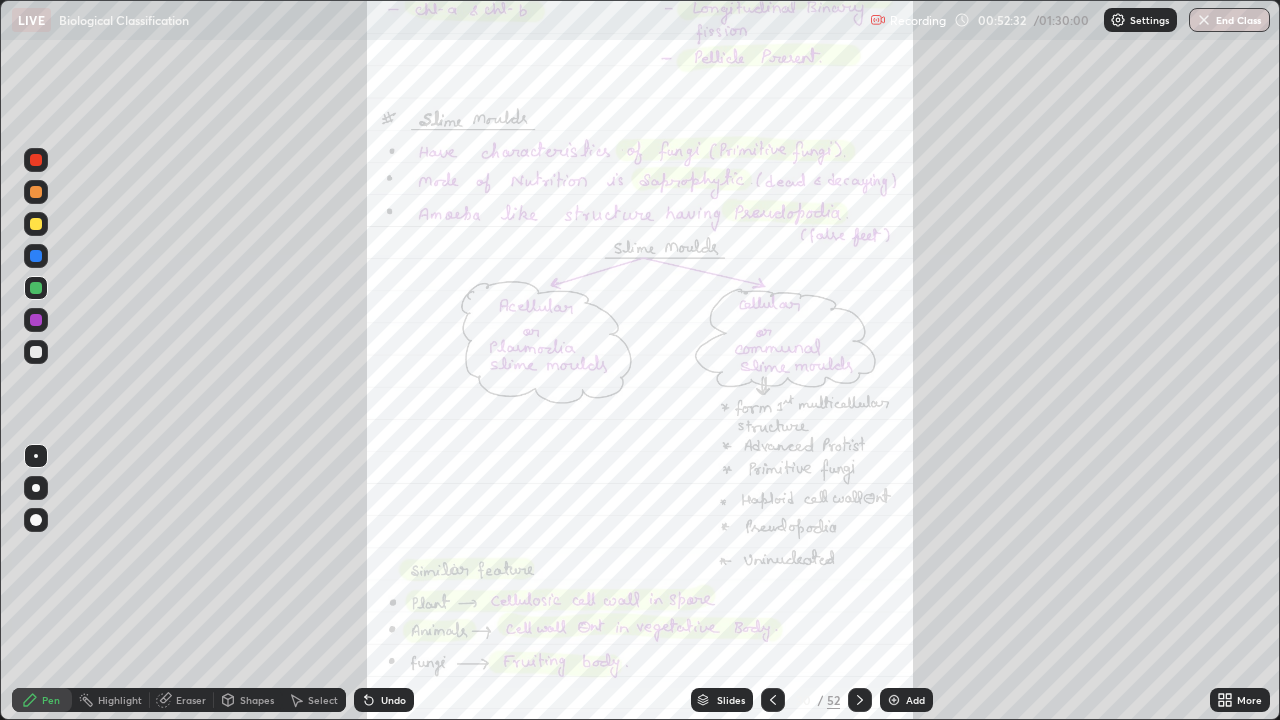 click on "More" at bounding box center [1240, 700] 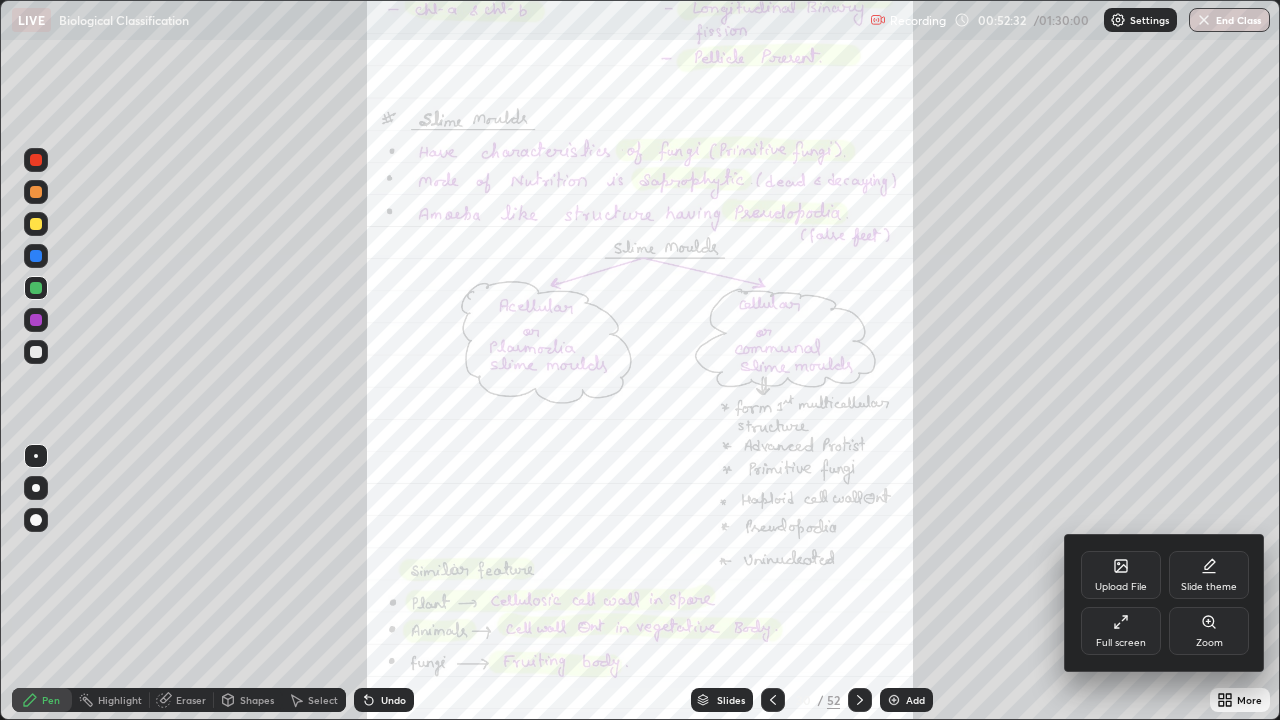 click on "Zoom" at bounding box center [1209, 631] 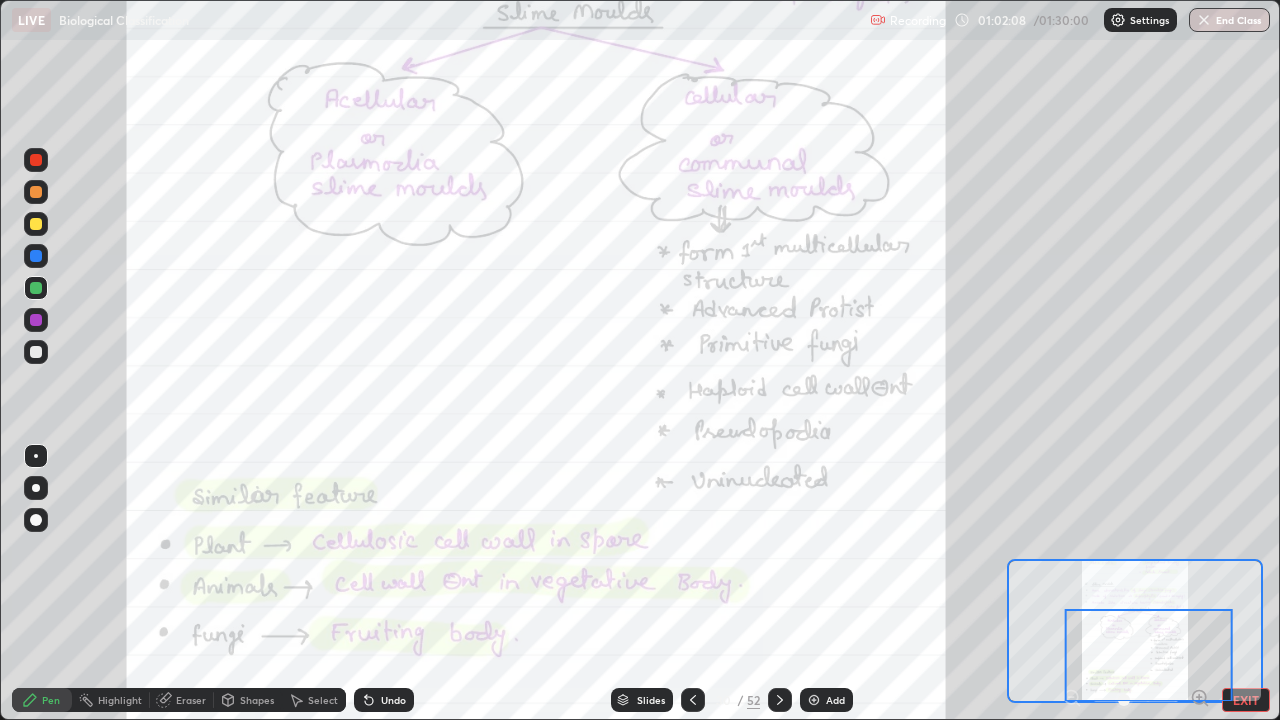 click 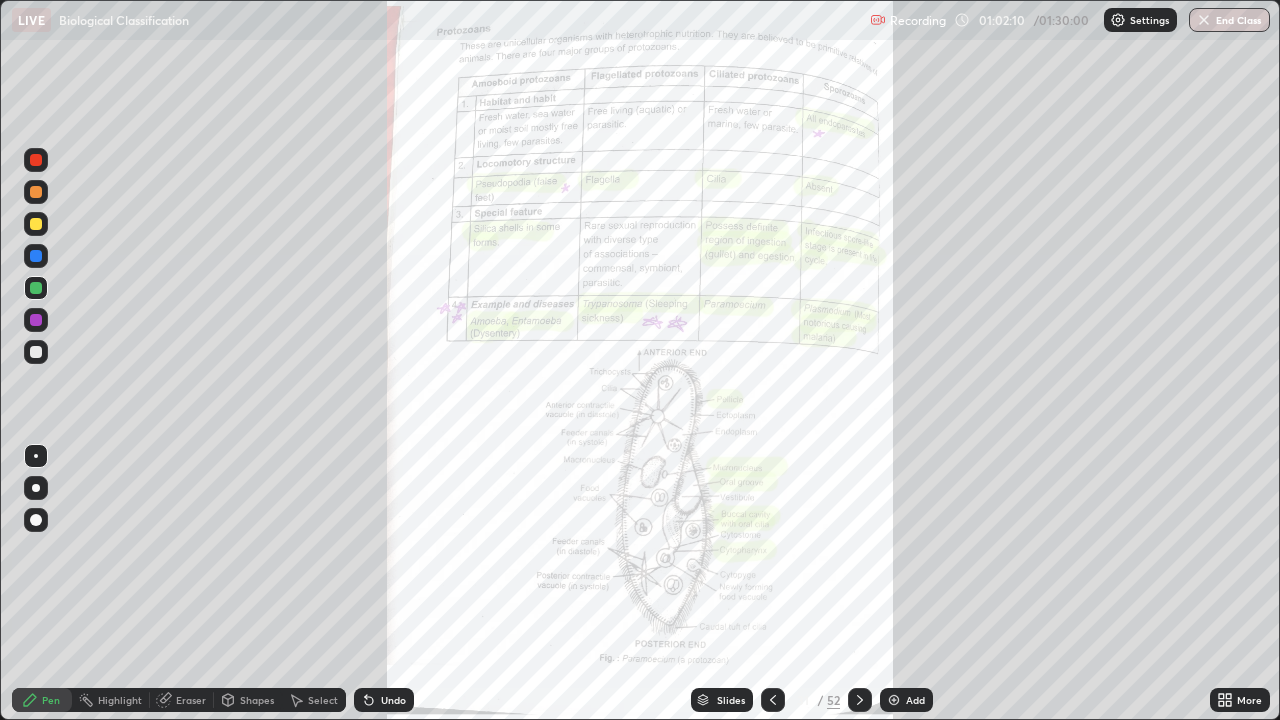 click 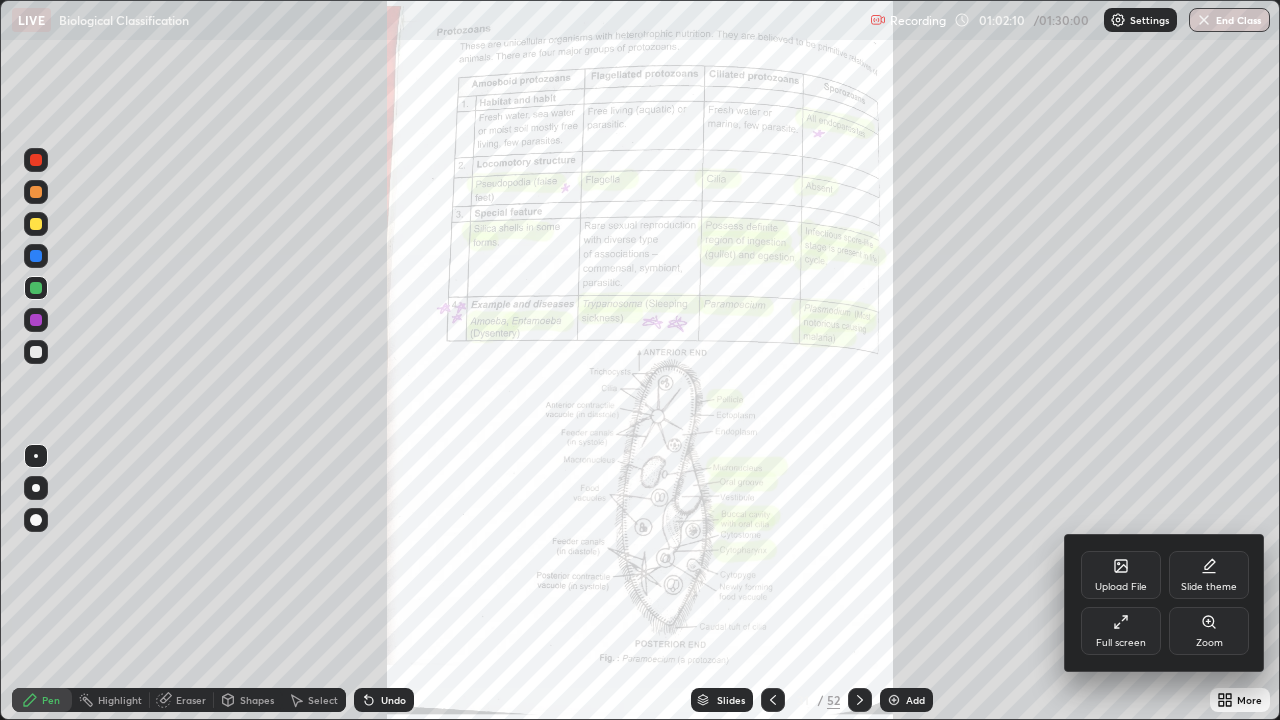 click on "Zoom" at bounding box center (1209, 631) 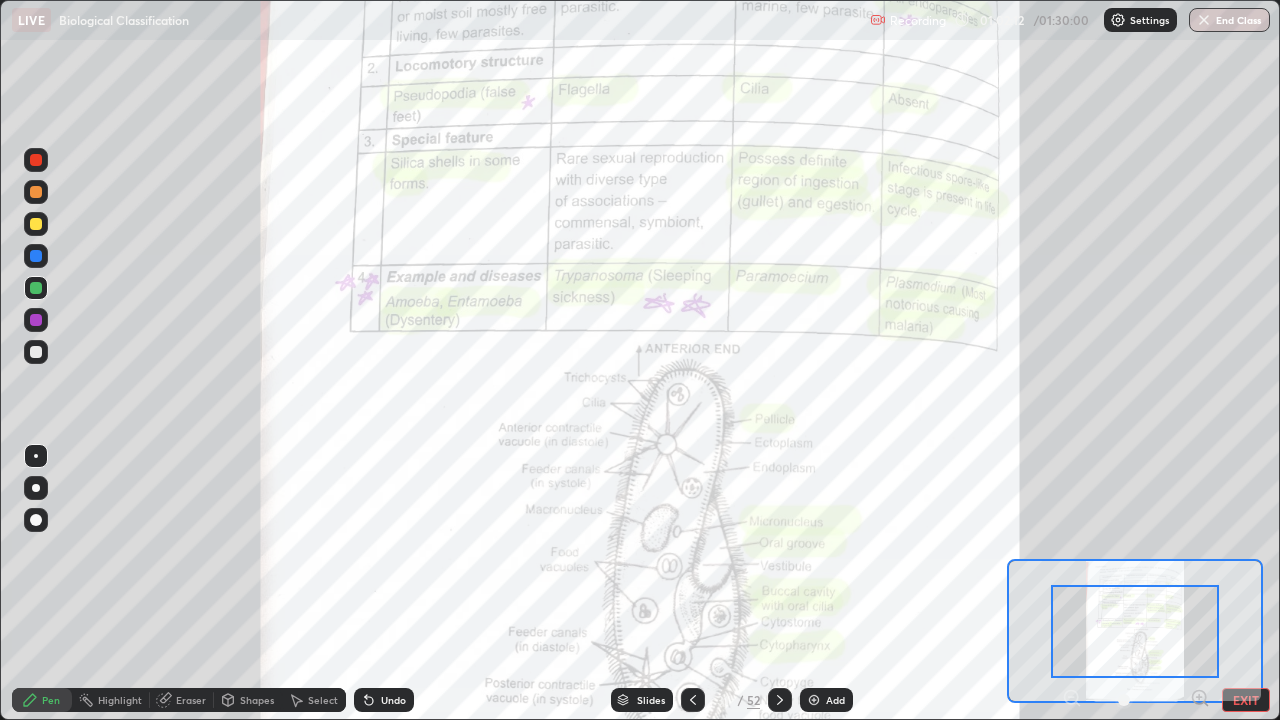 click 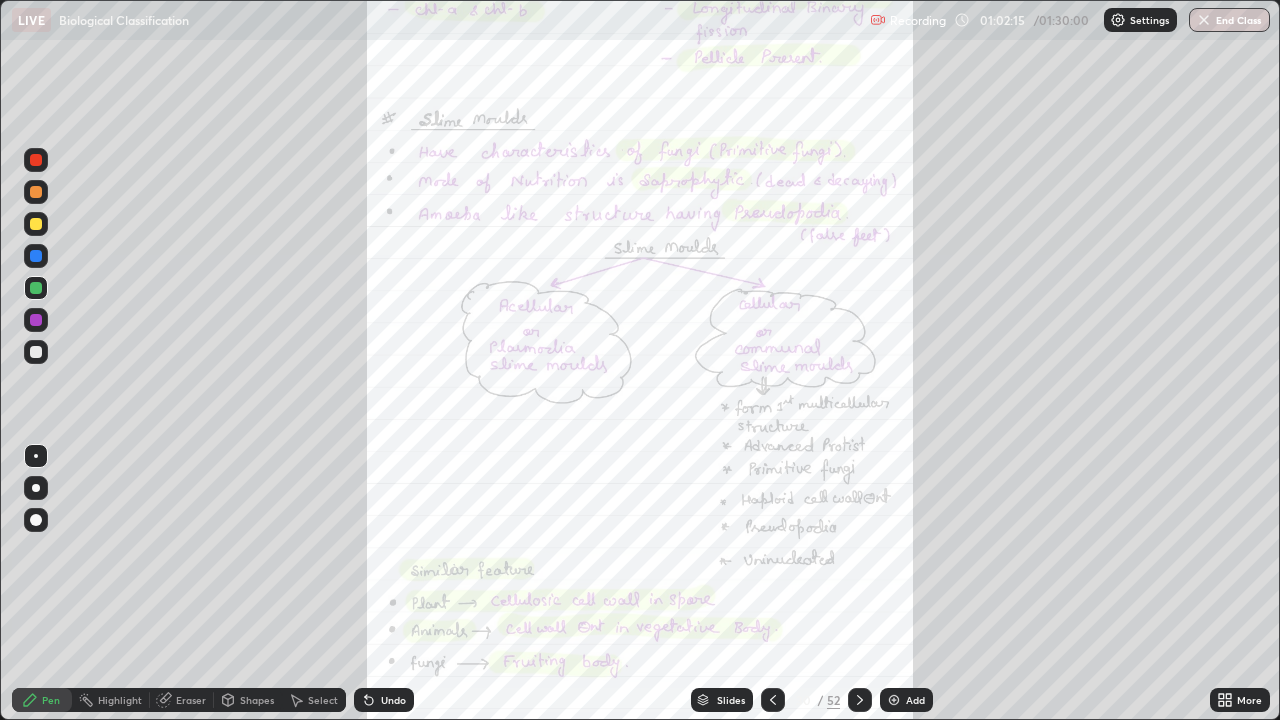 click on "More" at bounding box center [1249, 700] 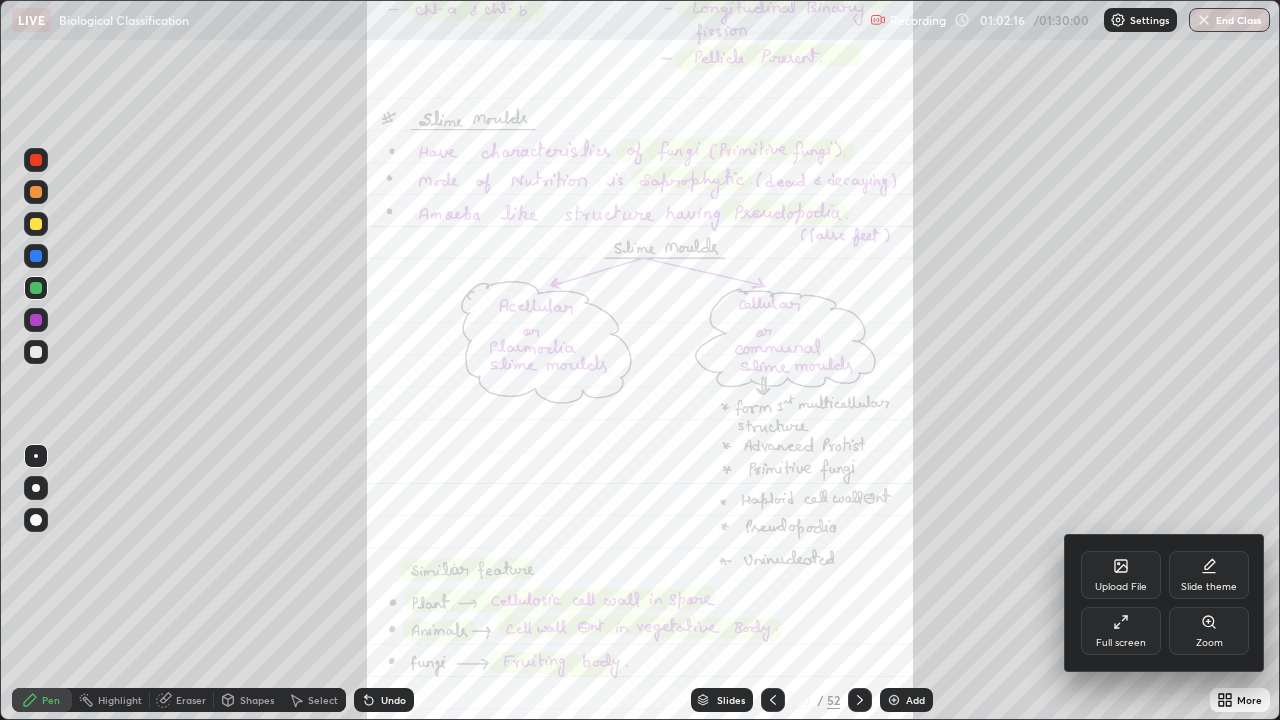 click on "Zoom" at bounding box center (1209, 643) 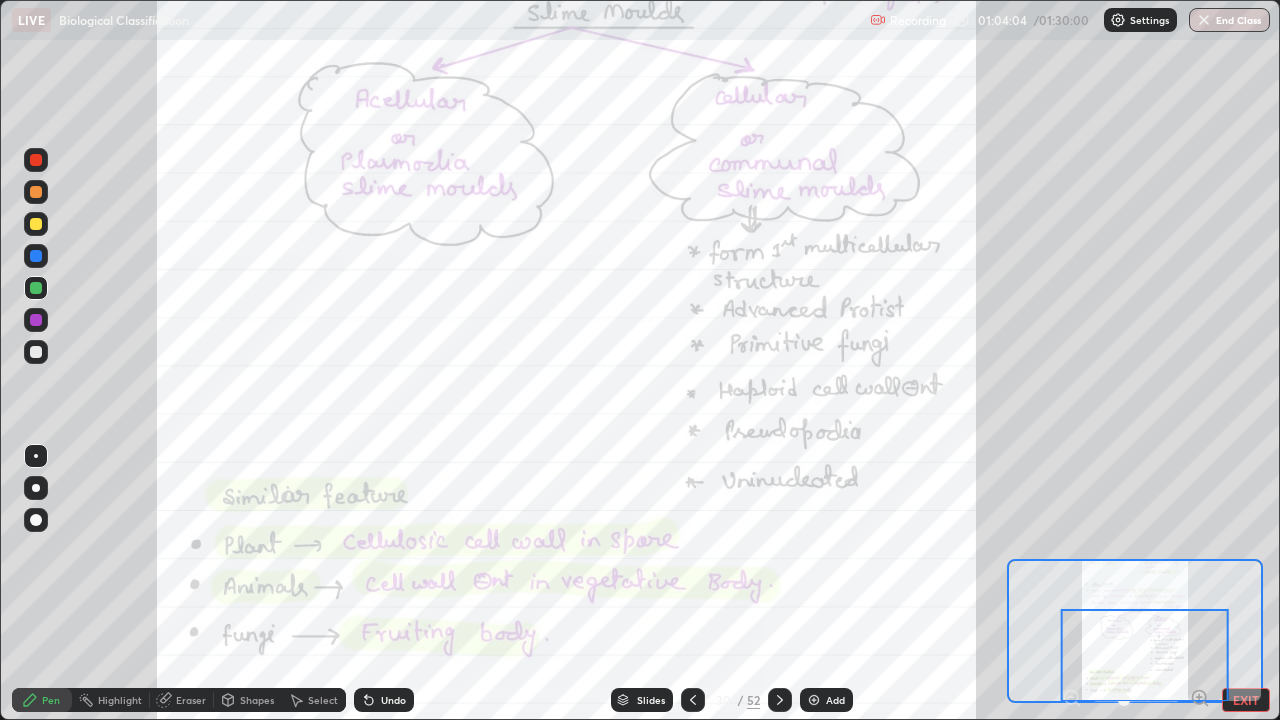 click 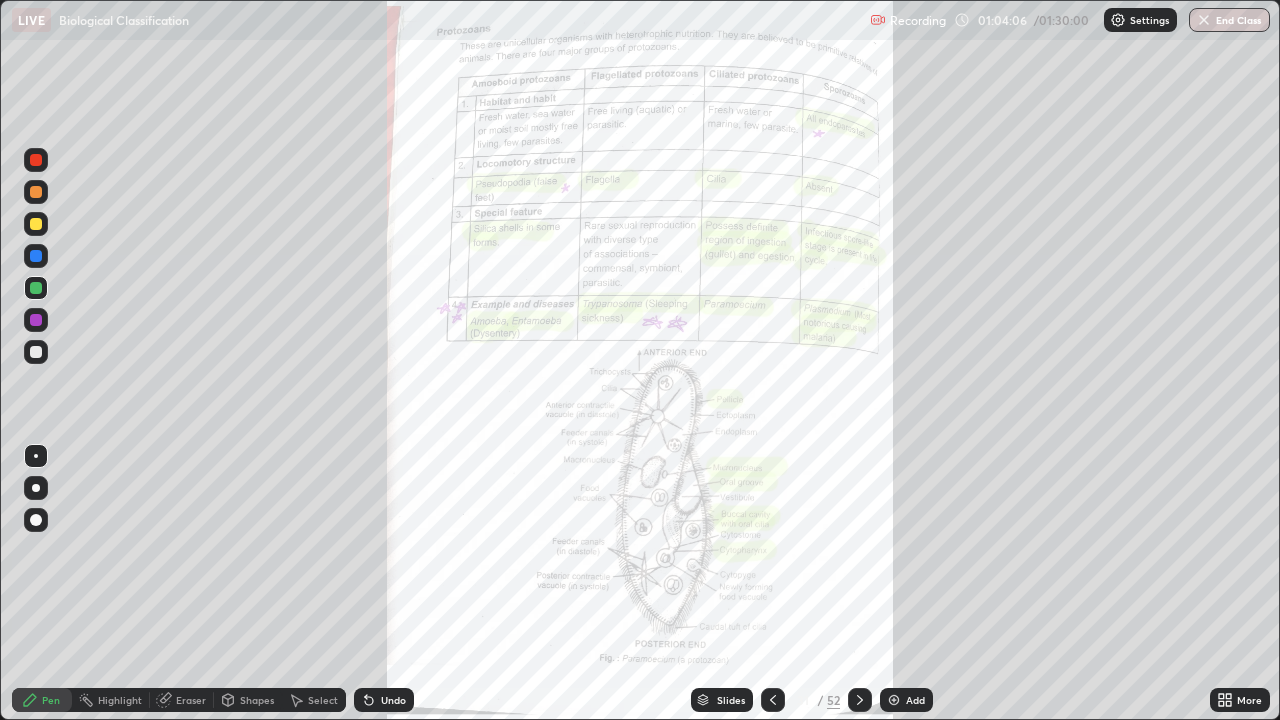 click on "More" at bounding box center (1249, 700) 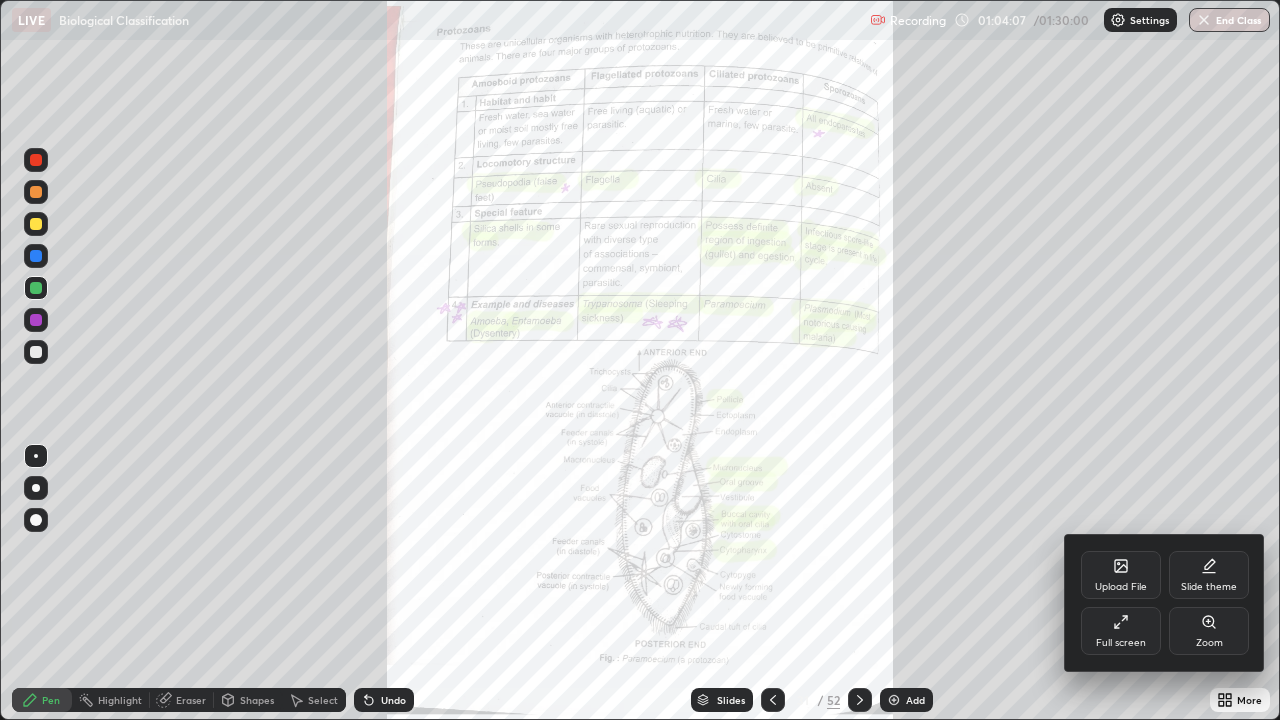 click on "Zoom" at bounding box center (1209, 631) 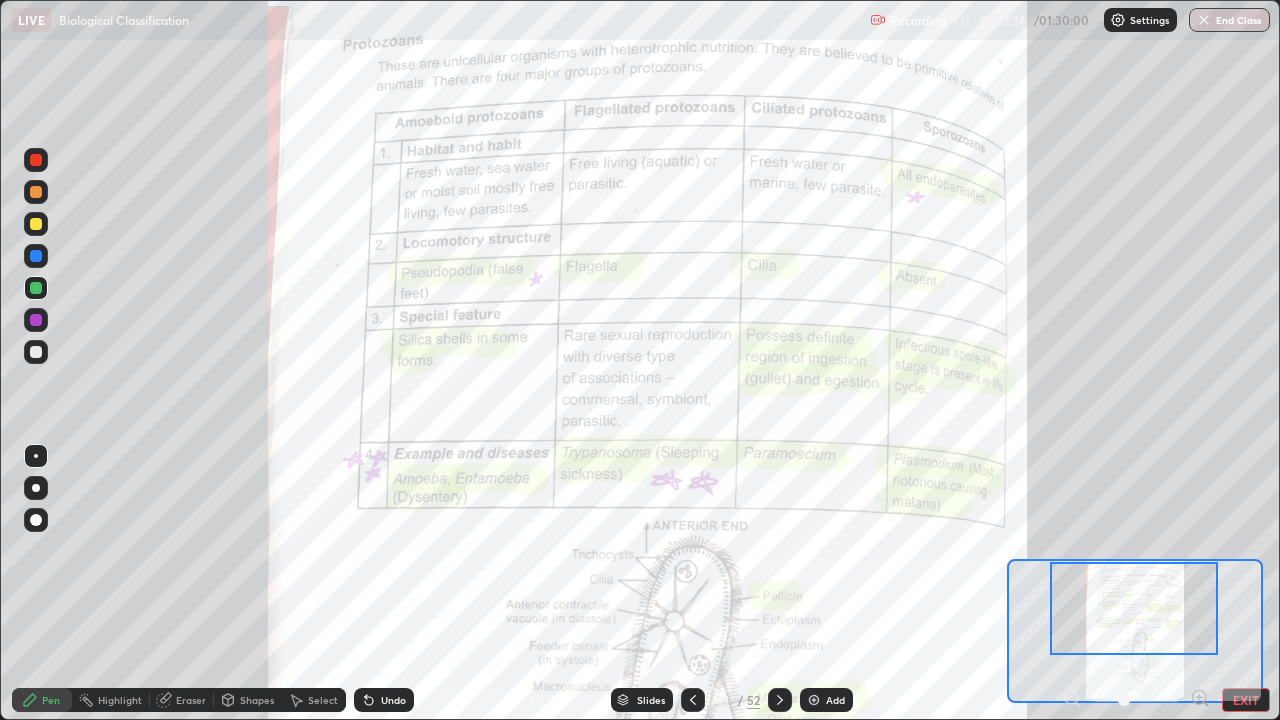 click 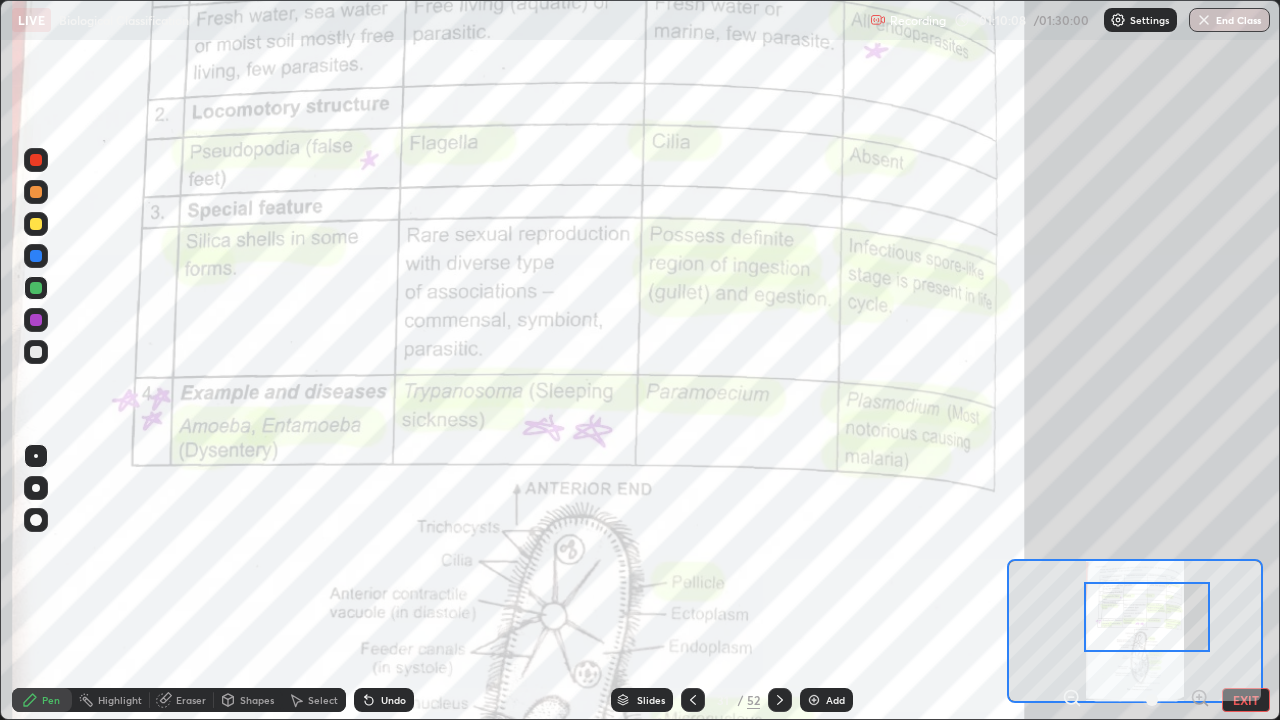 click 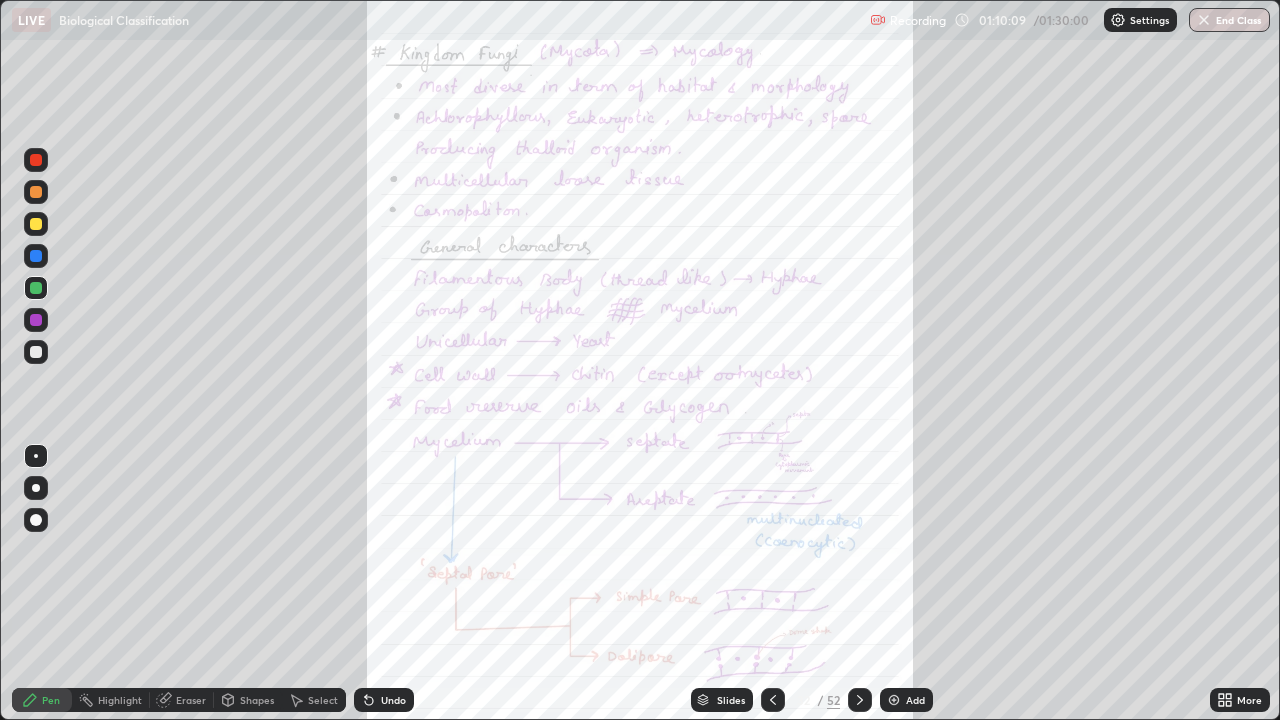 click on "More" at bounding box center (1249, 700) 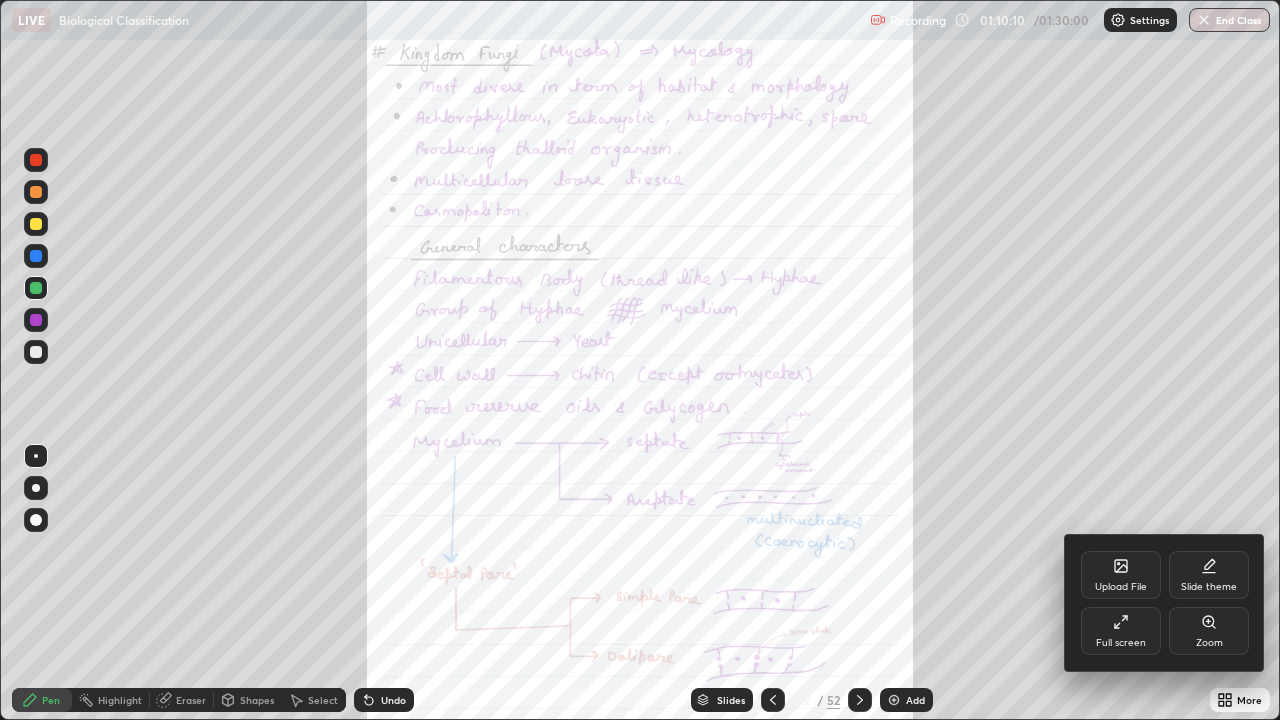 click 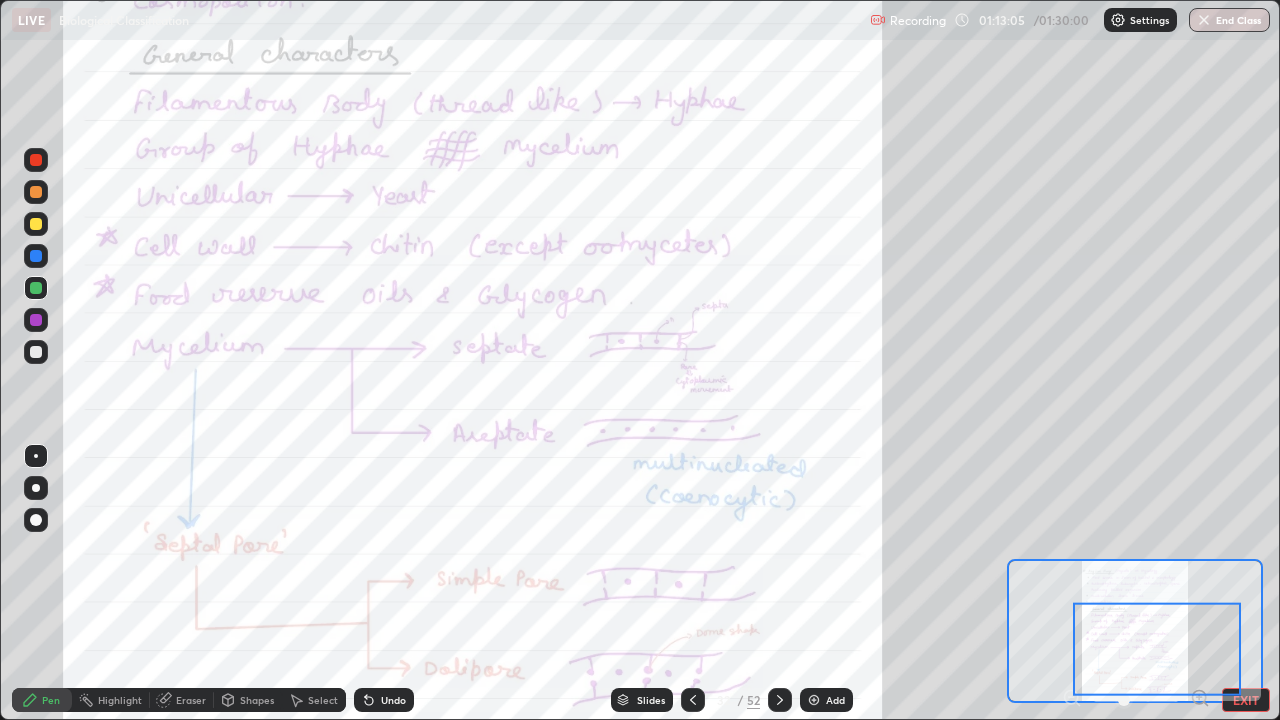 click 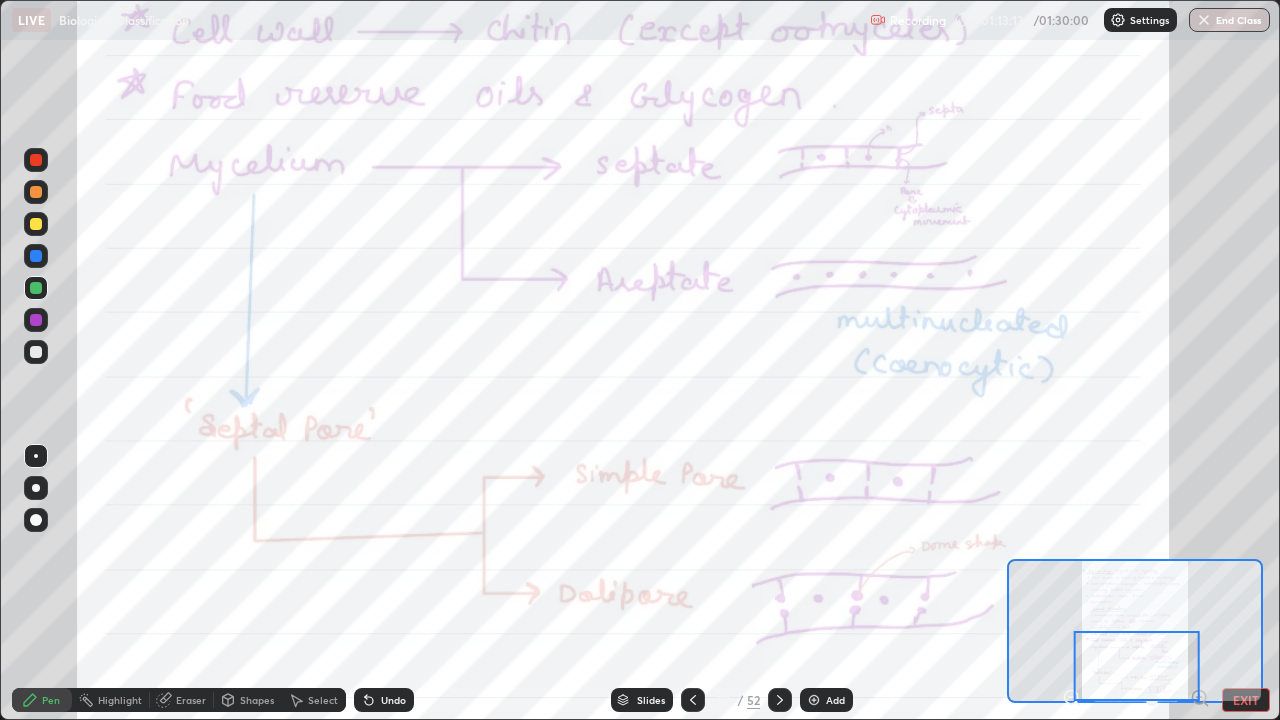 click at bounding box center [1137, 666] 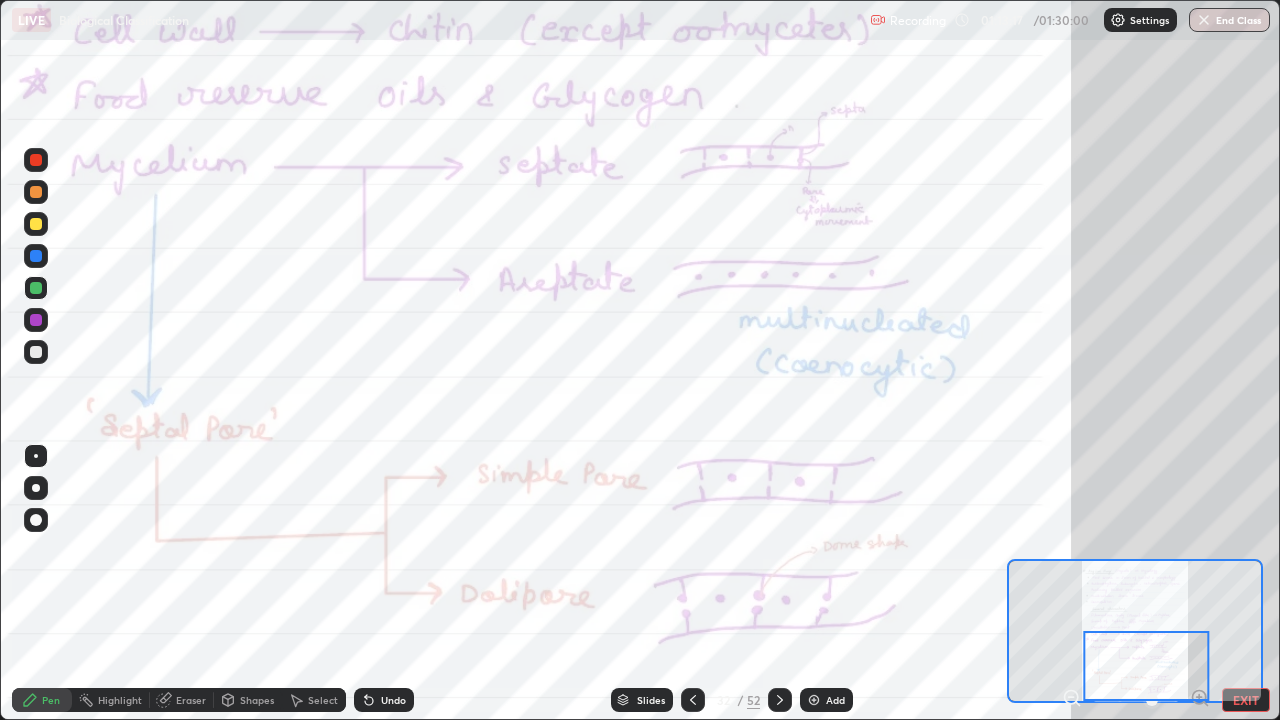 click 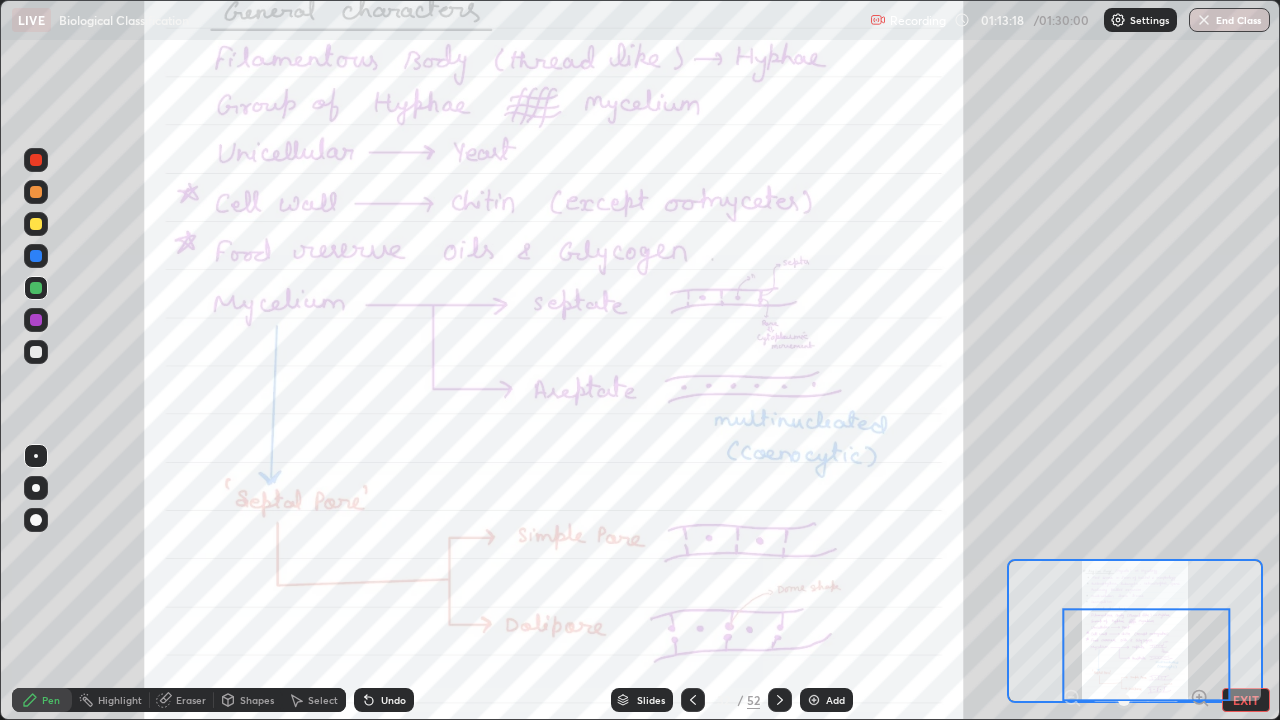 click at bounding box center (1147, 654) 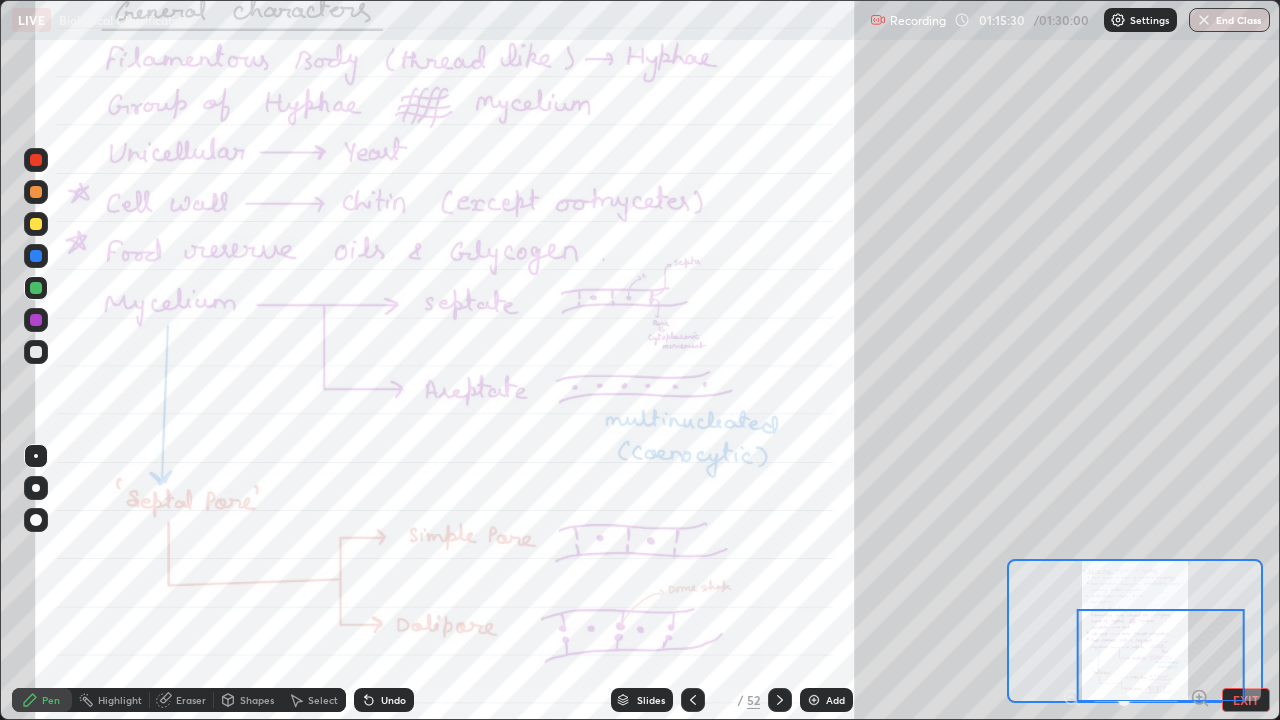 click at bounding box center (36, 320) 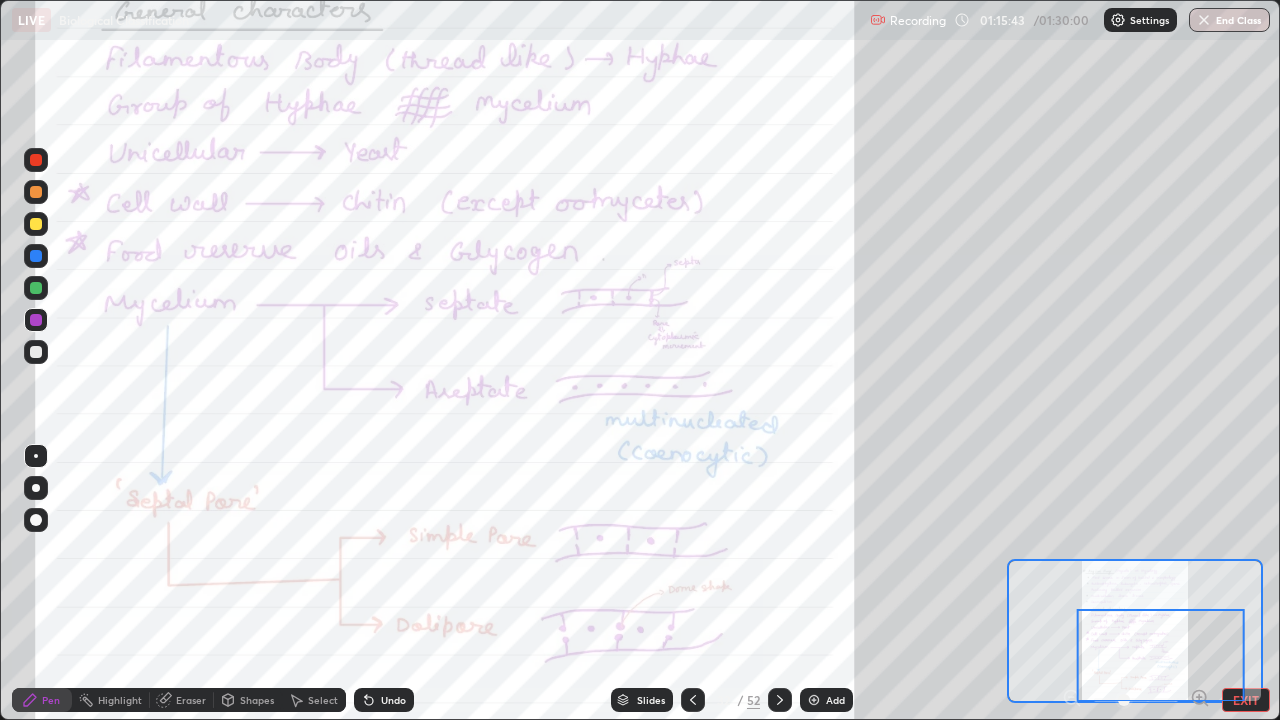 click 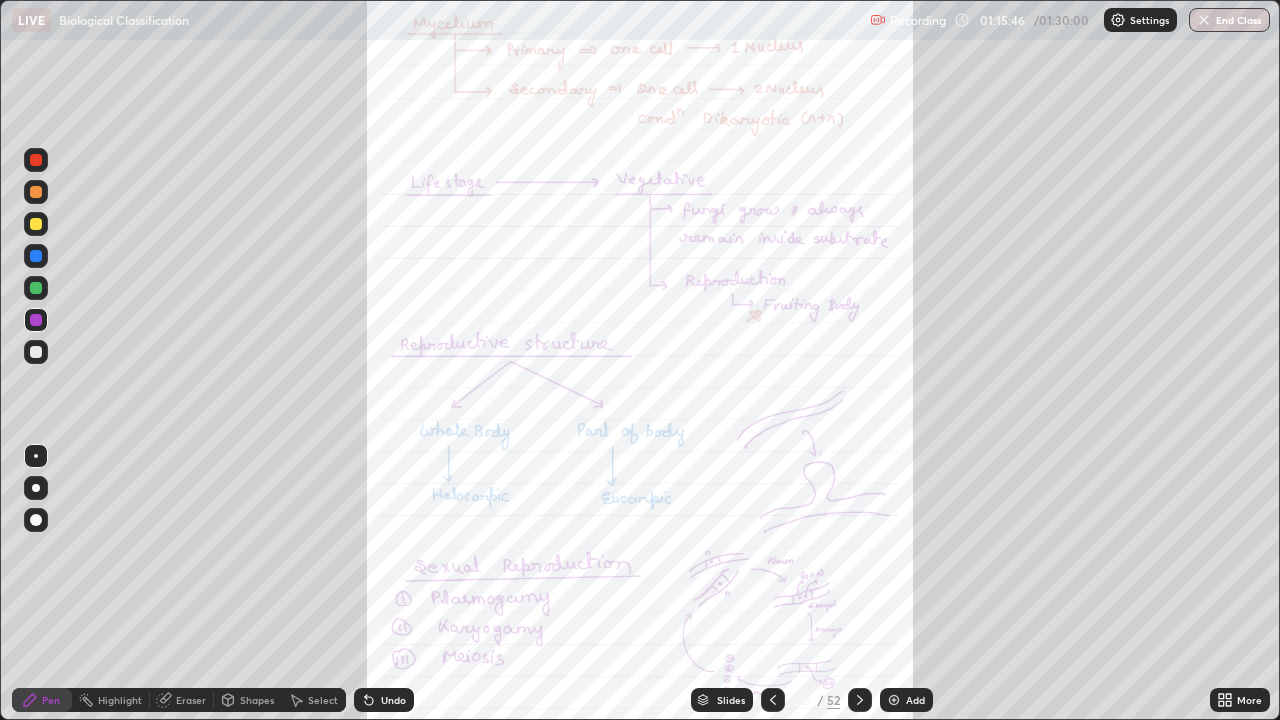 click on "More" at bounding box center [1249, 700] 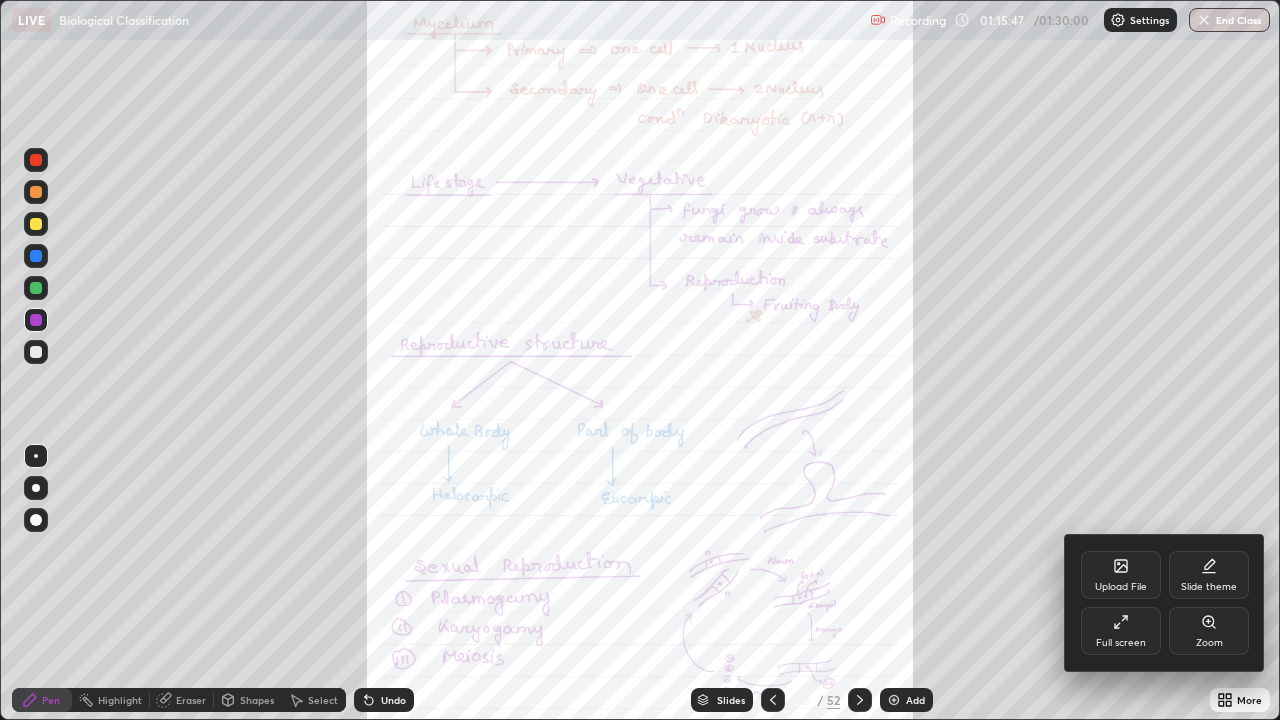 click on "Zoom" at bounding box center (1209, 631) 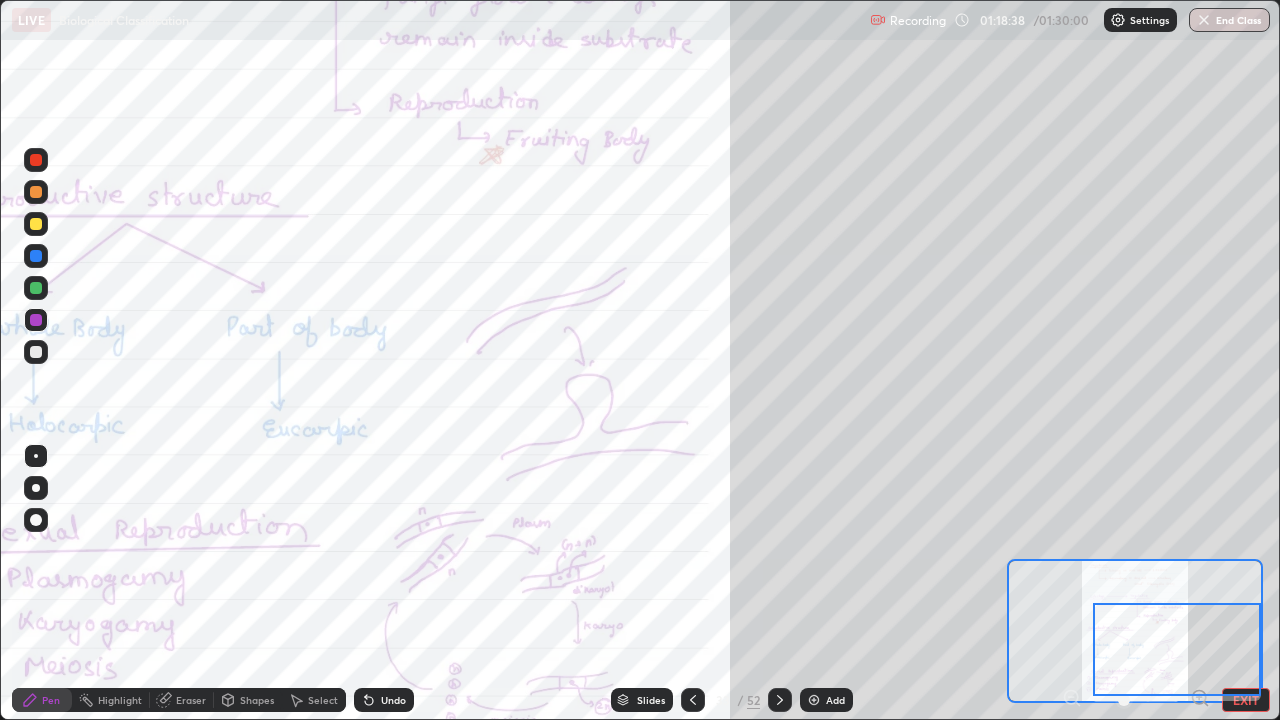 click at bounding box center (36, 224) 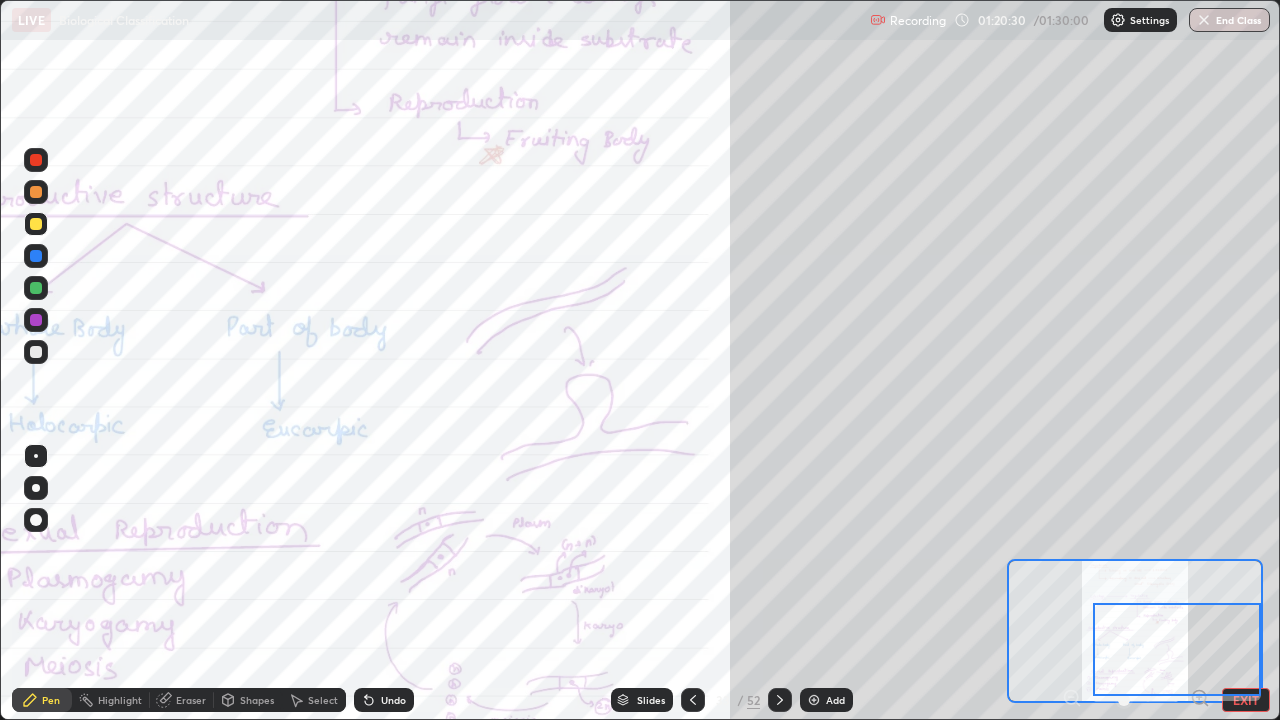 click 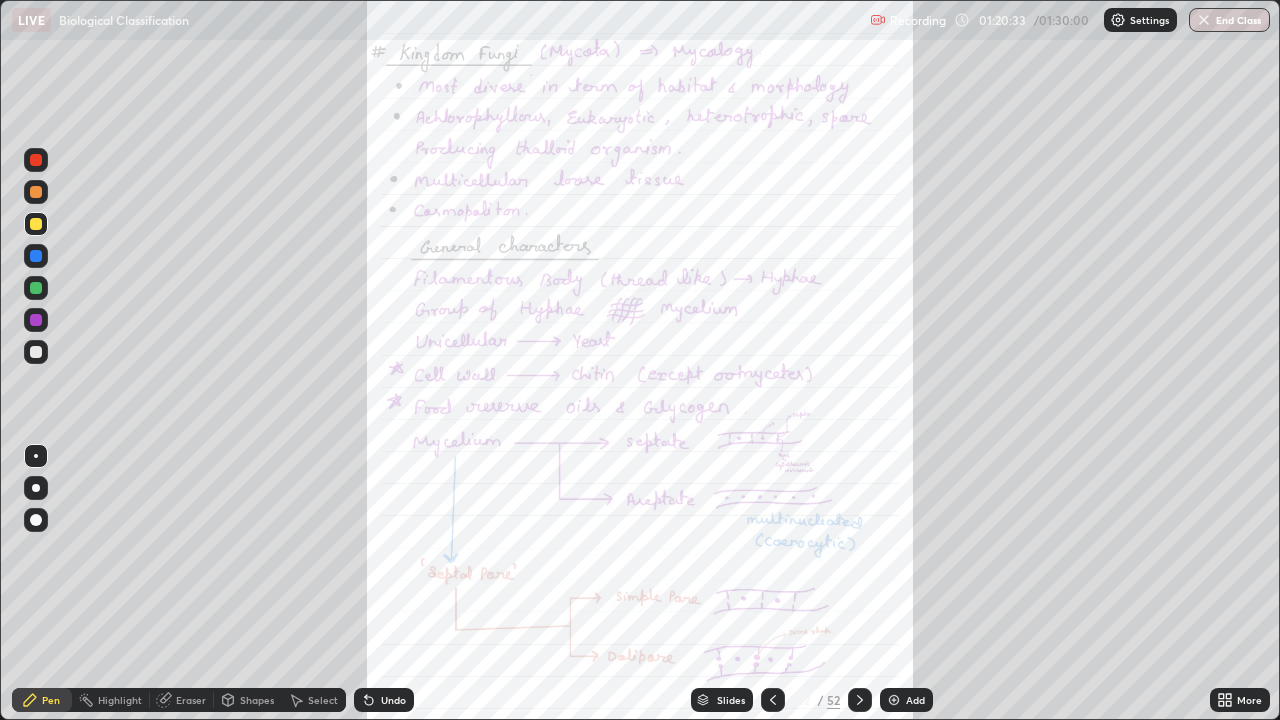 click on "More" at bounding box center [1240, 700] 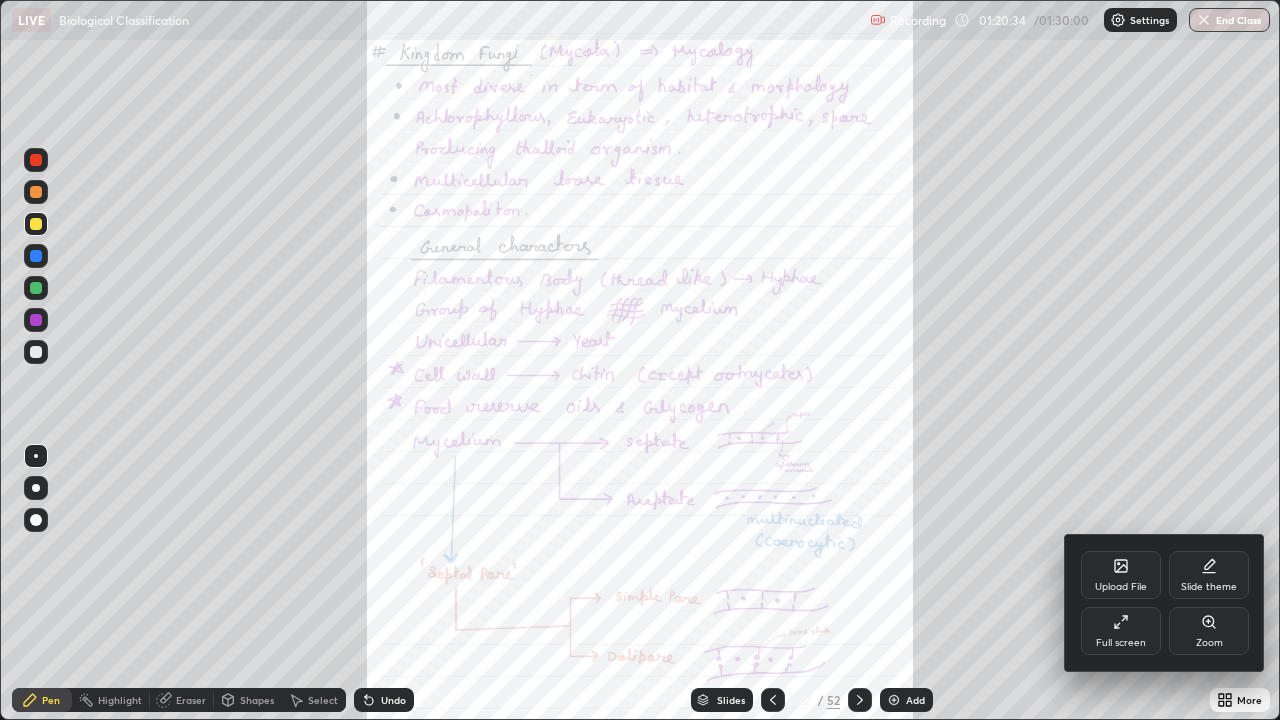 click on "Zoom" at bounding box center (1209, 643) 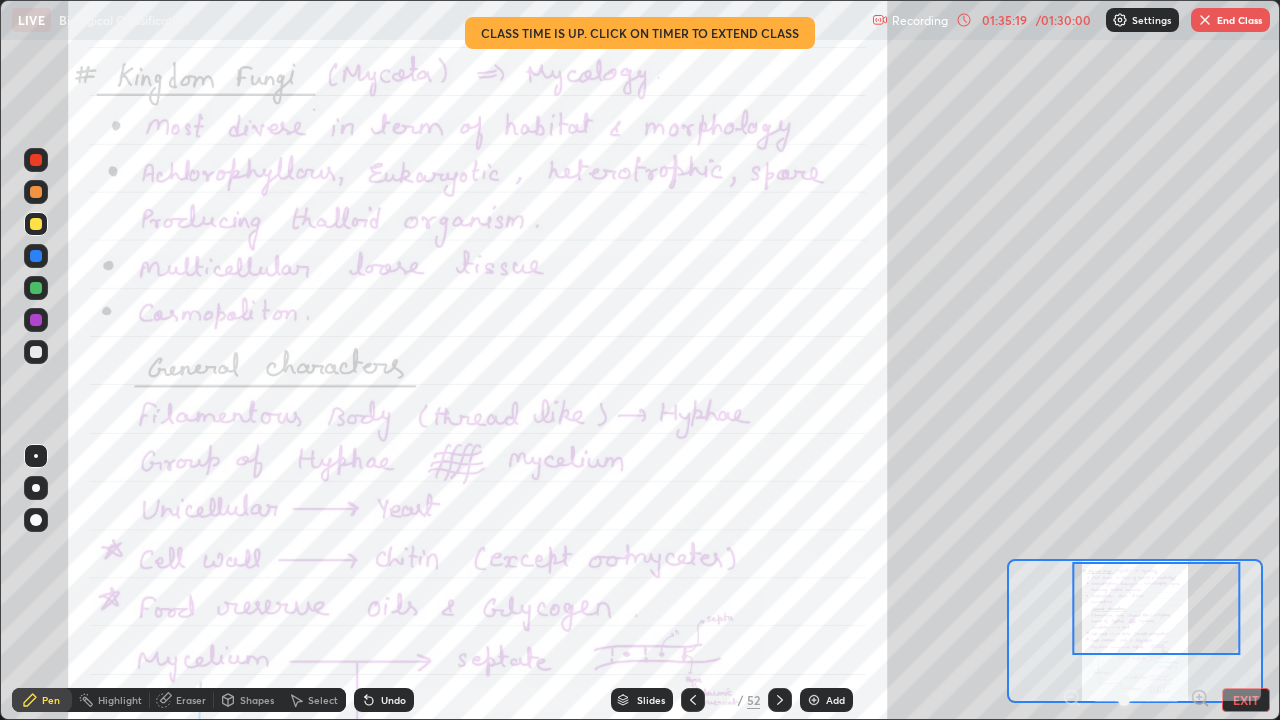 click on "End Class" at bounding box center (1230, 20) 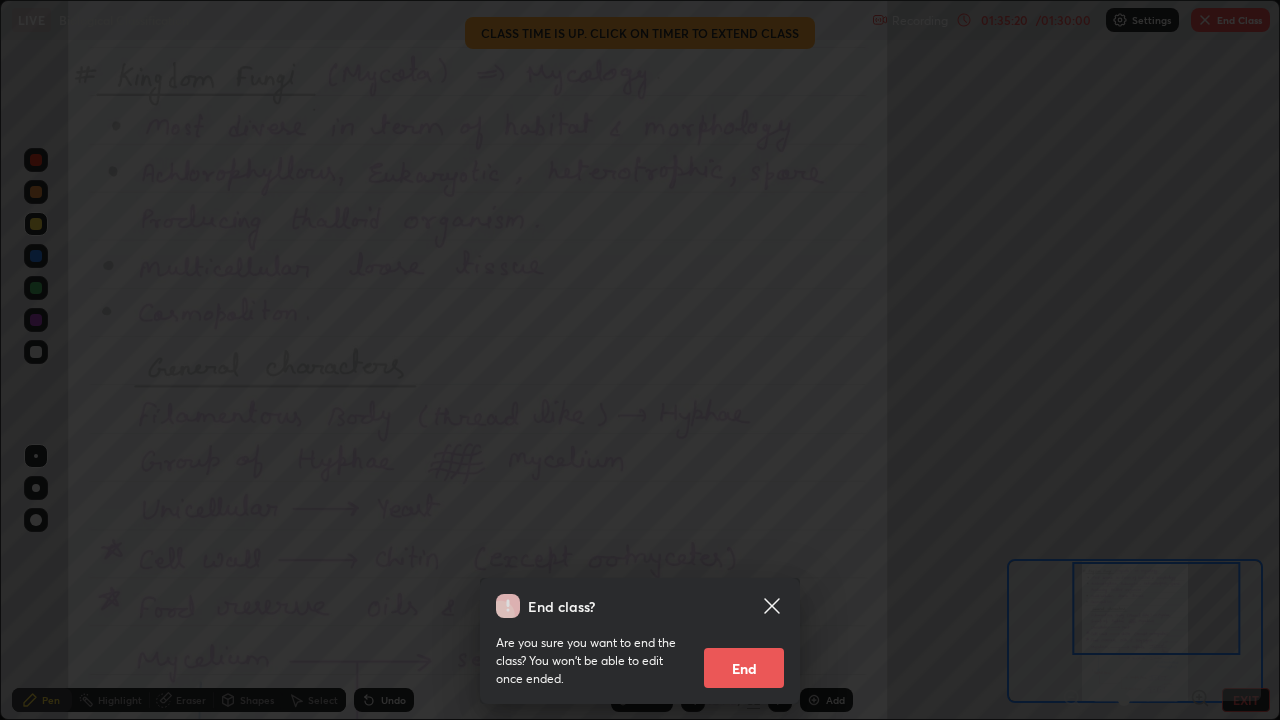 click on "End" at bounding box center [744, 668] 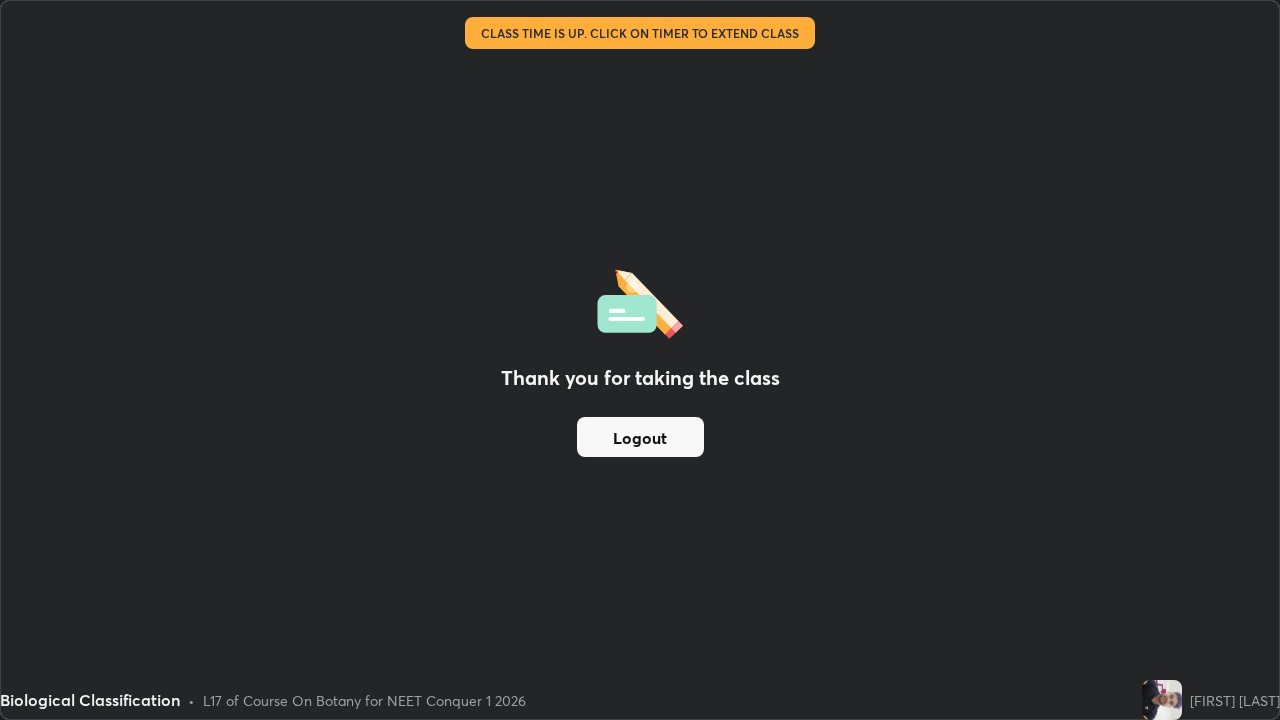 click on "Logout" at bounding box center (640, 437) 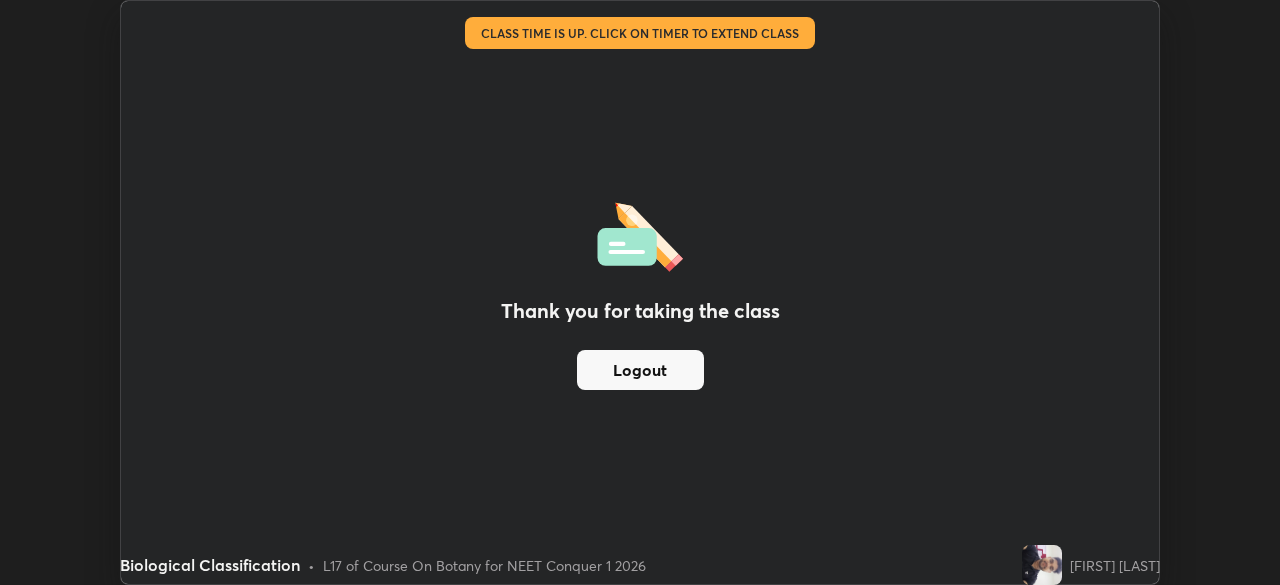scroll, scrollTop: 585, scrollLeft: 1280, axis: both 